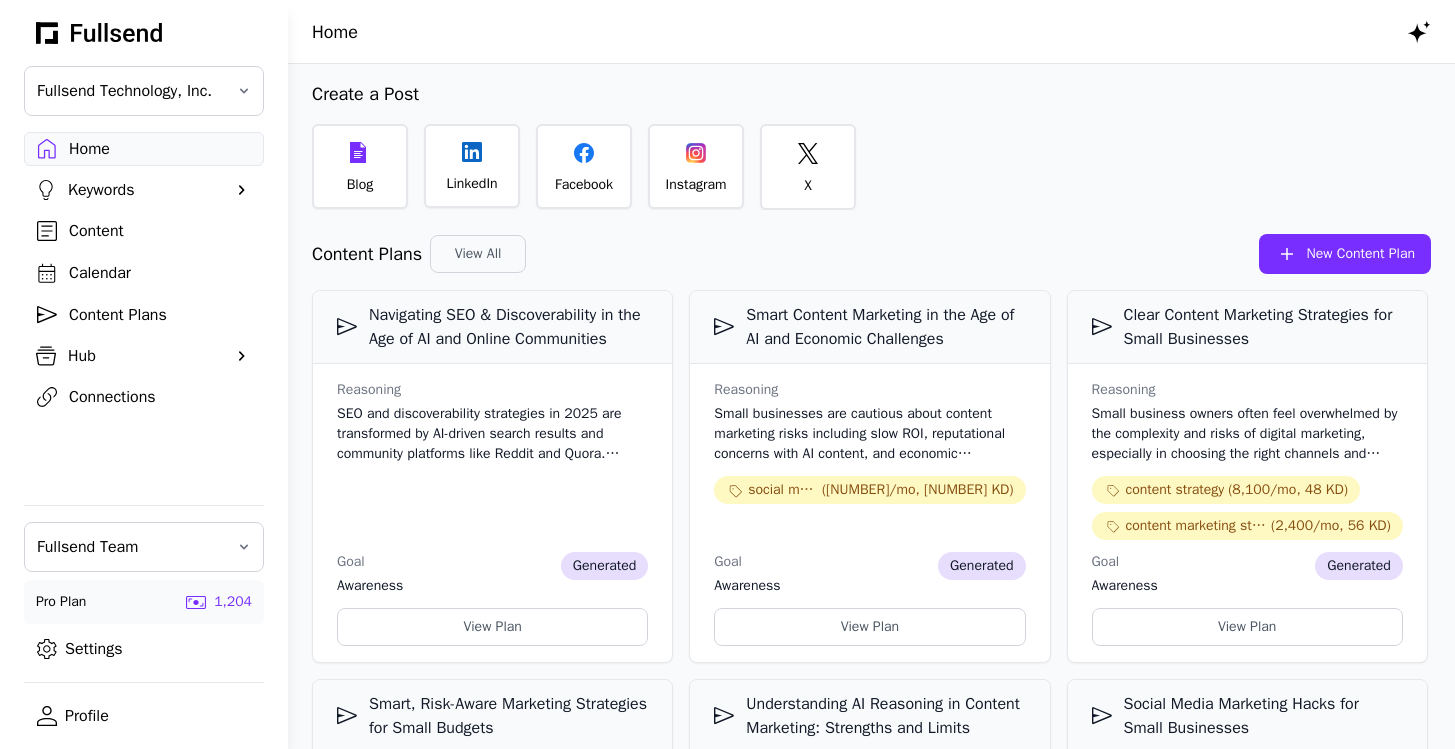 scroll, scrollTop: 0, scrollLeft: 0, axis: both 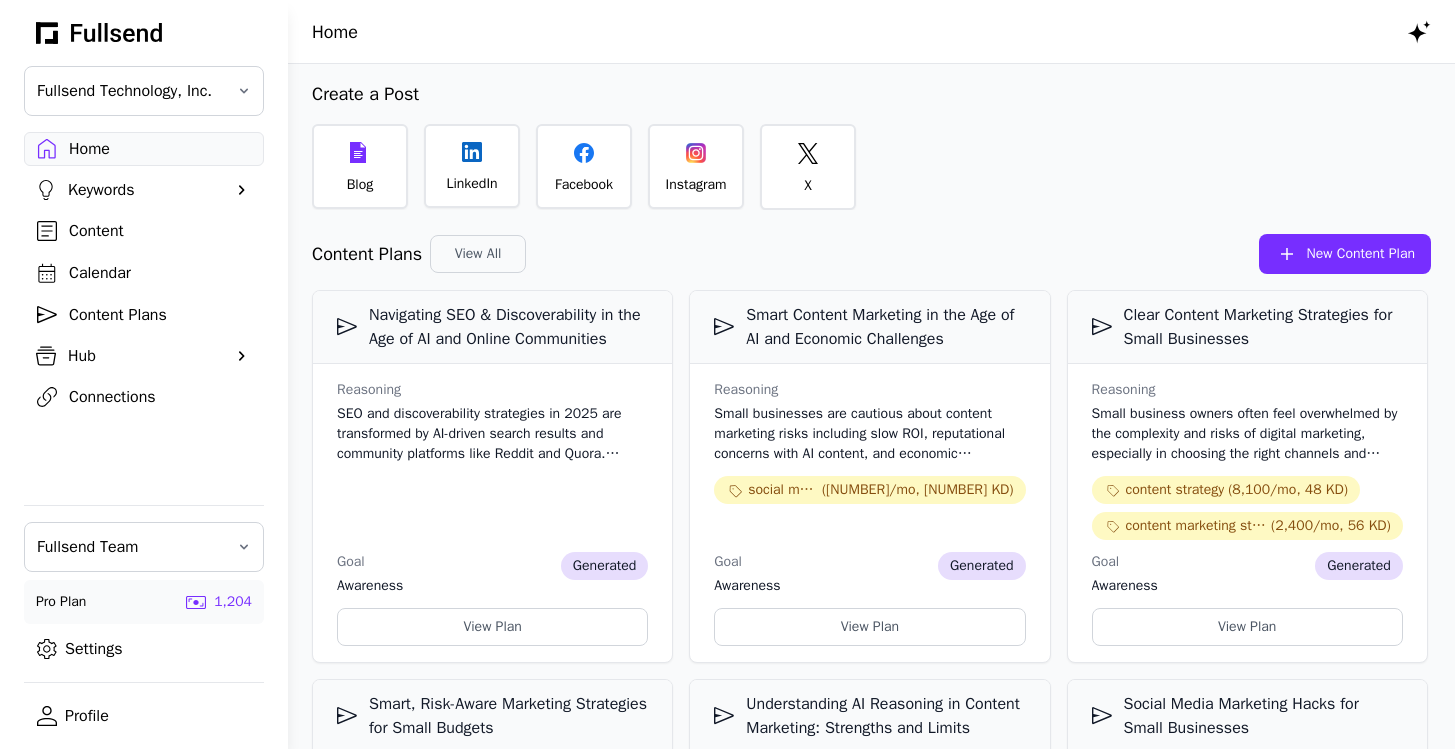 click on "Settings" at bounding box center [144, 649] 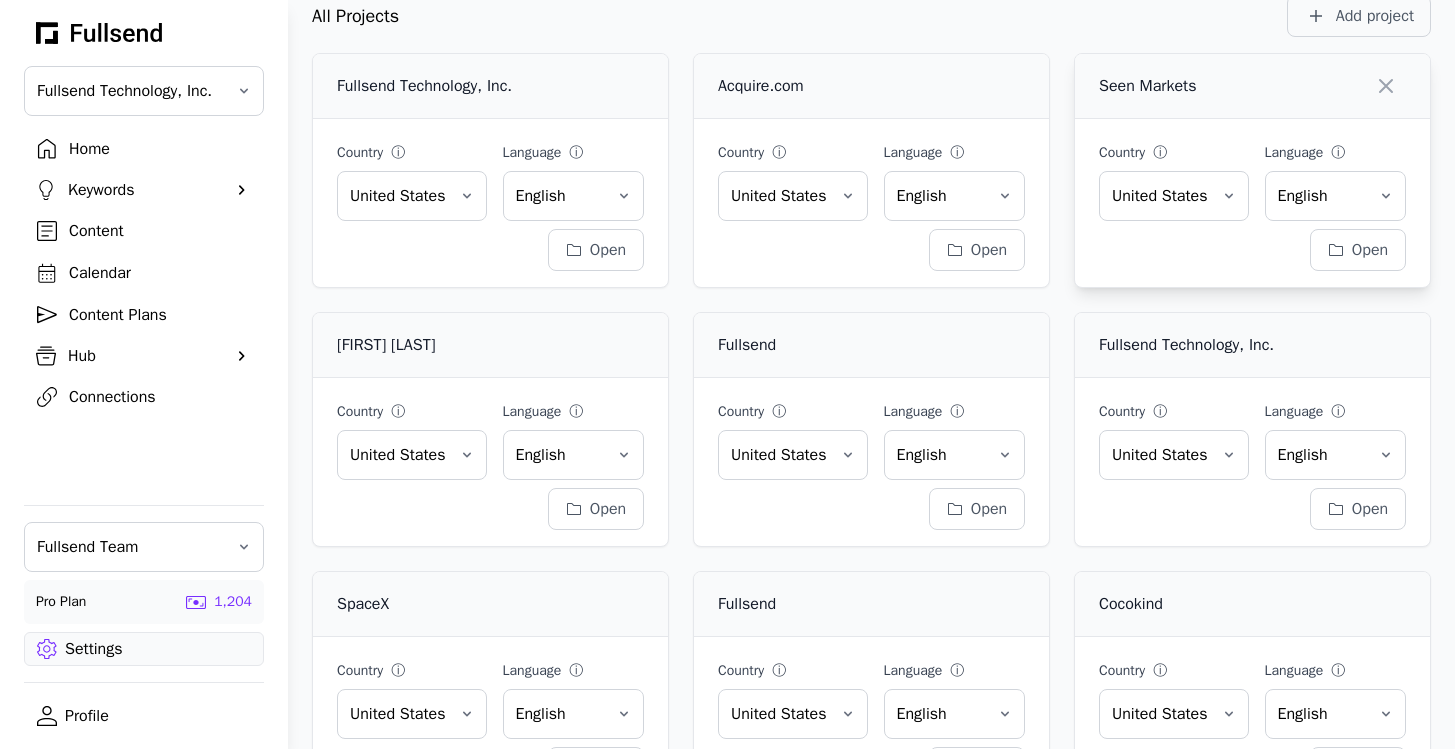 scroll, scrollTop: 0, scrollLeft: 0, axis: both 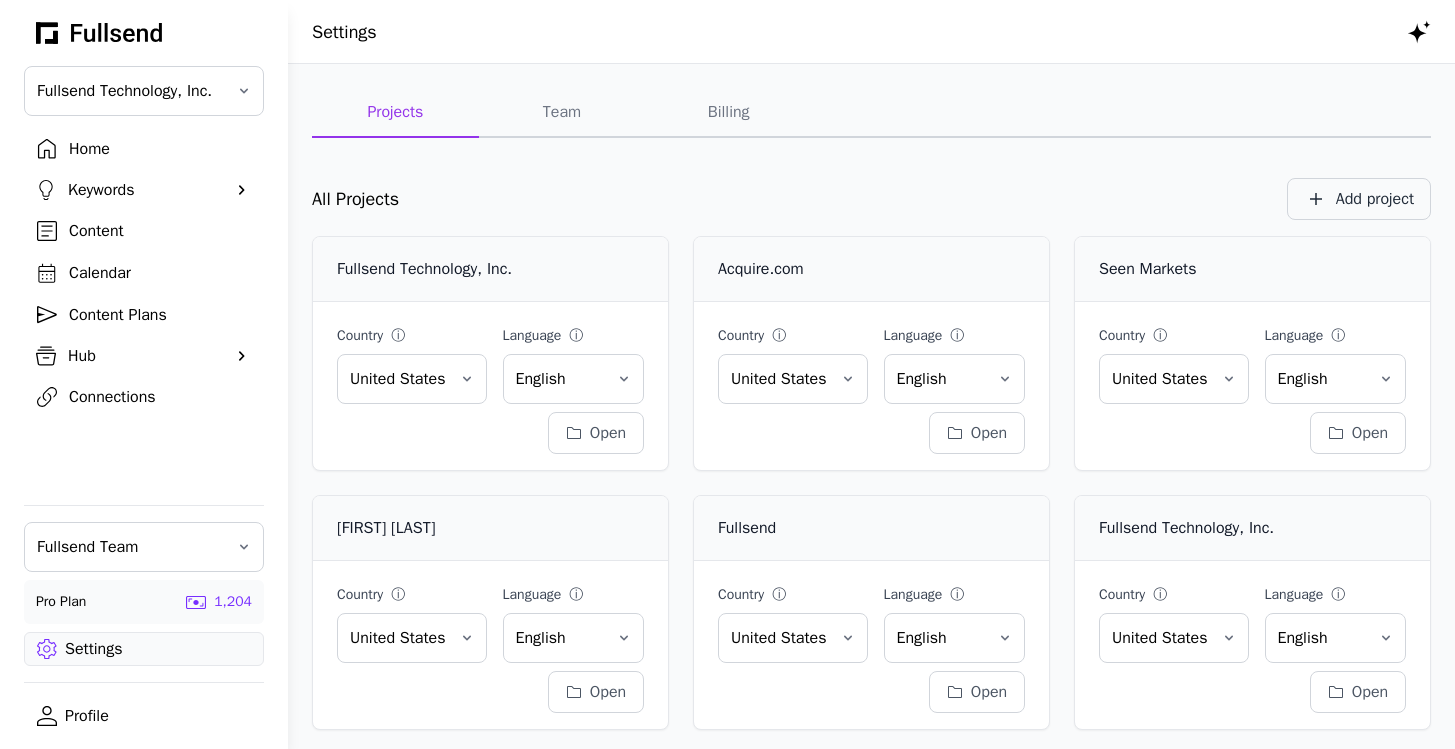 click on "Add project" at bounding box center (1375, 199) 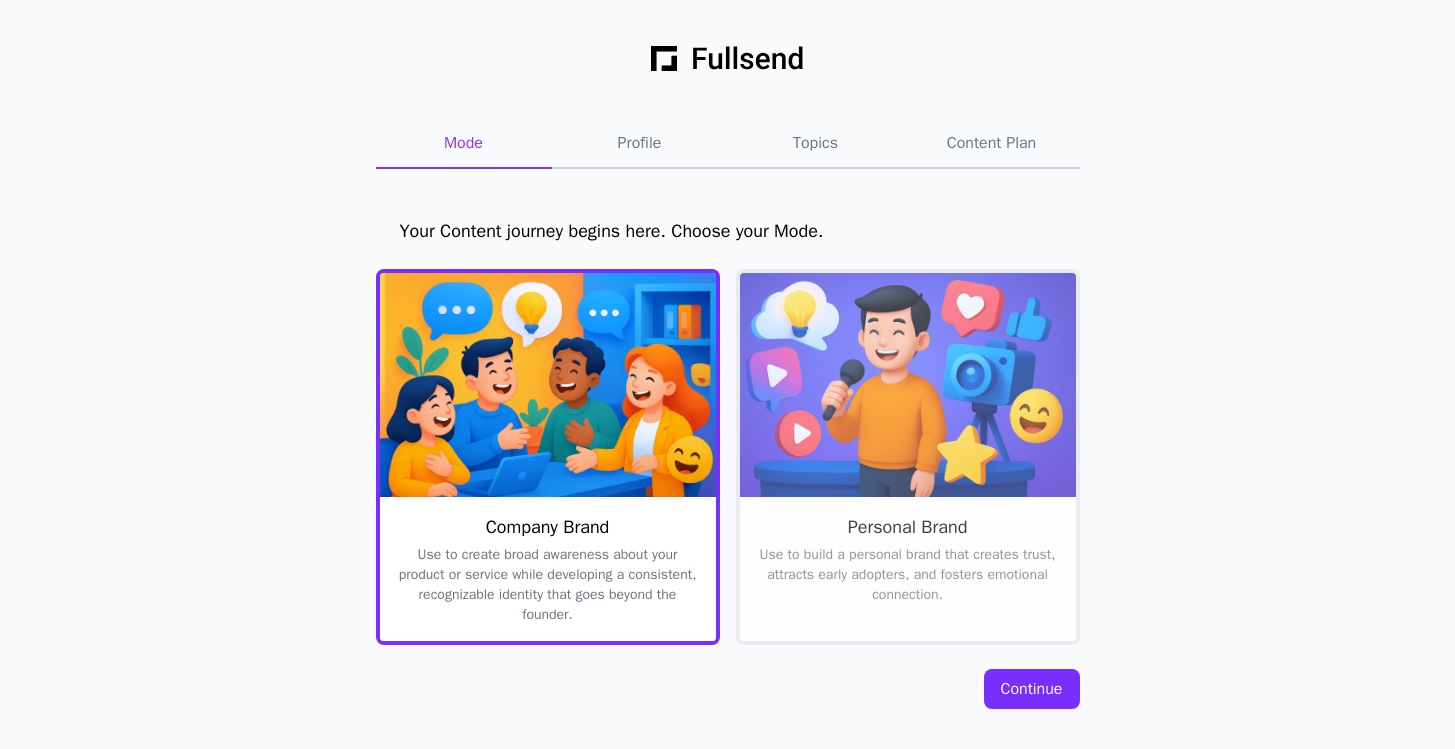 click on "Continue" at bounding box center (1032, 689) 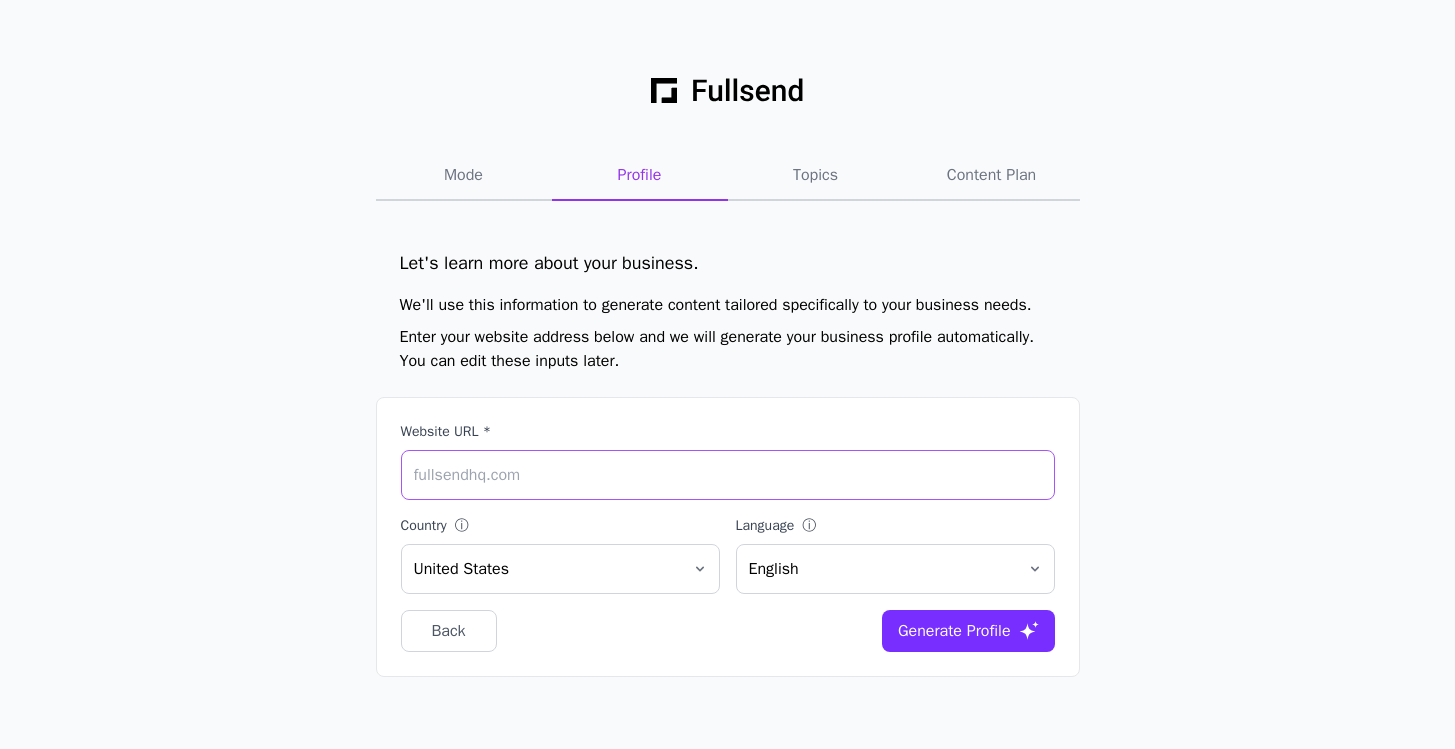 click on "Website URL *" at bounding box center (728, 475) 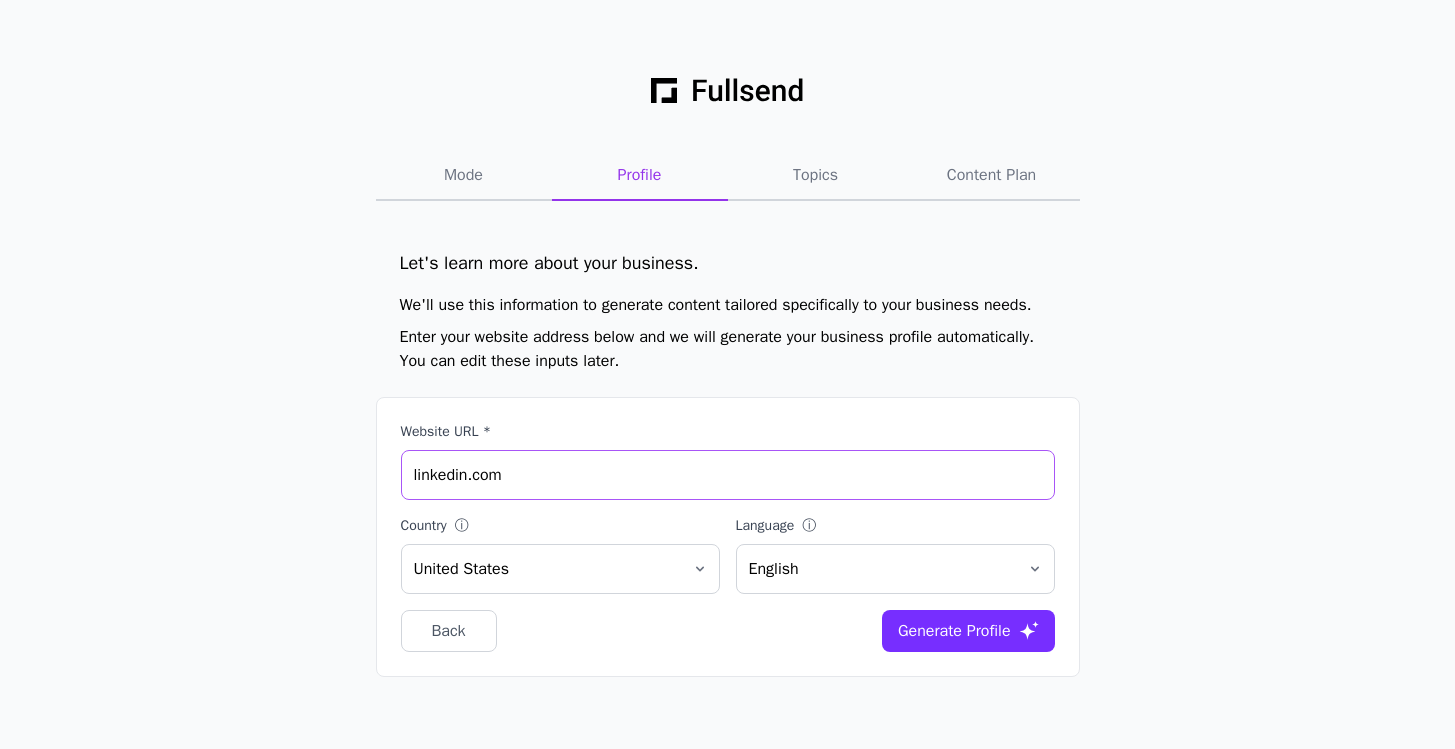 type on "linkedin.com" 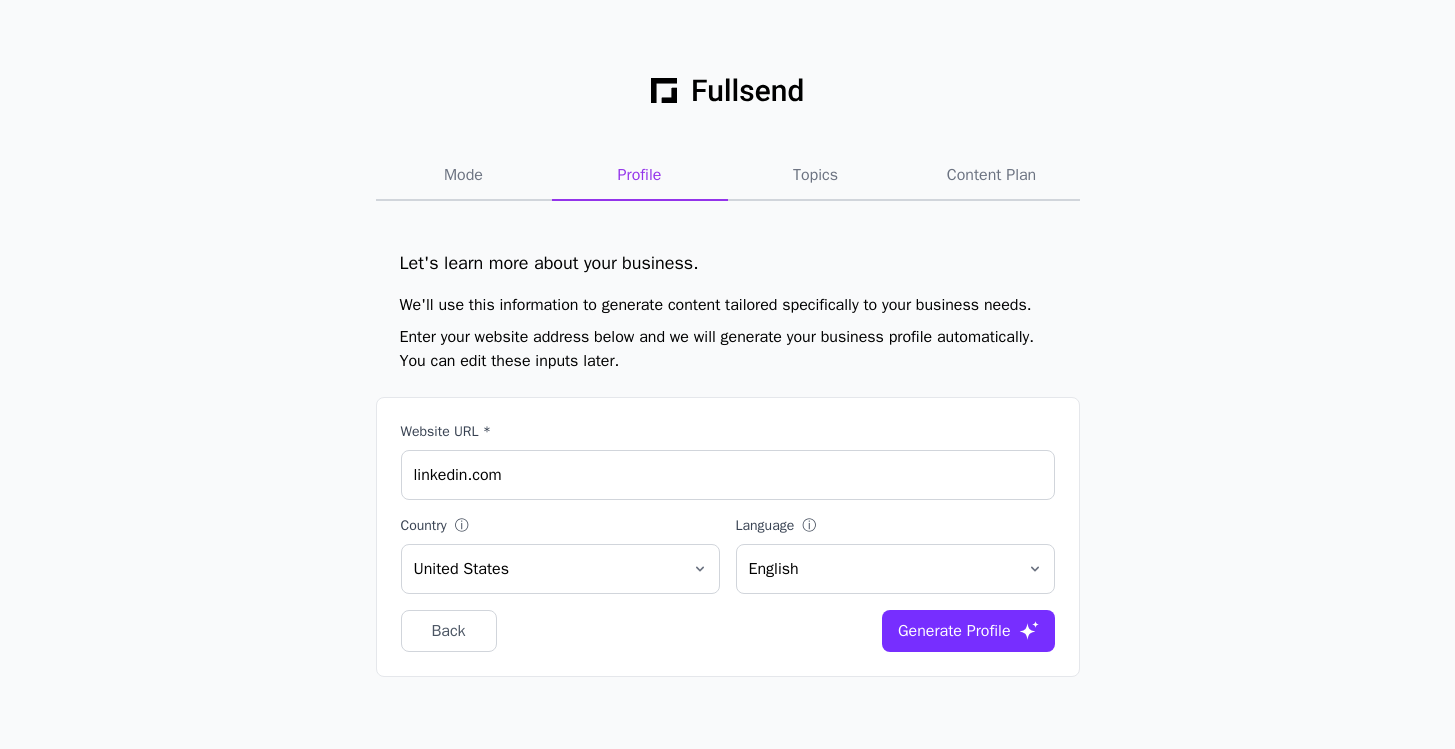 click on "Generate Profile" at bounding box center (954, 631) 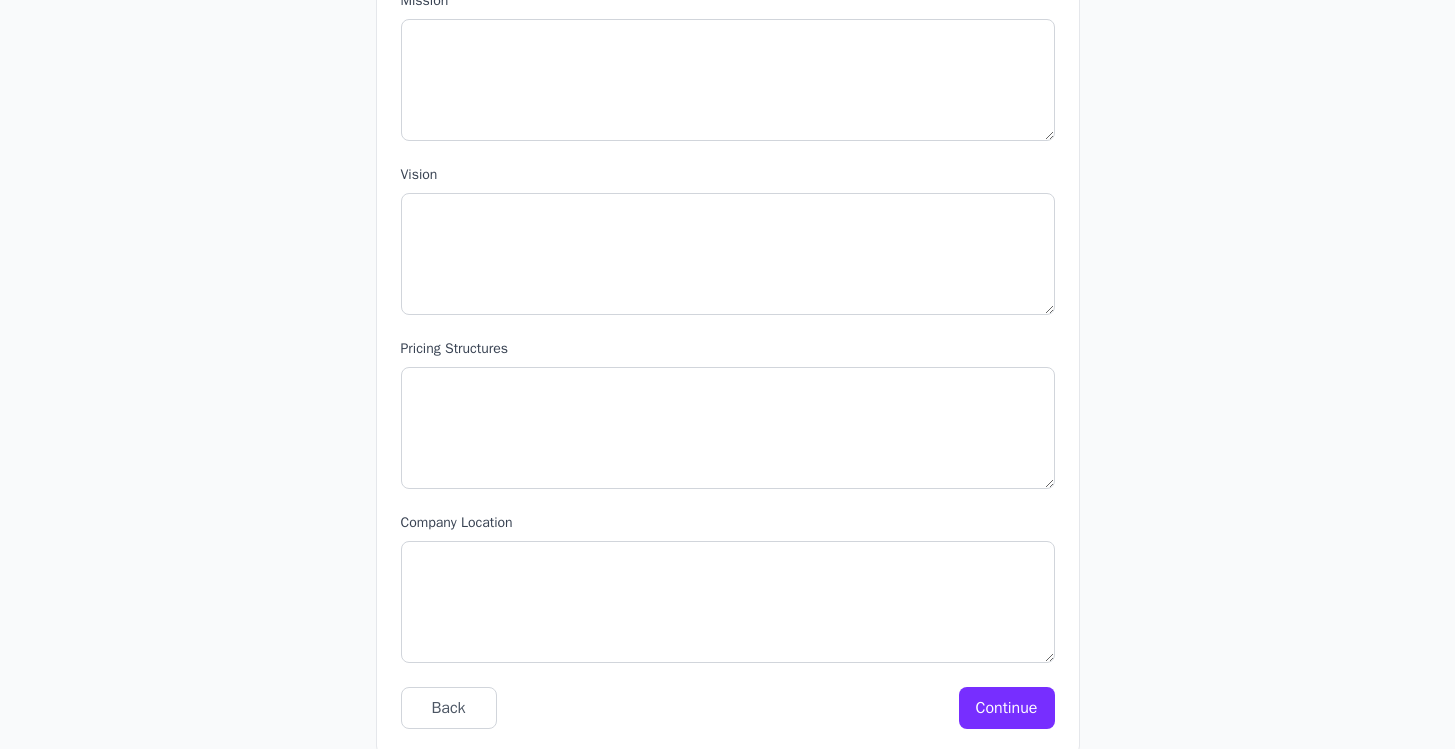 scroll, scrollTop: 1241, scrollLeft: 0, axis: vertical 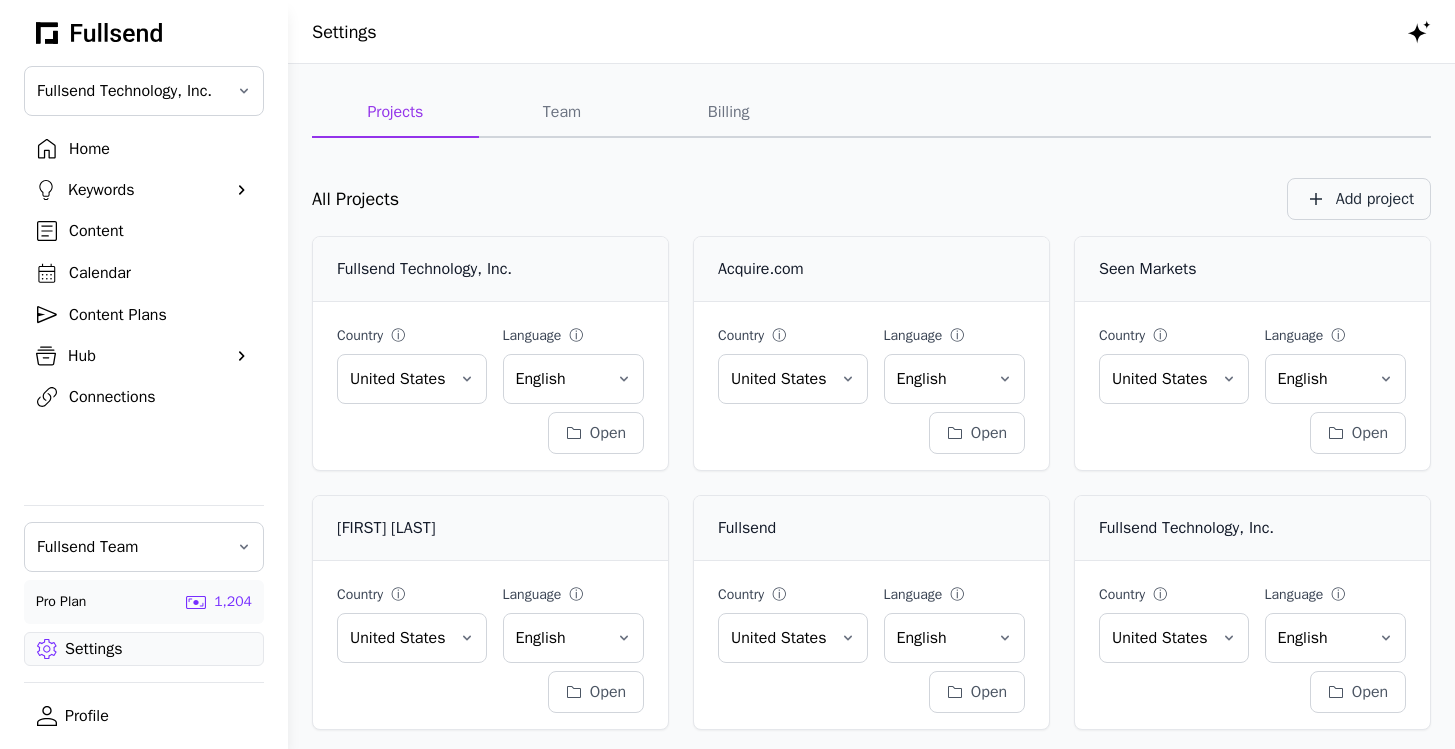 click on "Add project" at bounding box center [1375, 199] 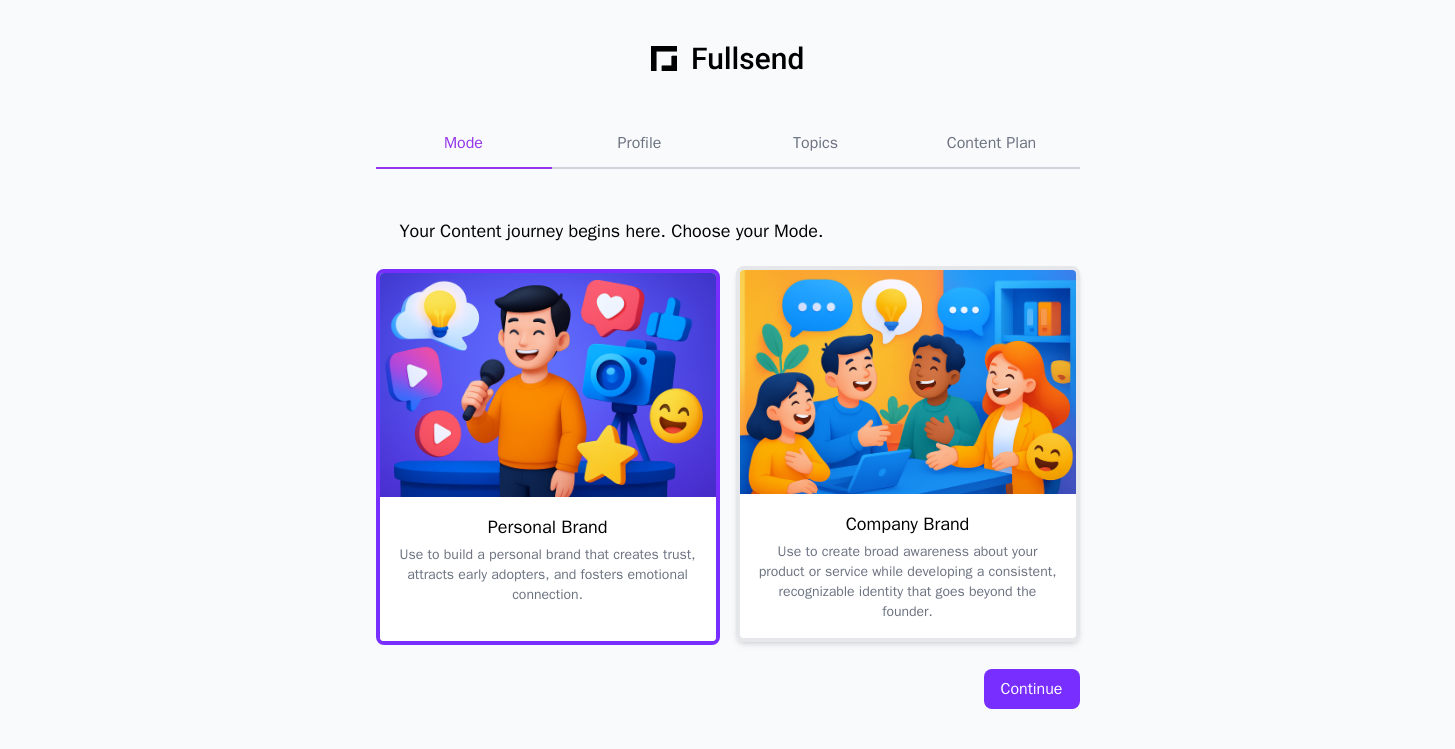 click on "Use to create broad awareness about your product or service while developing a consistent, recognizable identity that goes beyond the founder." at bounding box center [908, 694] 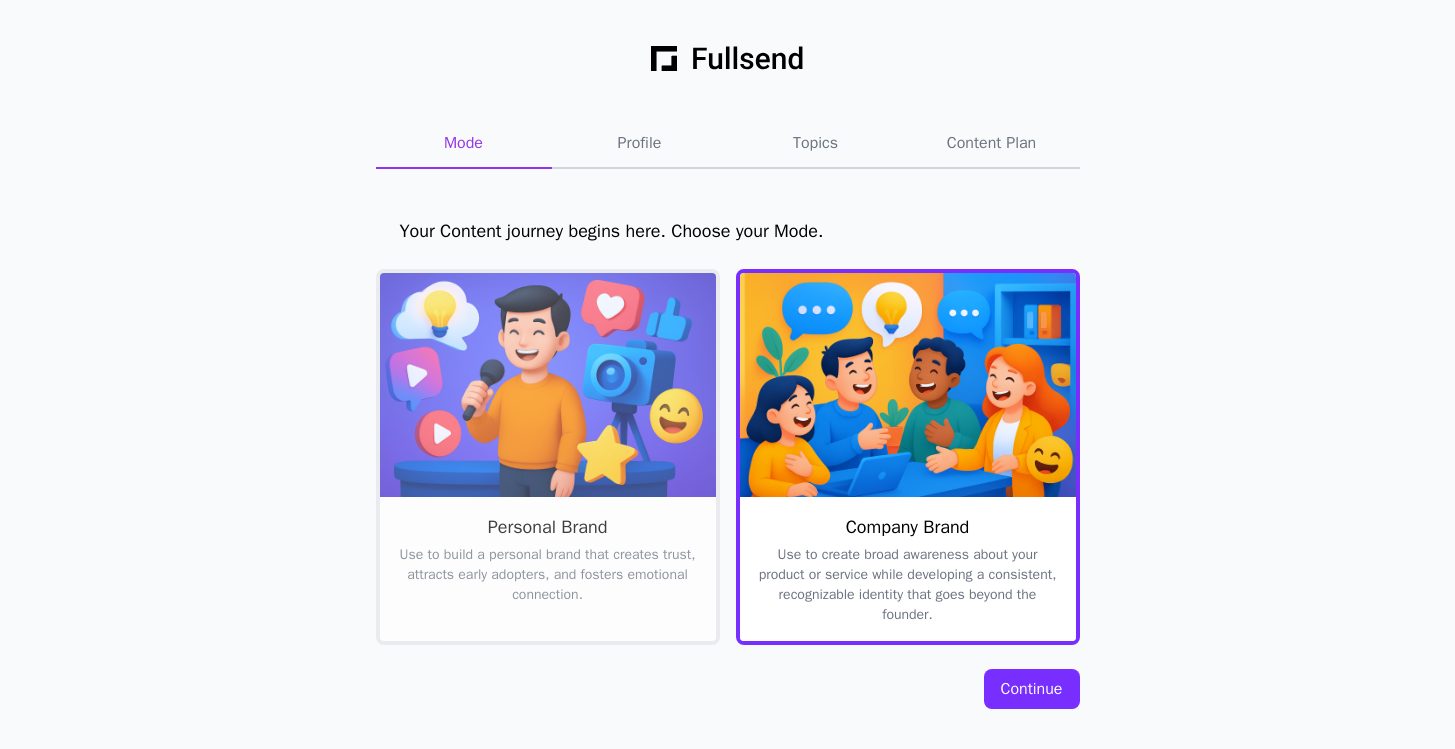 click on "Continue" at bounding box center [1032, 689] 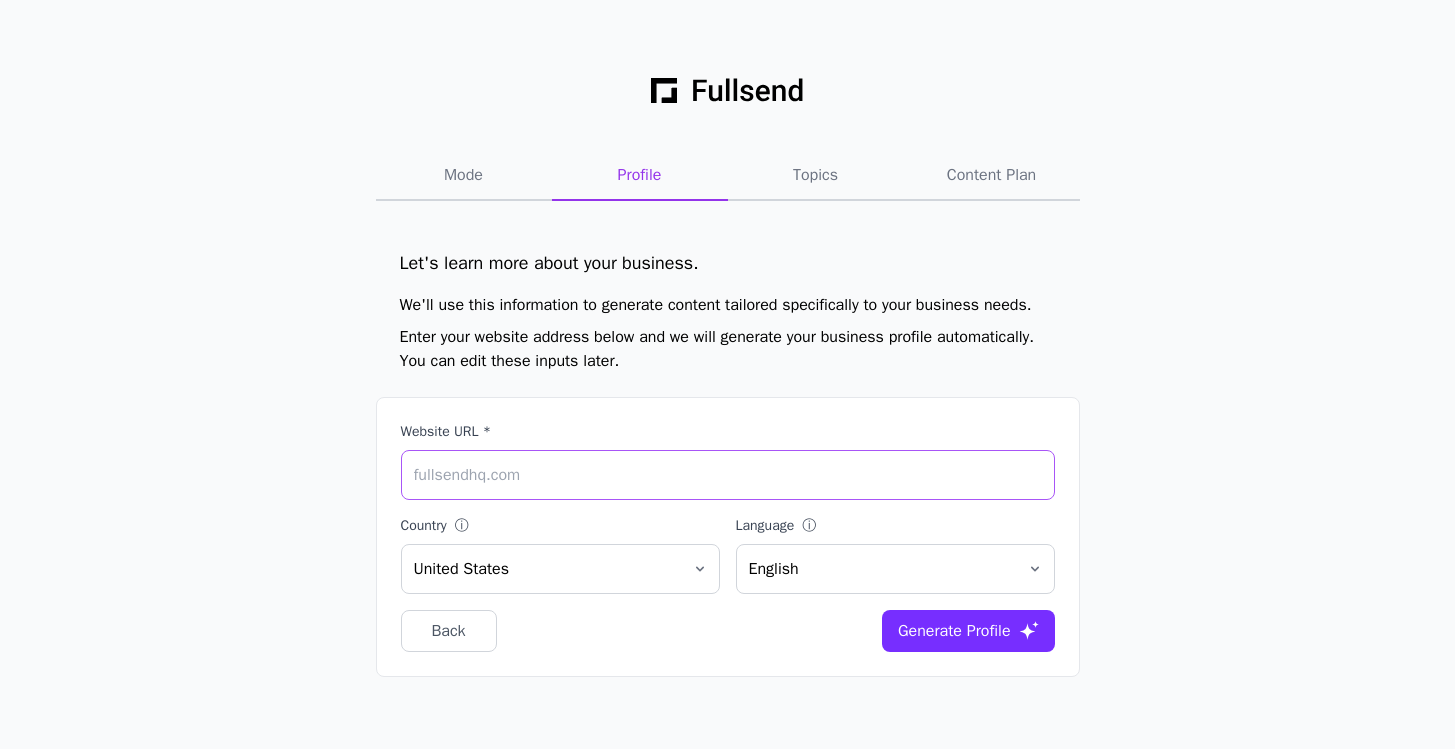 click on "Website URL *" at bounding box center [728, 475] 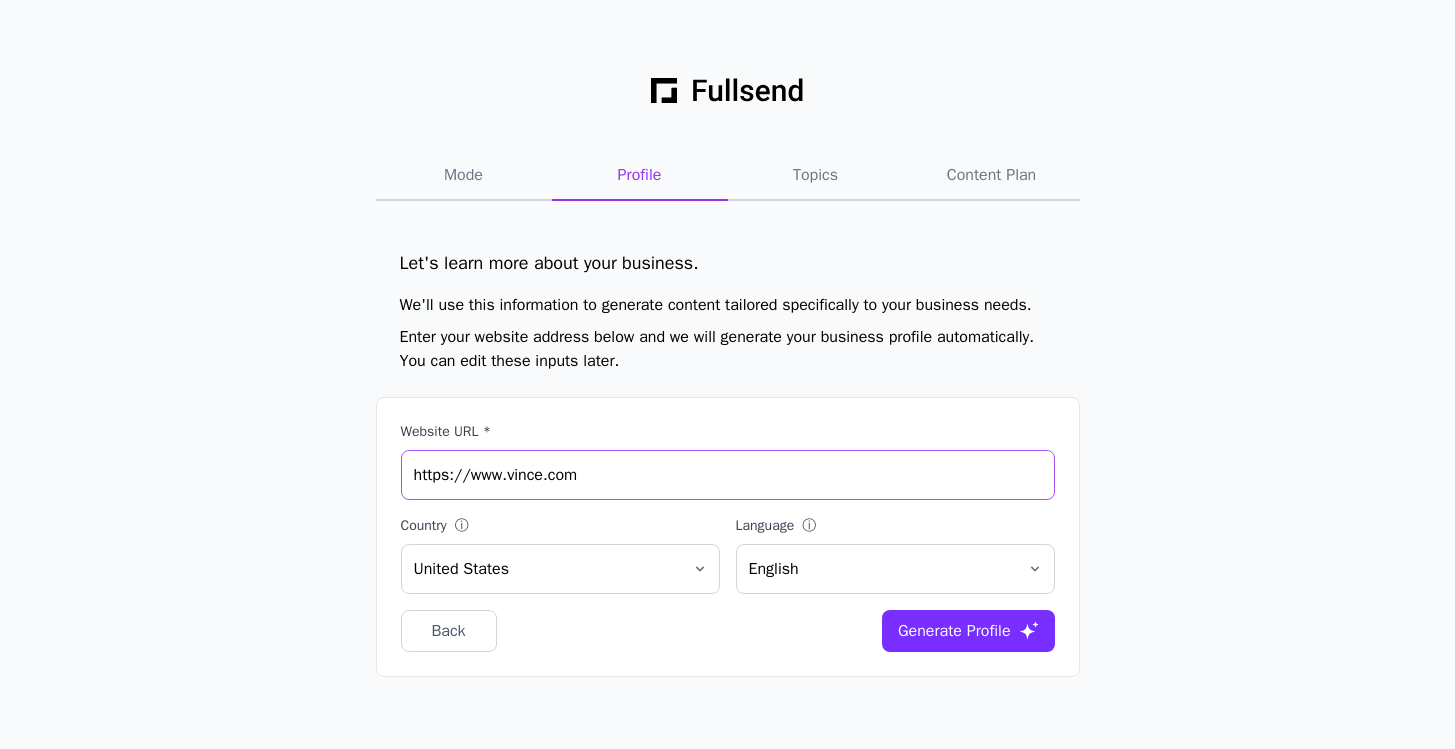 type on "https://www.vince.com" 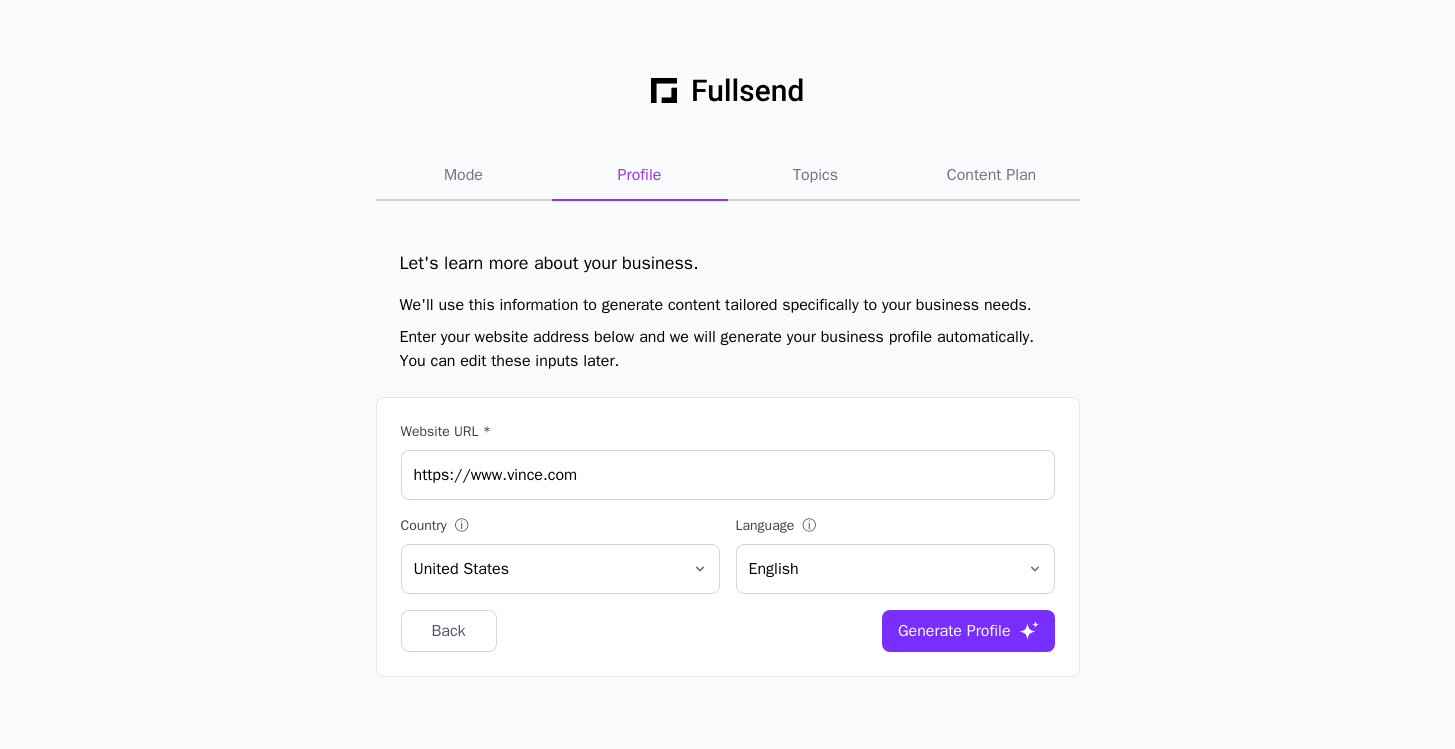 click on "Generate Profile" at bounding box center (954, 631) 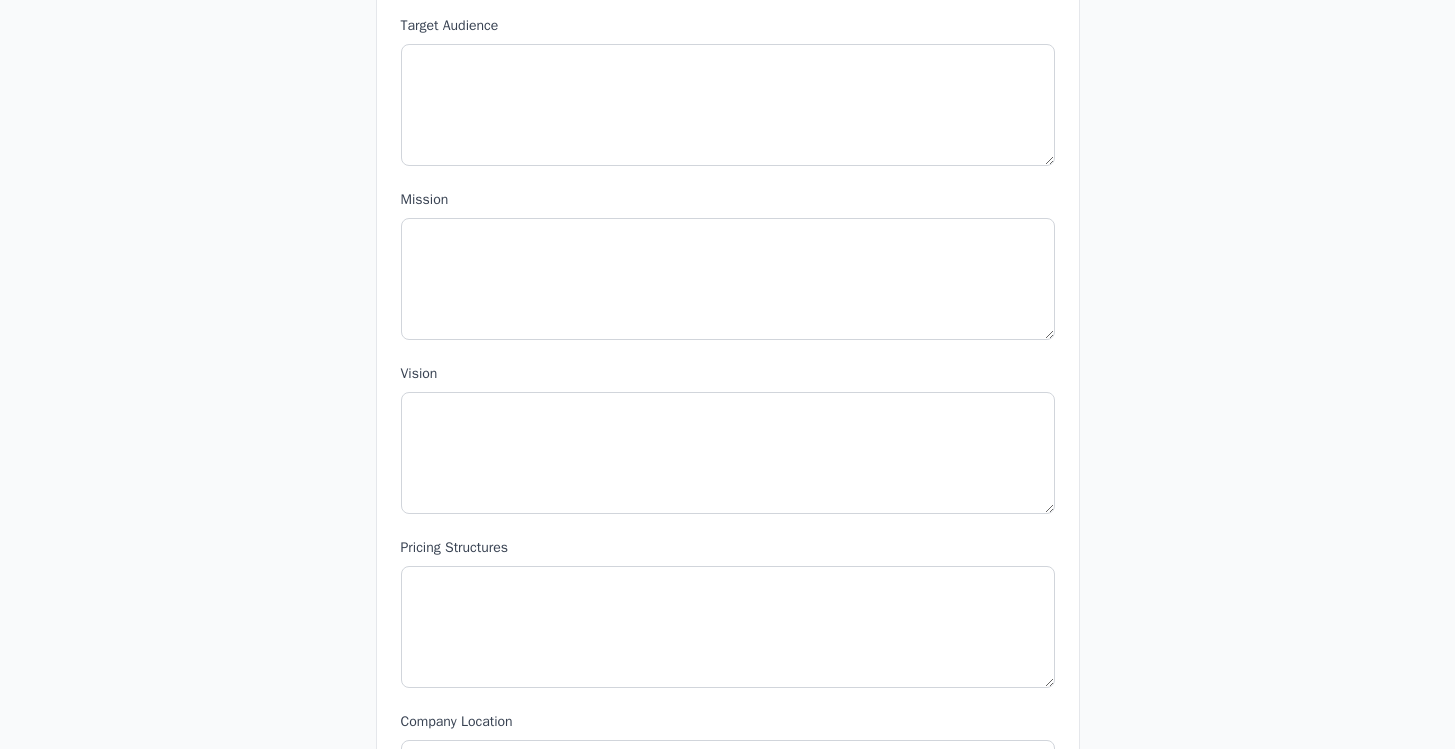 scroll, scrollTop: 1337, scrollLeft: 0, axis: vertical 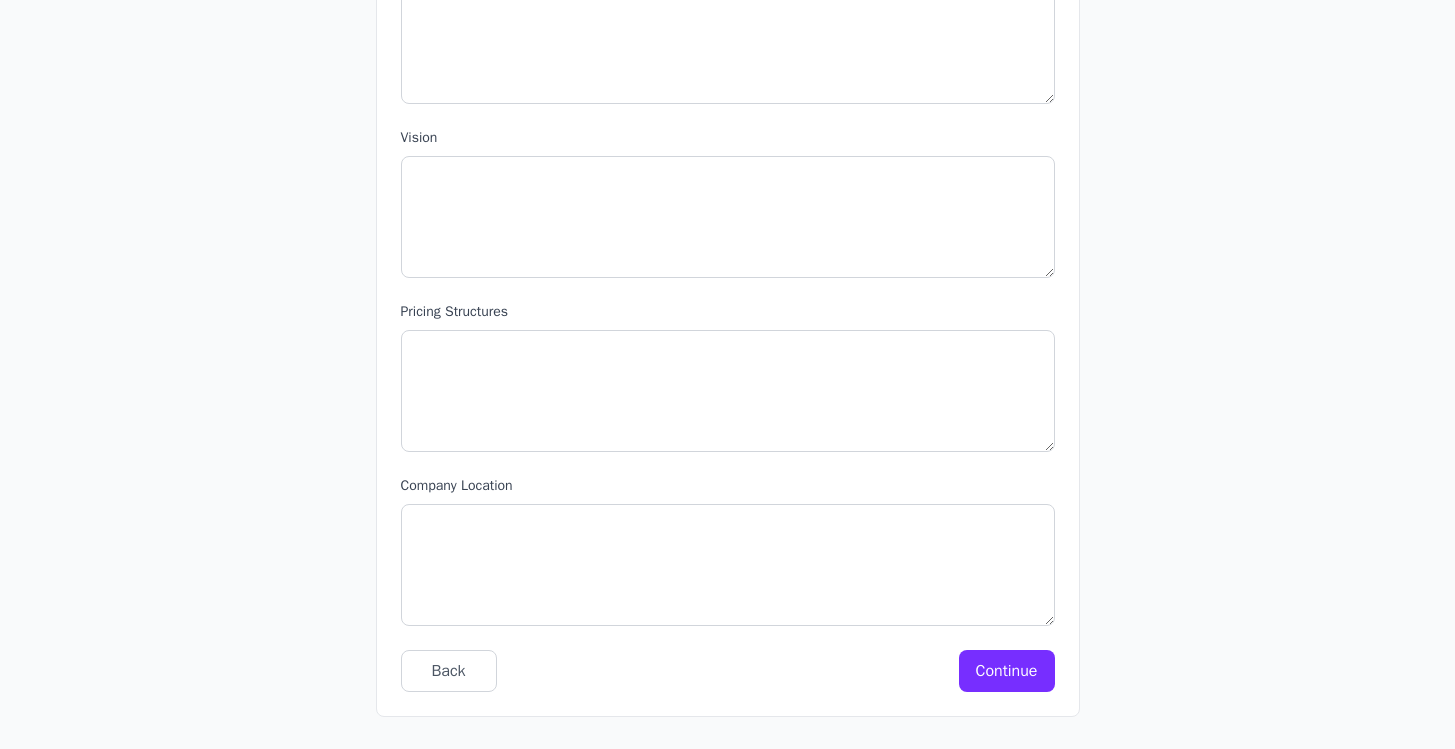 click on "Continue" at bounding box center (1007, 671) 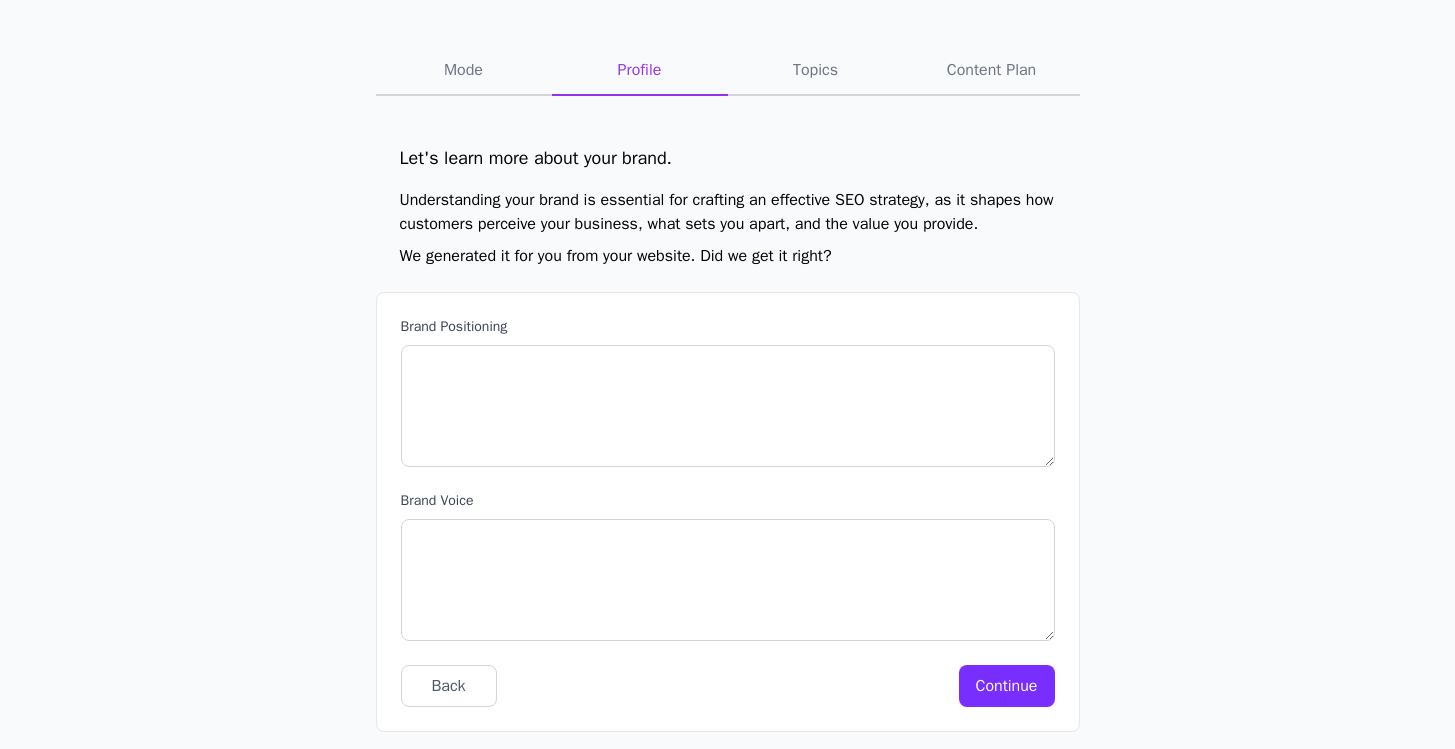 scroll, scrollTop: 79, scrollLeft: 0, axis: vertical 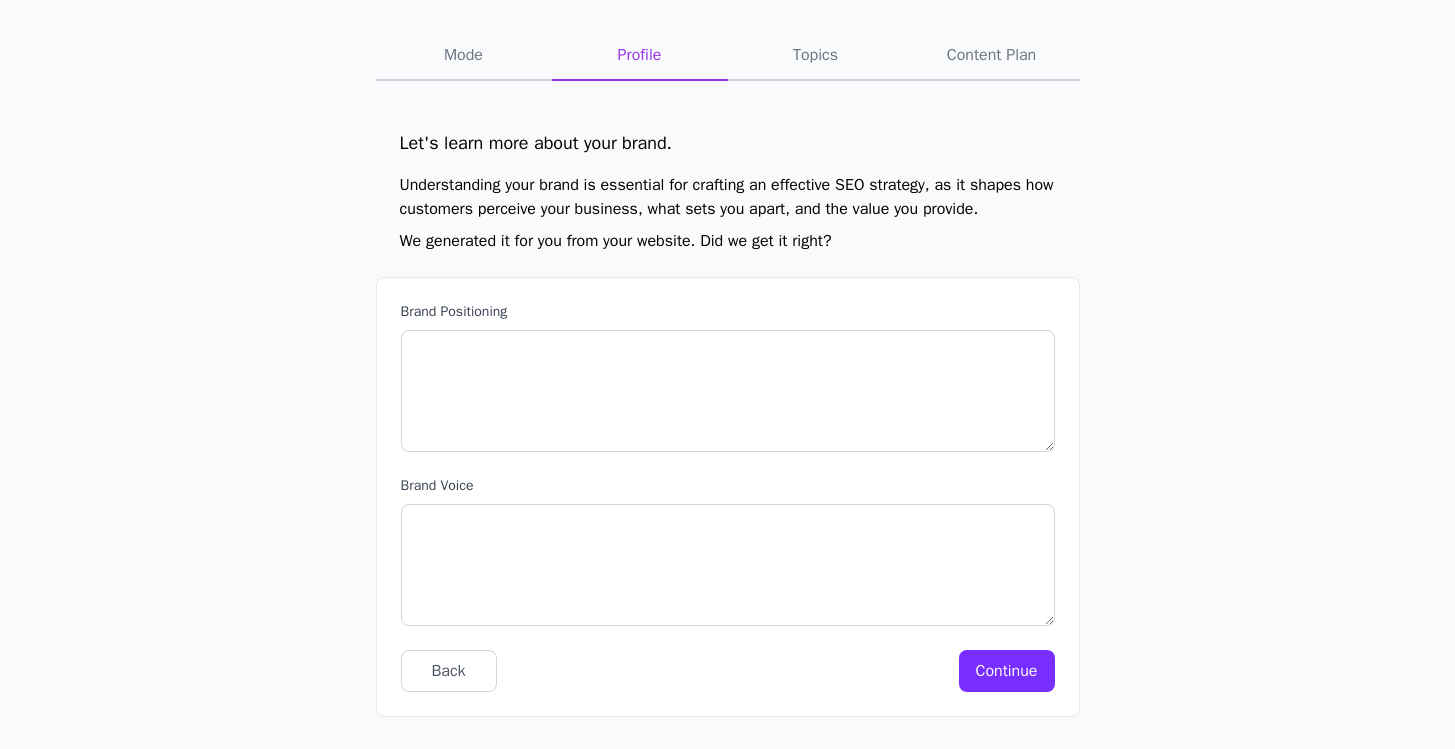 click on "Continue" at bounding box center (1007, 671) 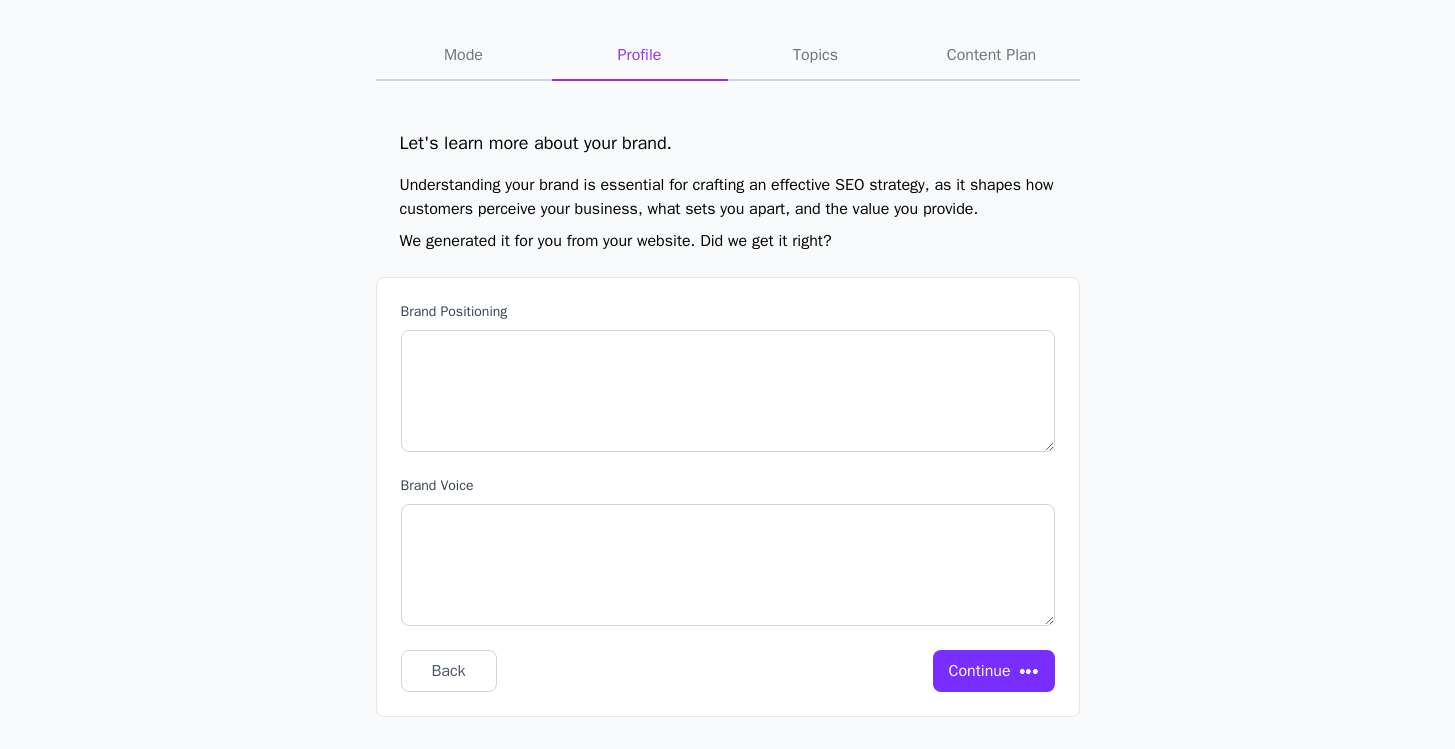 scroll, scrollTop: 0, scrollLeft: 0, axis: both 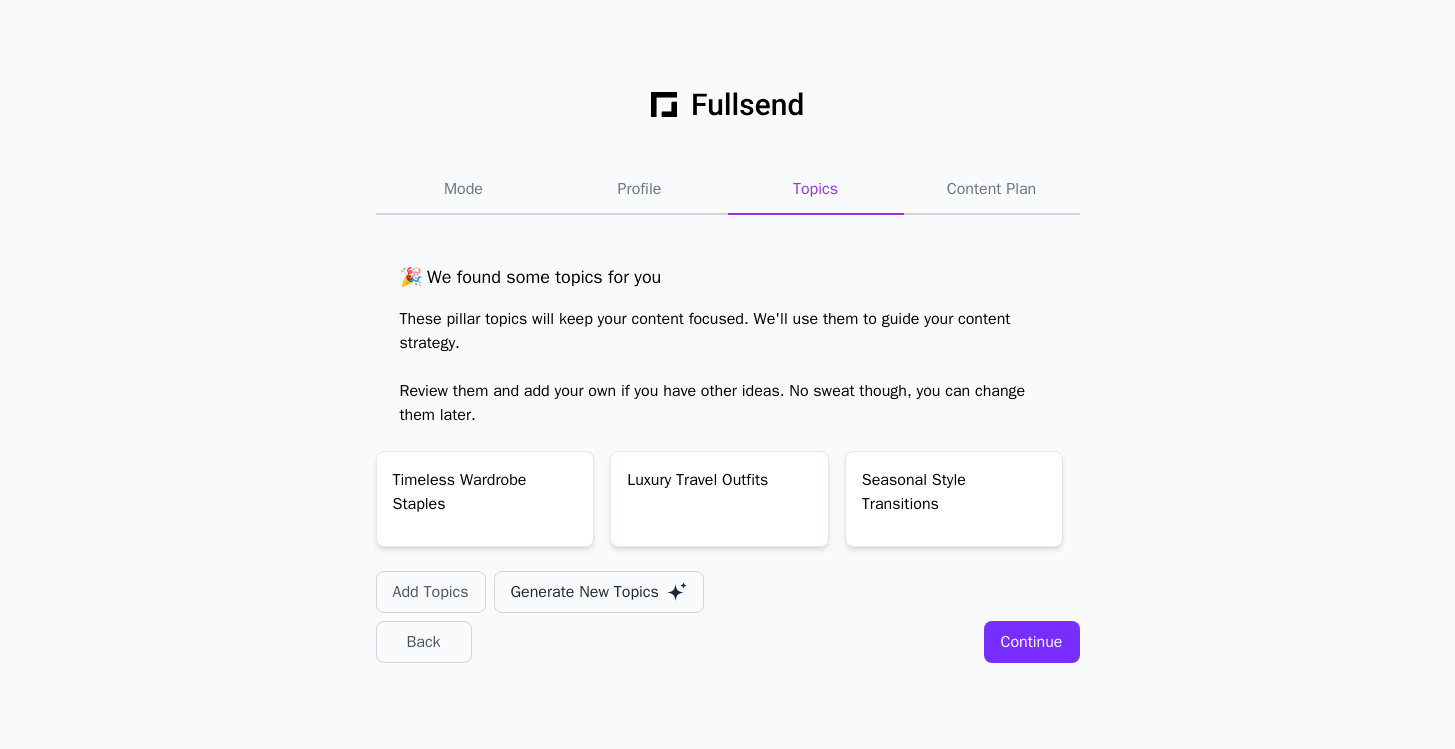 click on "Generate New Topics" at bounding box center [585, 592] 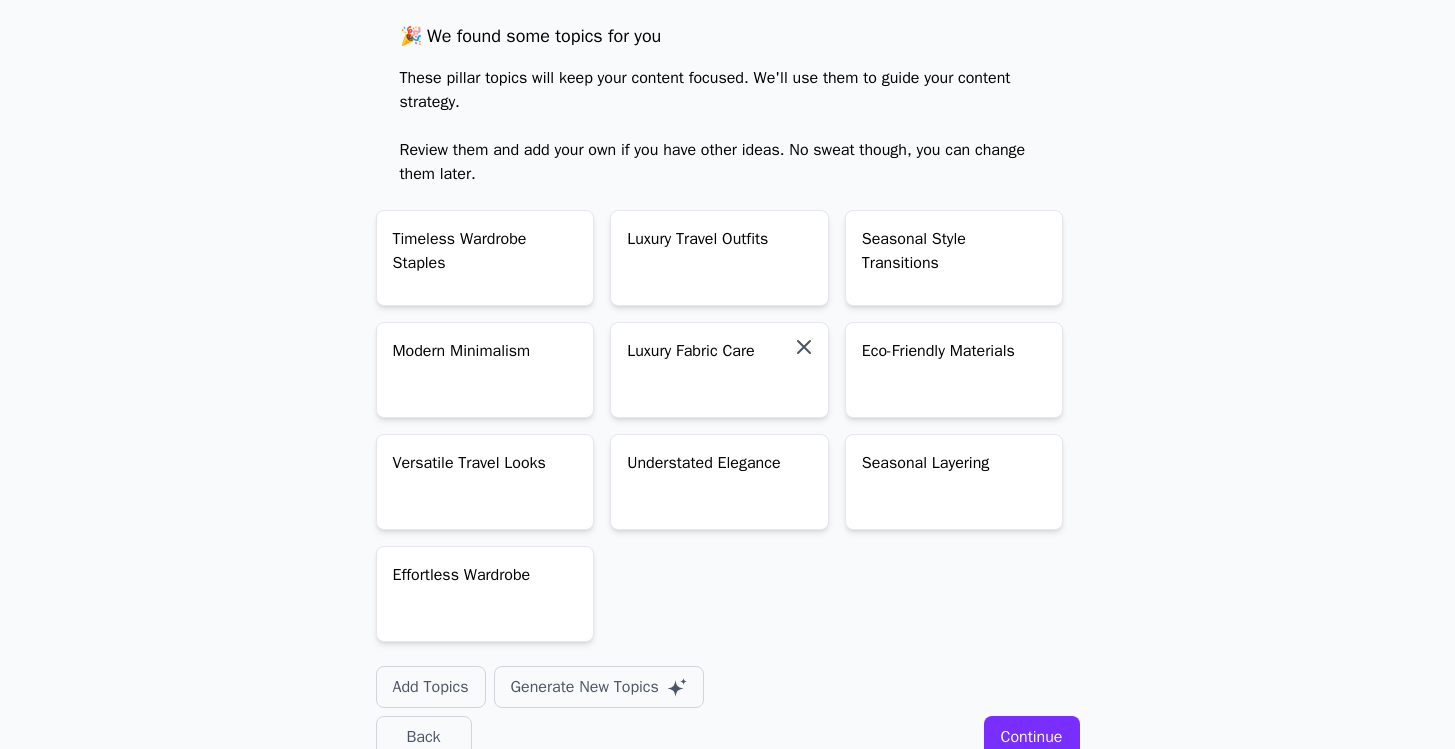 scroll, scrollTop: 227, scrollLeft: 0, axis: vertical 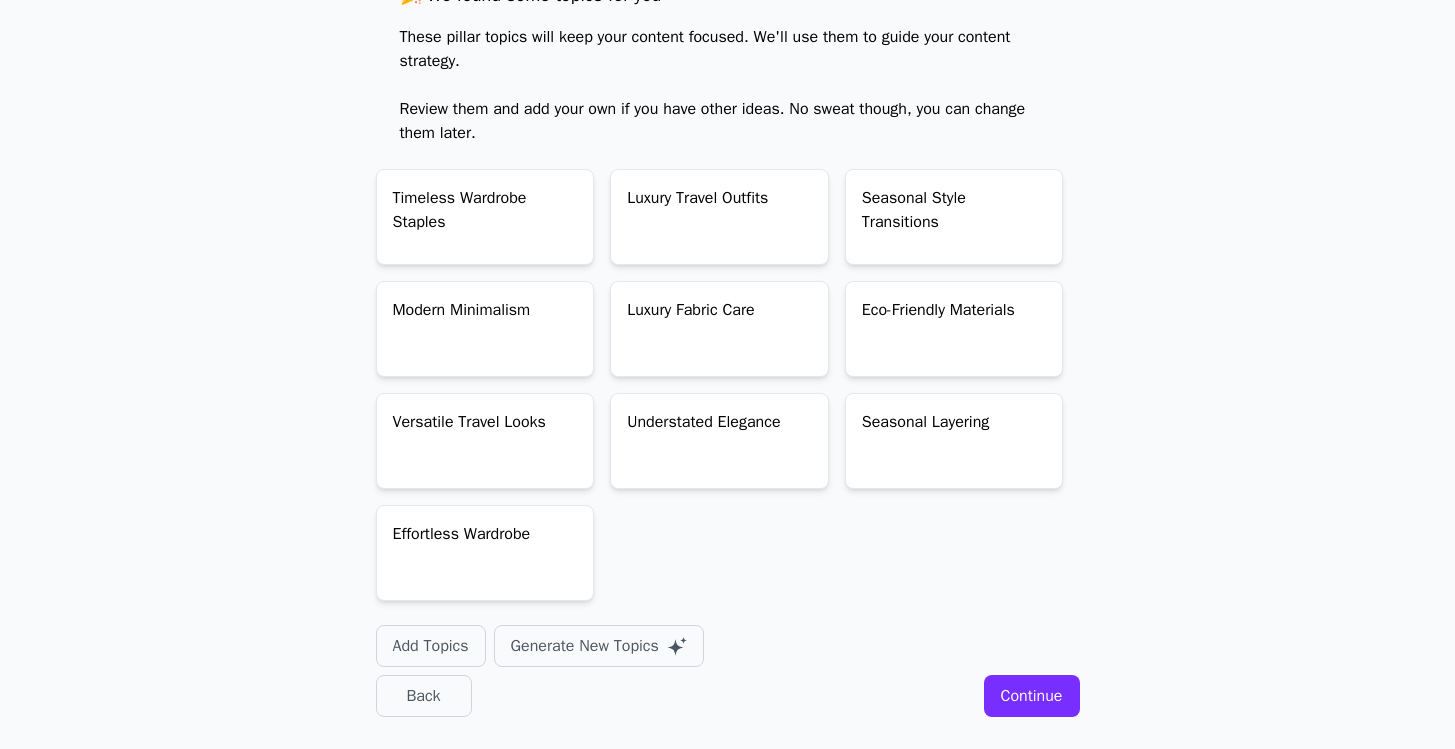 click on "Continue" at bounding box center (1032, 696) 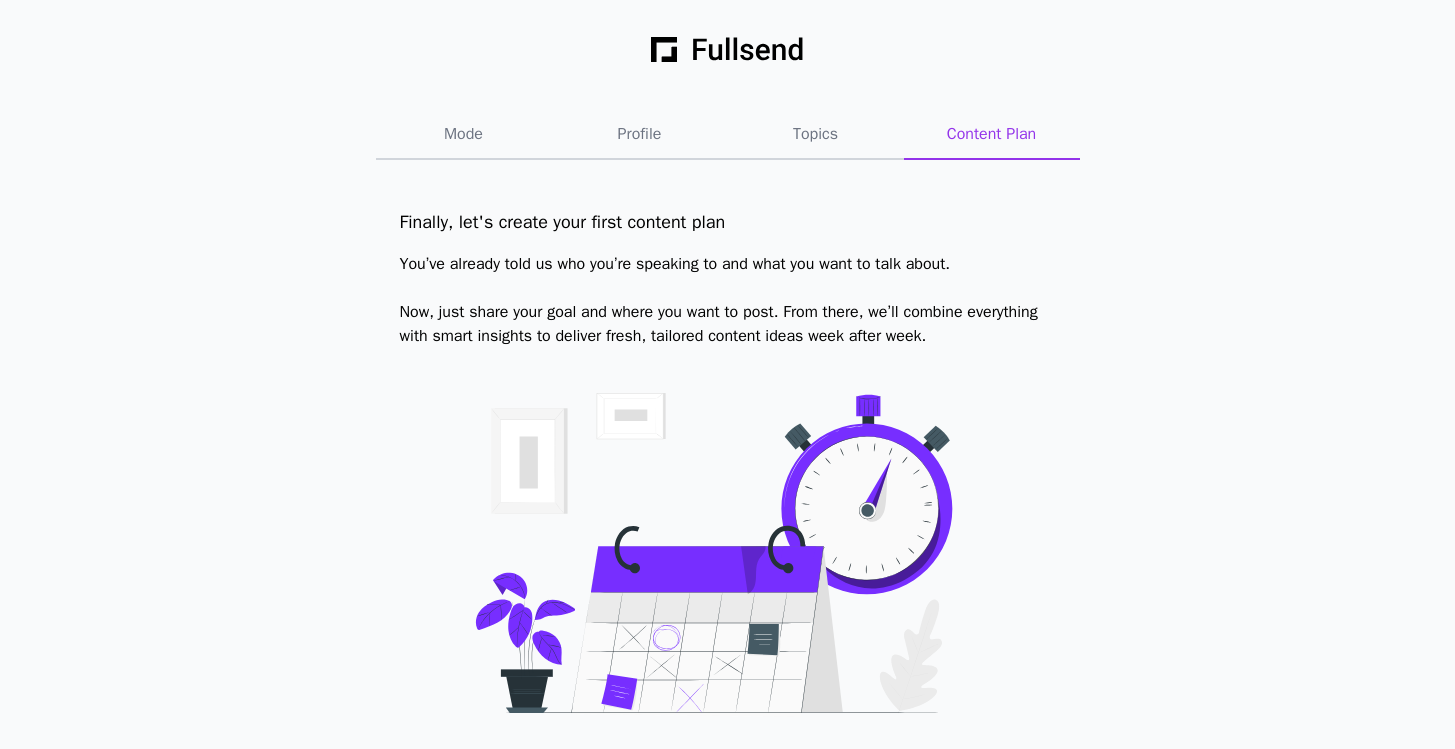 scroll, scrollTop: 74, scrollLeft: 0, axis: vertical 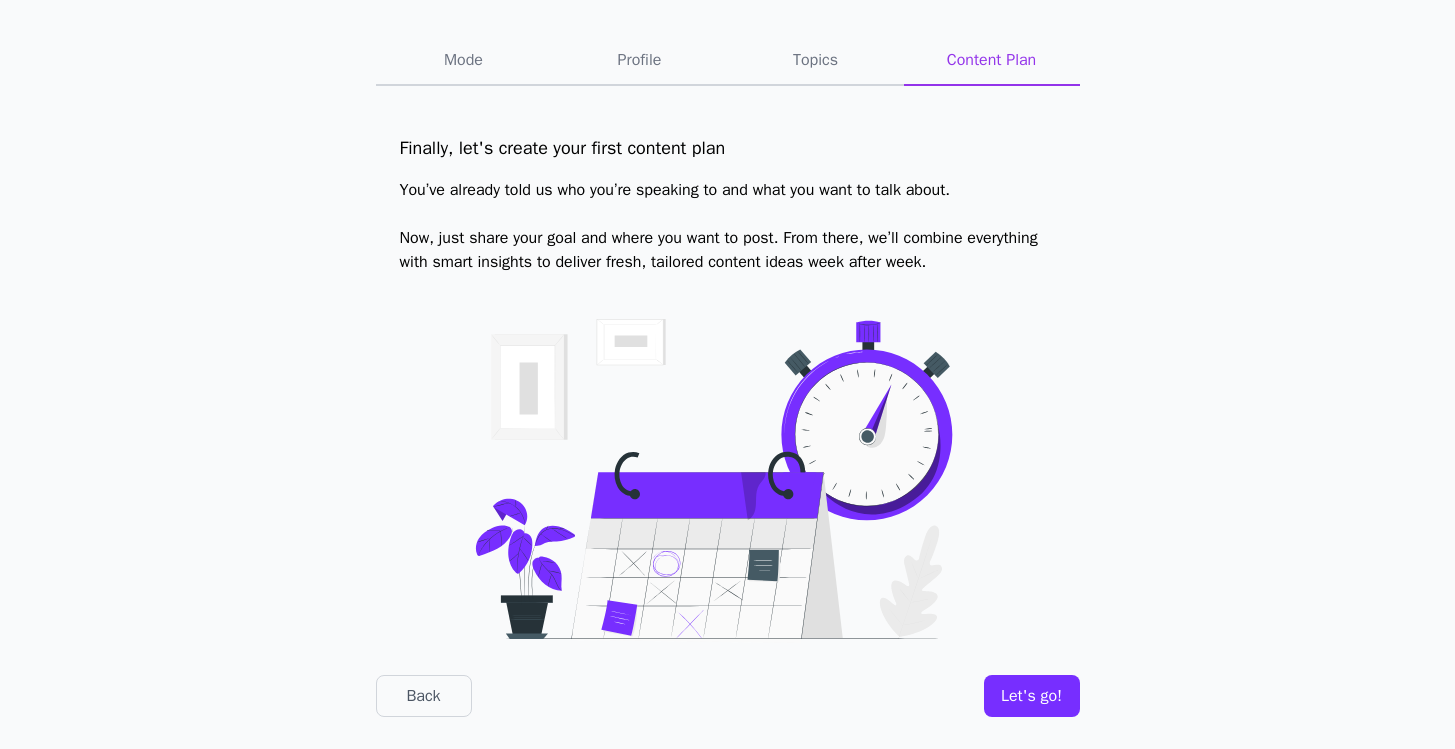 click on "Let's go!" at bounding box center (1032, 696) 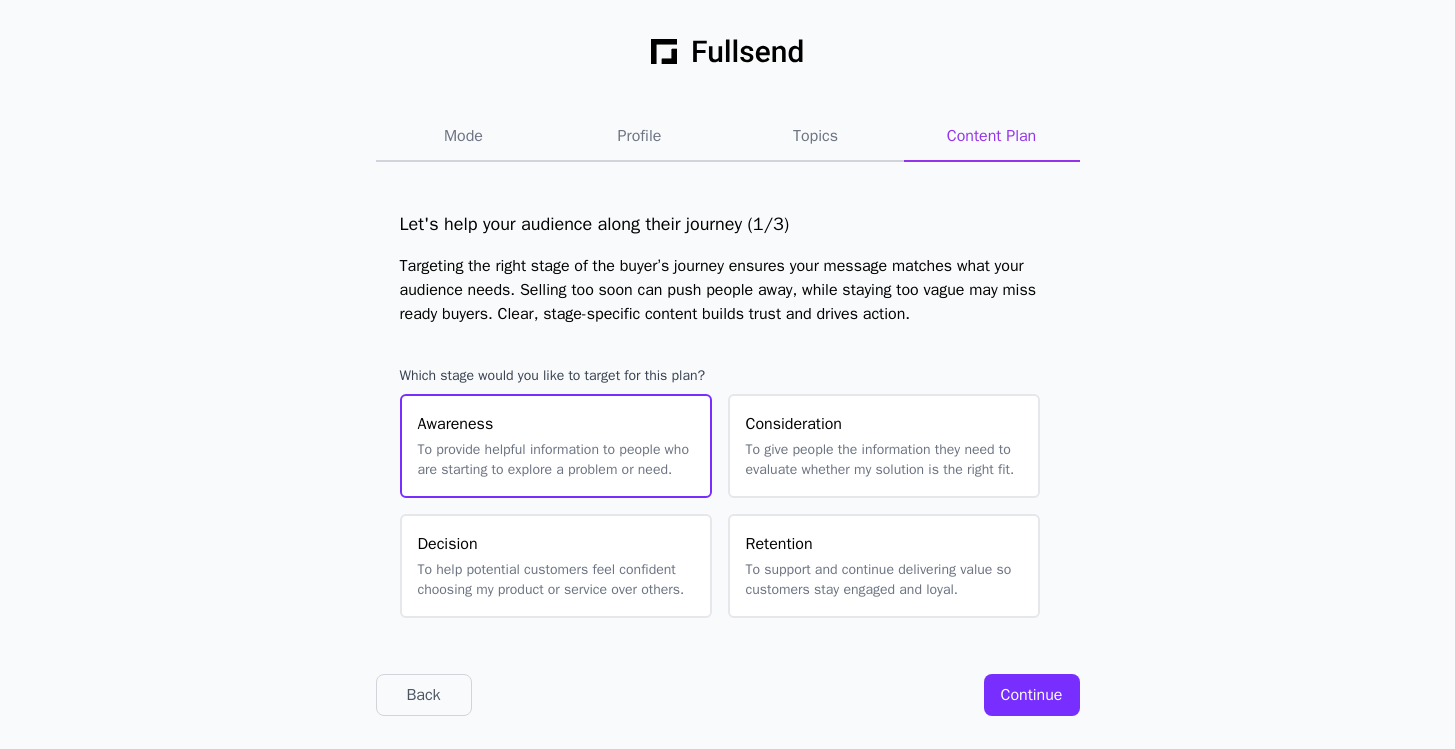 scroll, scrollTop: 31, scrollLeft: 0, axis: vertical 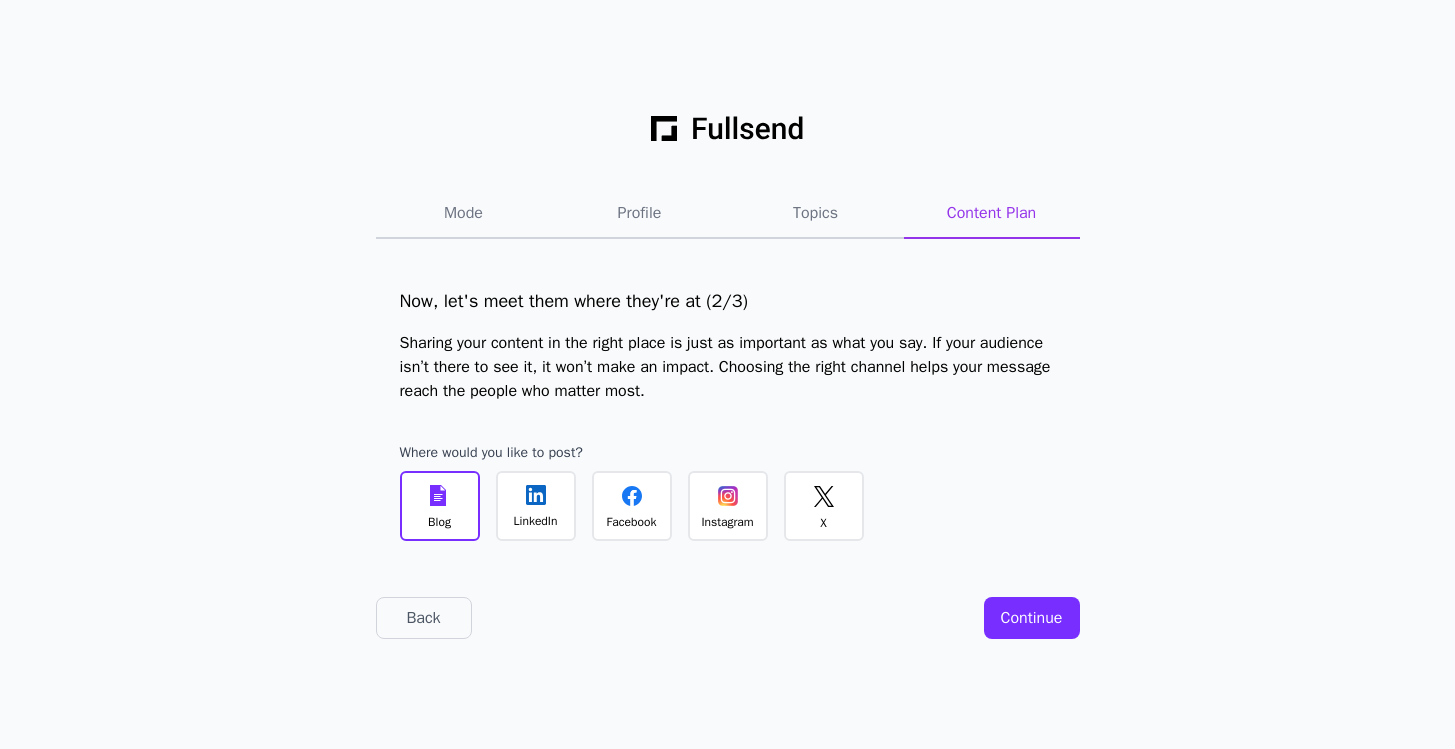 click on "LinkedIn" at bounding box center (536, 521) 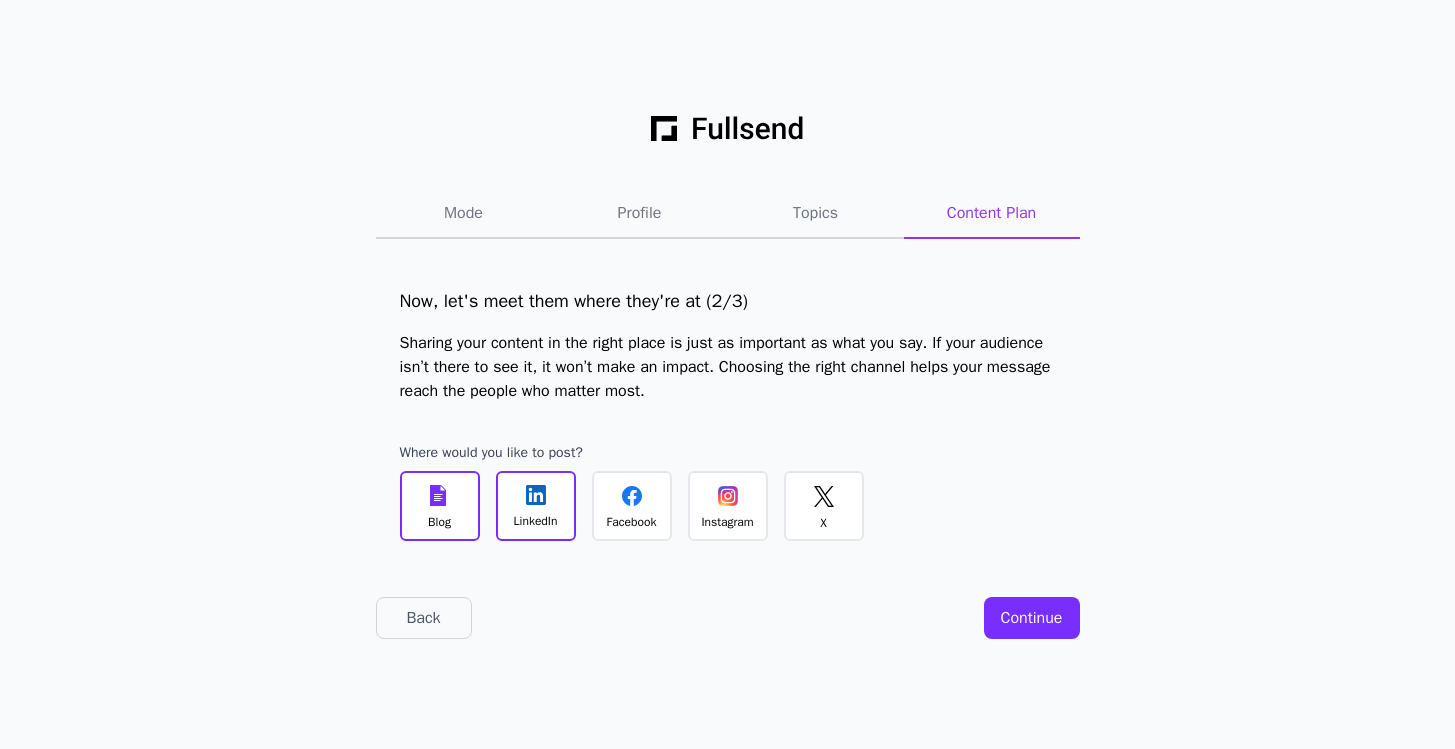 click 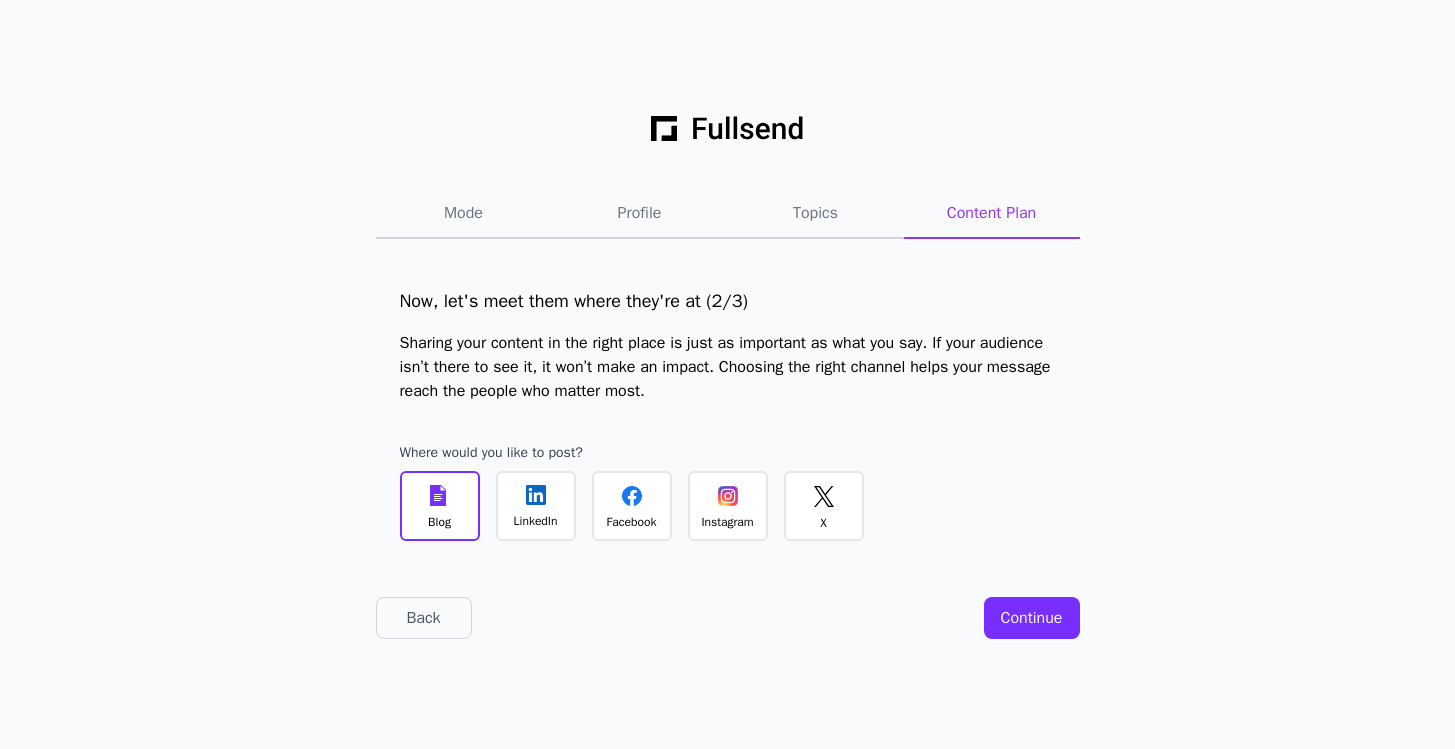 click on "Instagram" at bounding box center [727, 522] 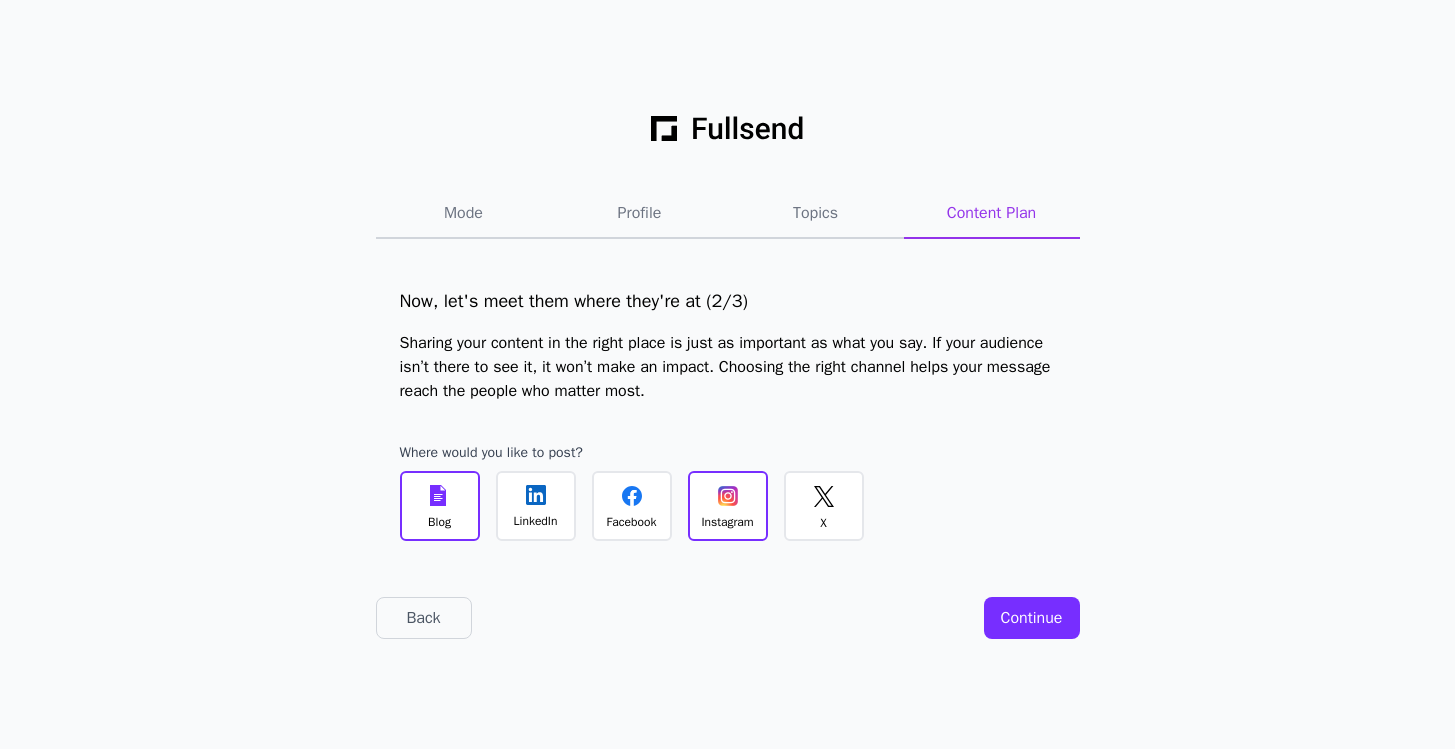 click at bounding box center [440, 495] 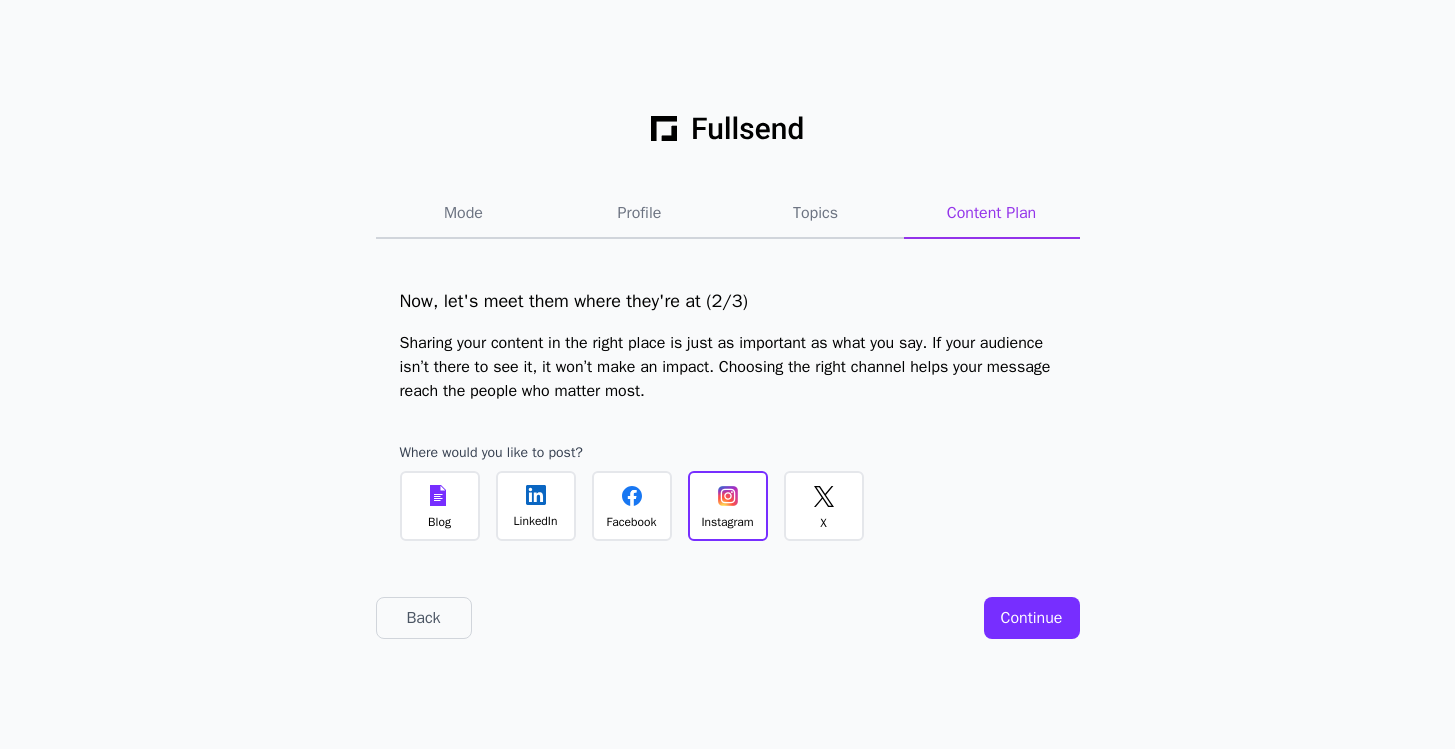 click on "Facebook" at bounding box center (632, 522) 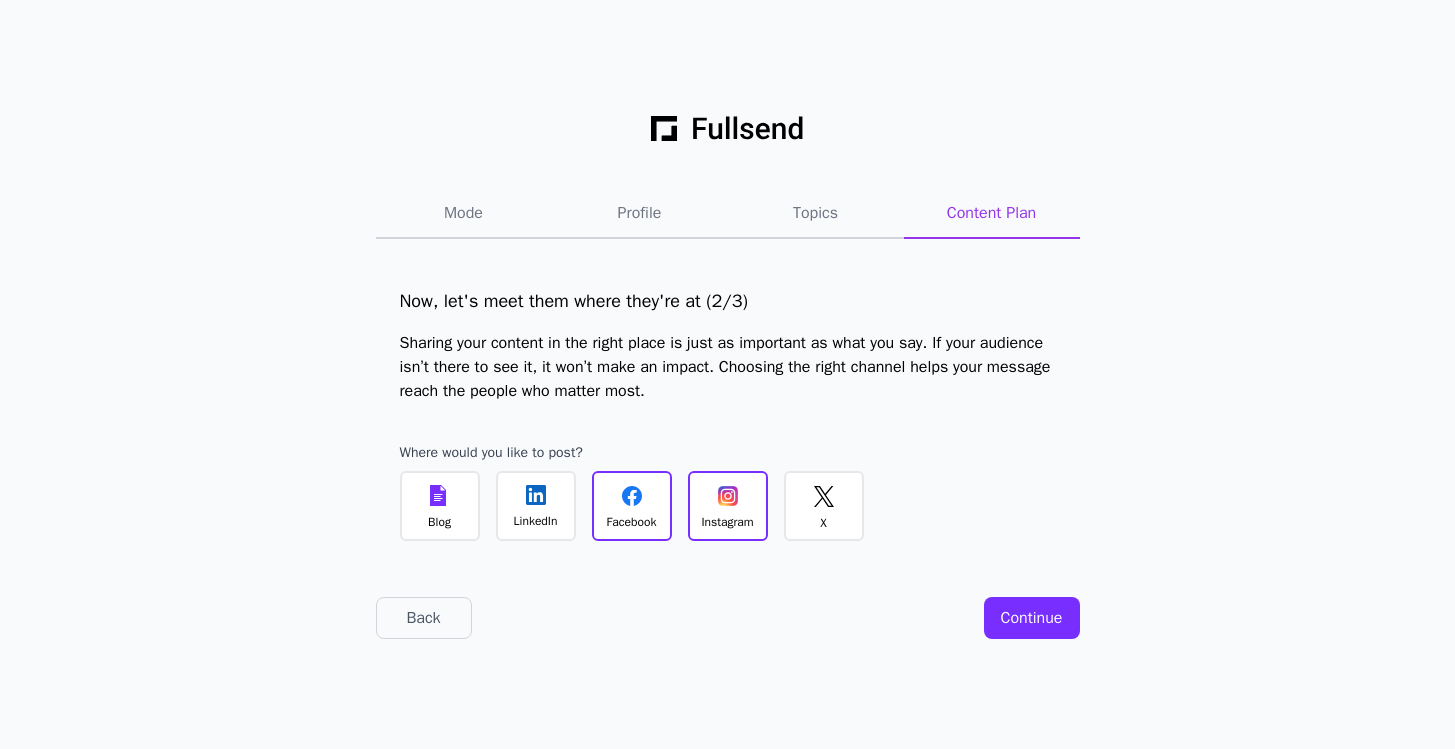 click on "Continue" at bounding box center (1032, 618) 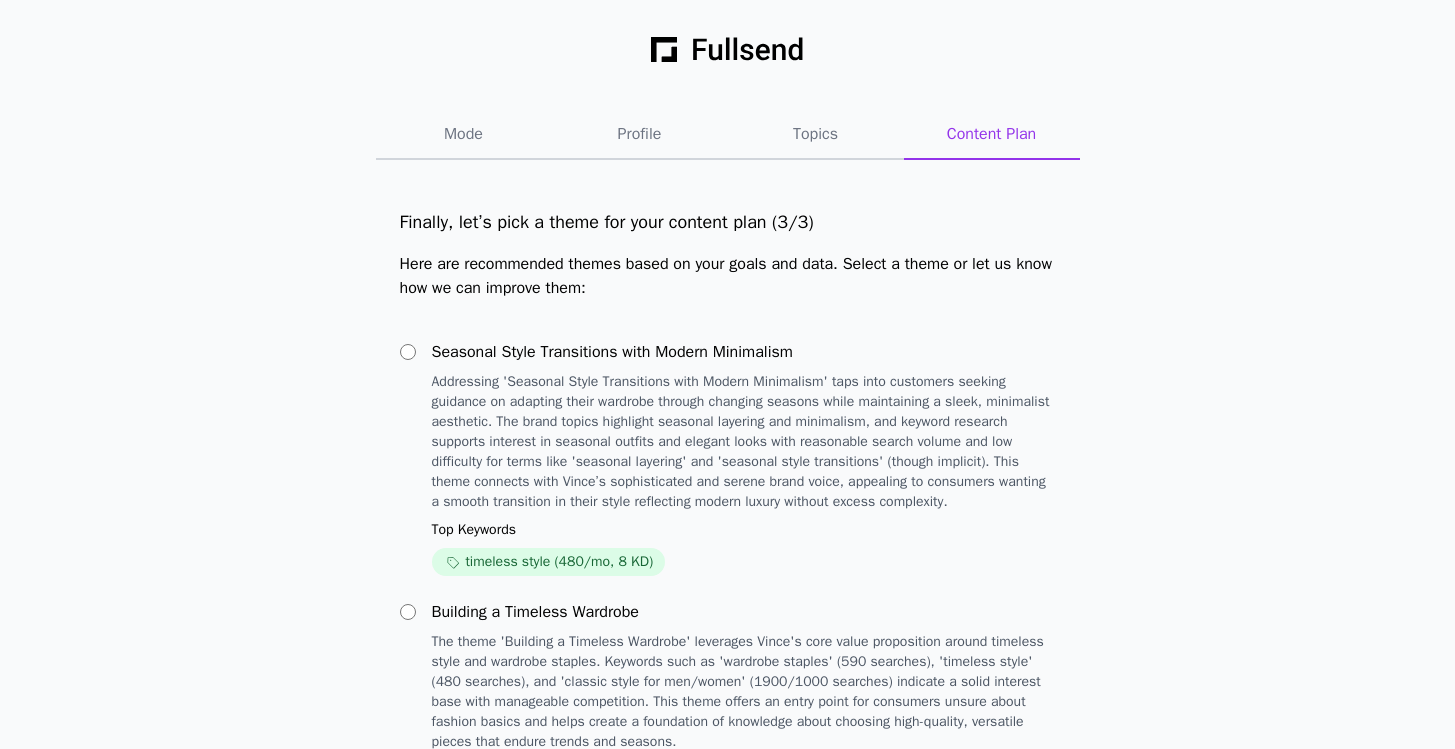 scroll, scrollTop: 781, scrollLeft: 0, axis: vertical 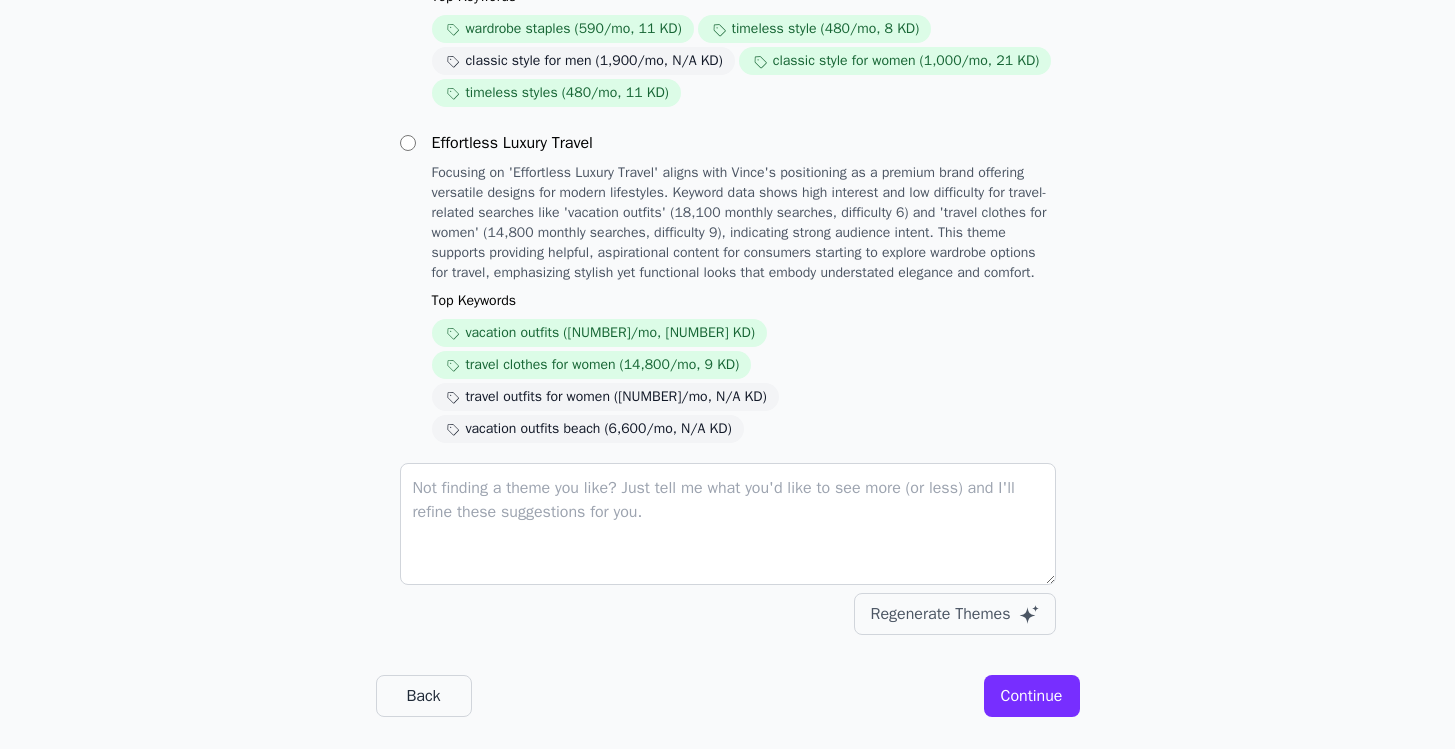click on "Back" at bounding box center (424, 696) 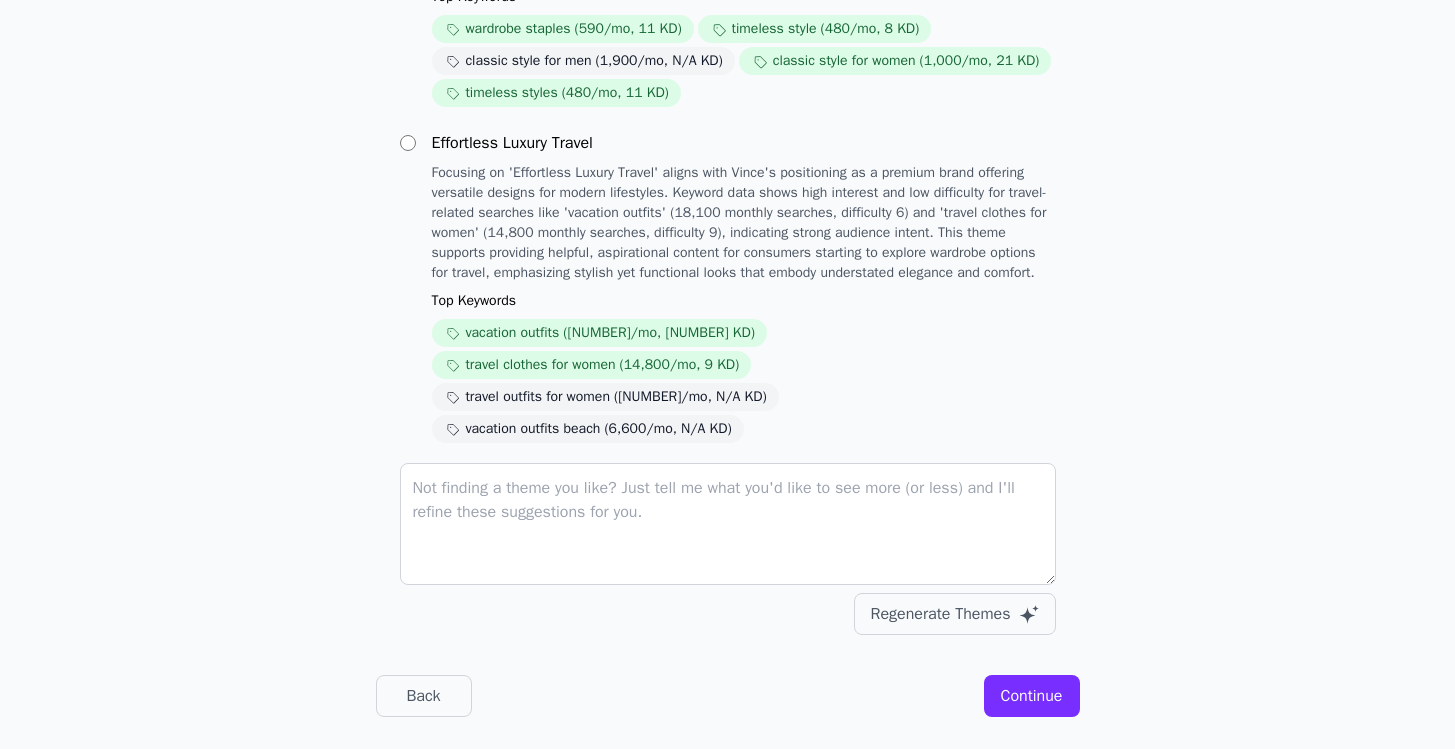 scroll, scrollTop: 0, scrollLeft: 0, axis: both 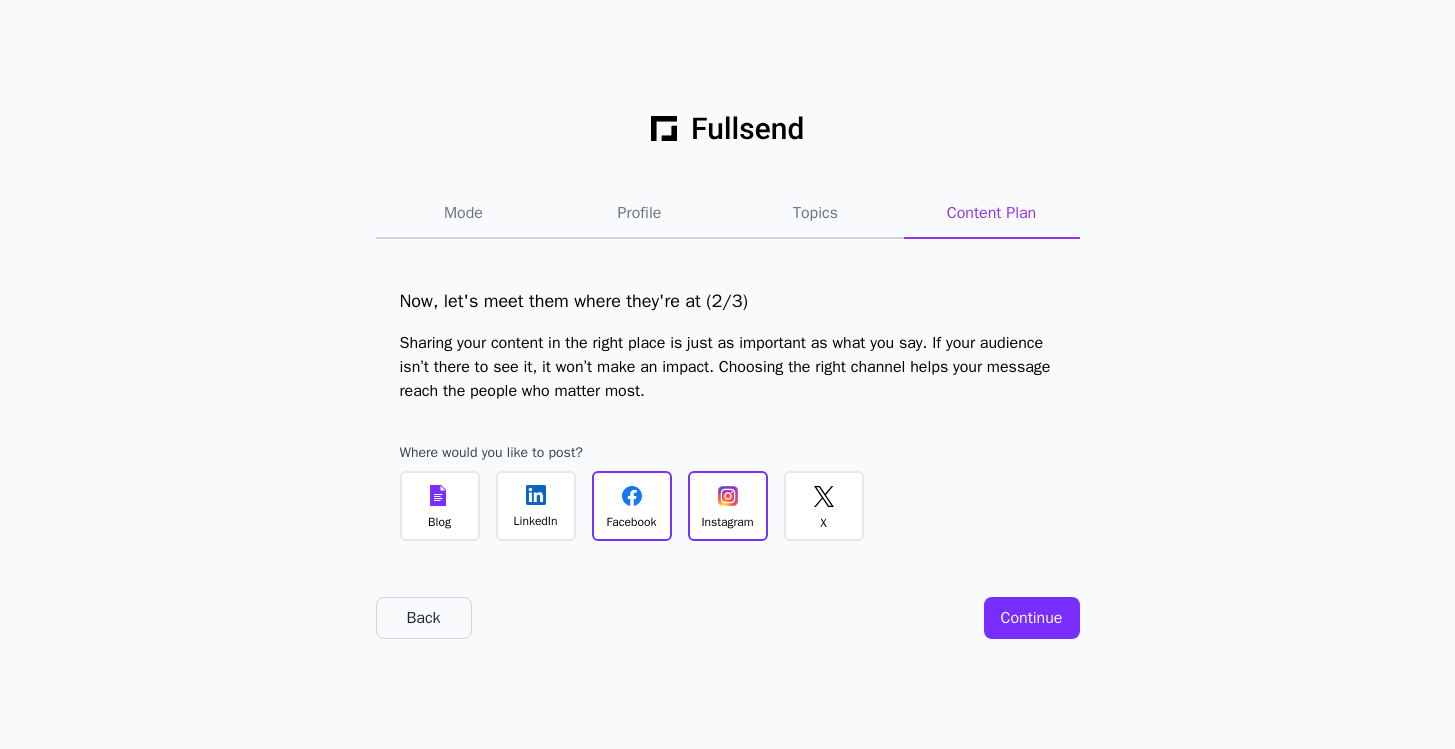 click on "Back" at bounding box center (424, 618) 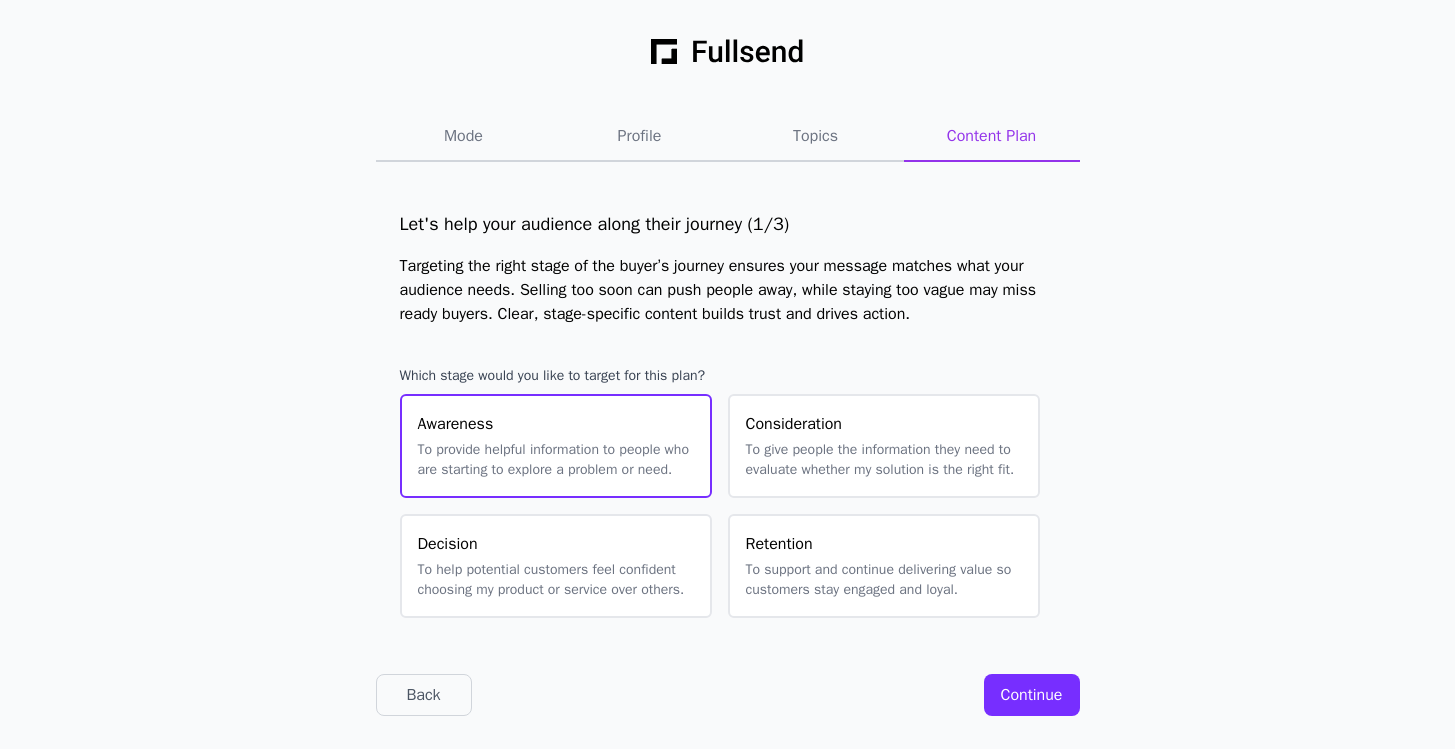 scroll, scrollTop: 17, scrollLeft: 0, axis: vertical 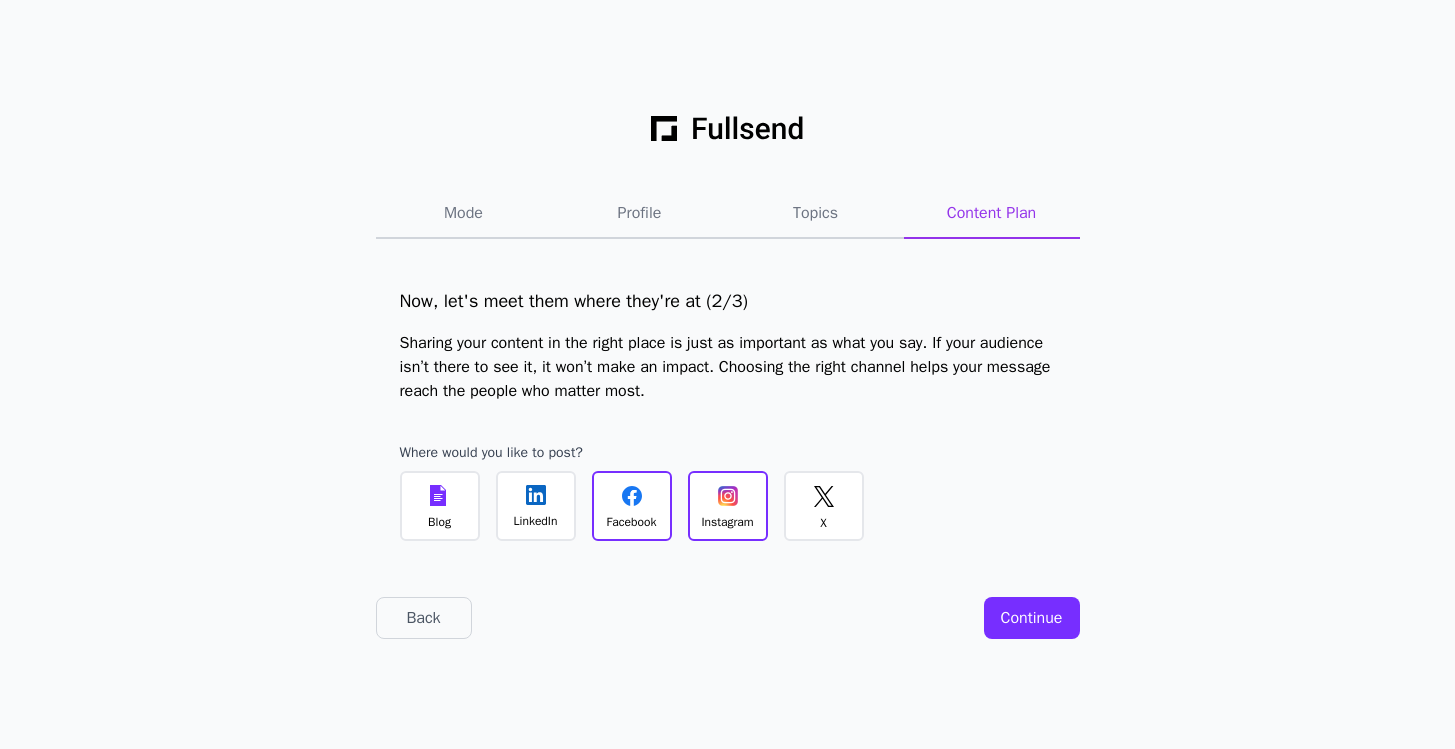 click on "Continue" at bounding box center (1032, 618) 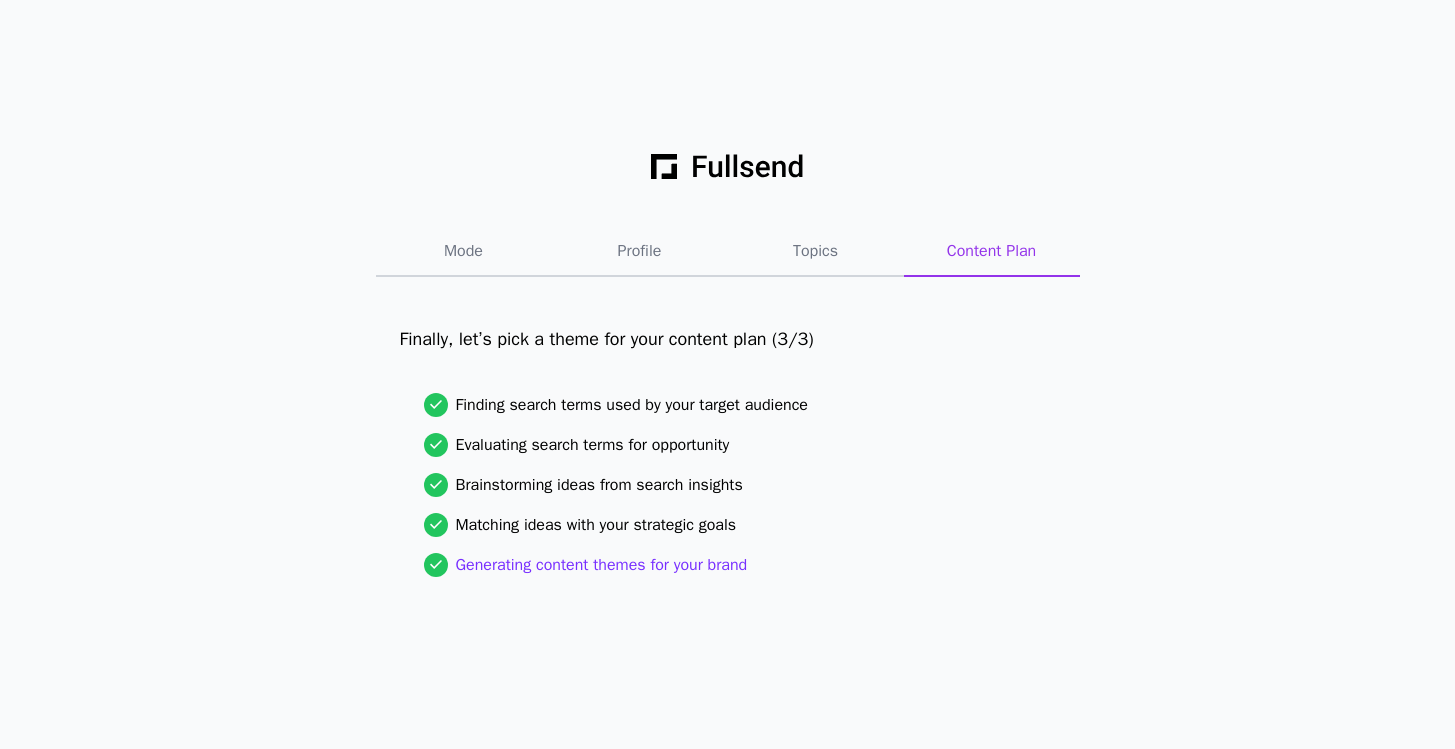 click on "Matching ideas with your strategic goals" 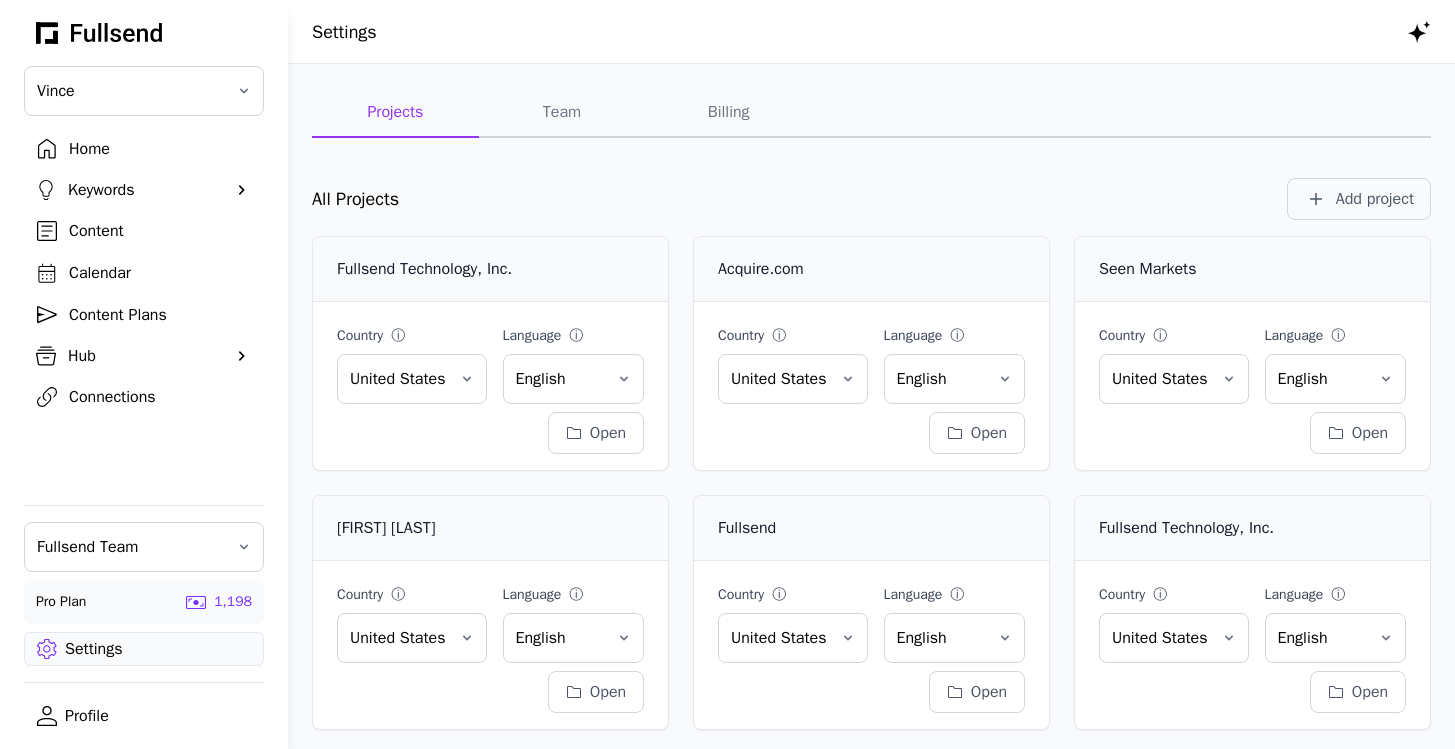 click on "Home" at bounding box center (160, 149) 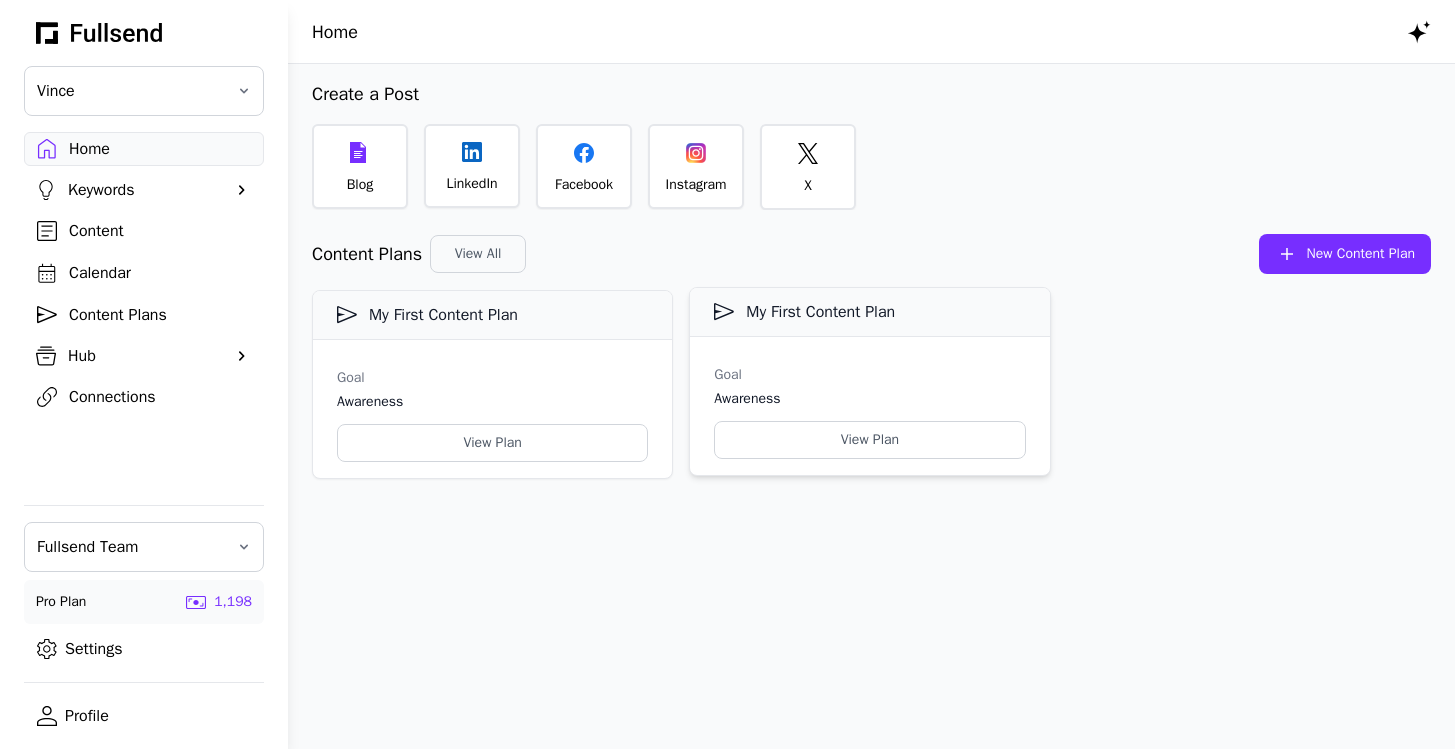 click on "Goal awareness  View Plan" at bounding box center (869, 406) 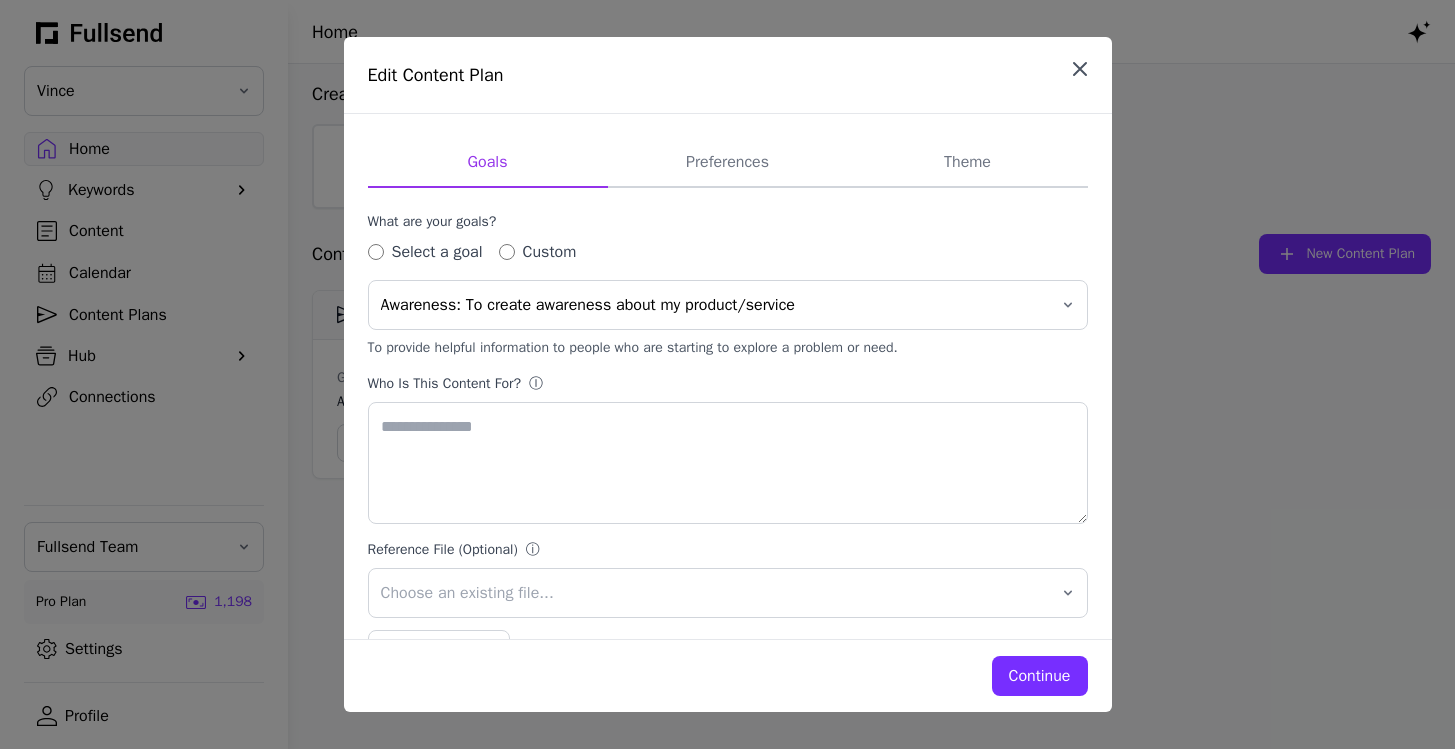 click 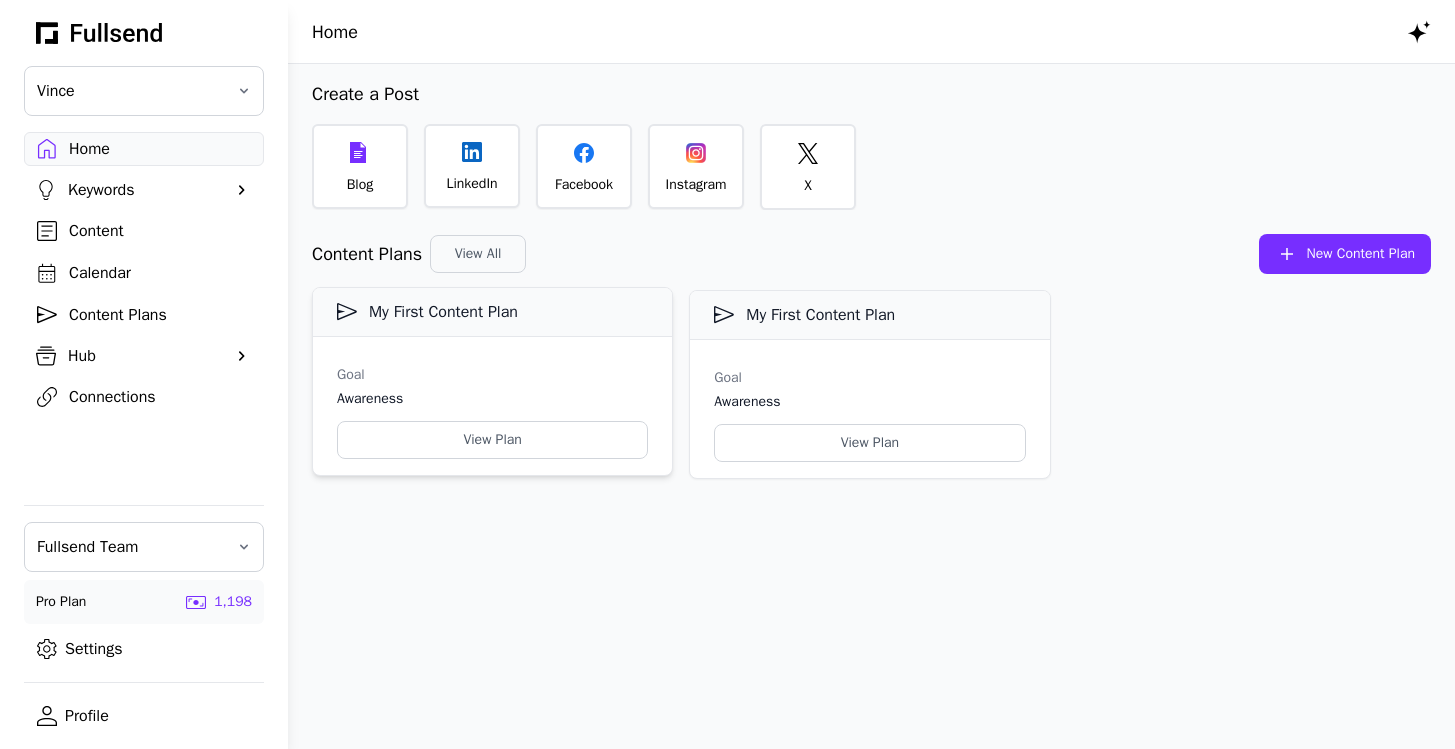 click on "Goal awareness  View Plan" at bounding box center [492, 406] 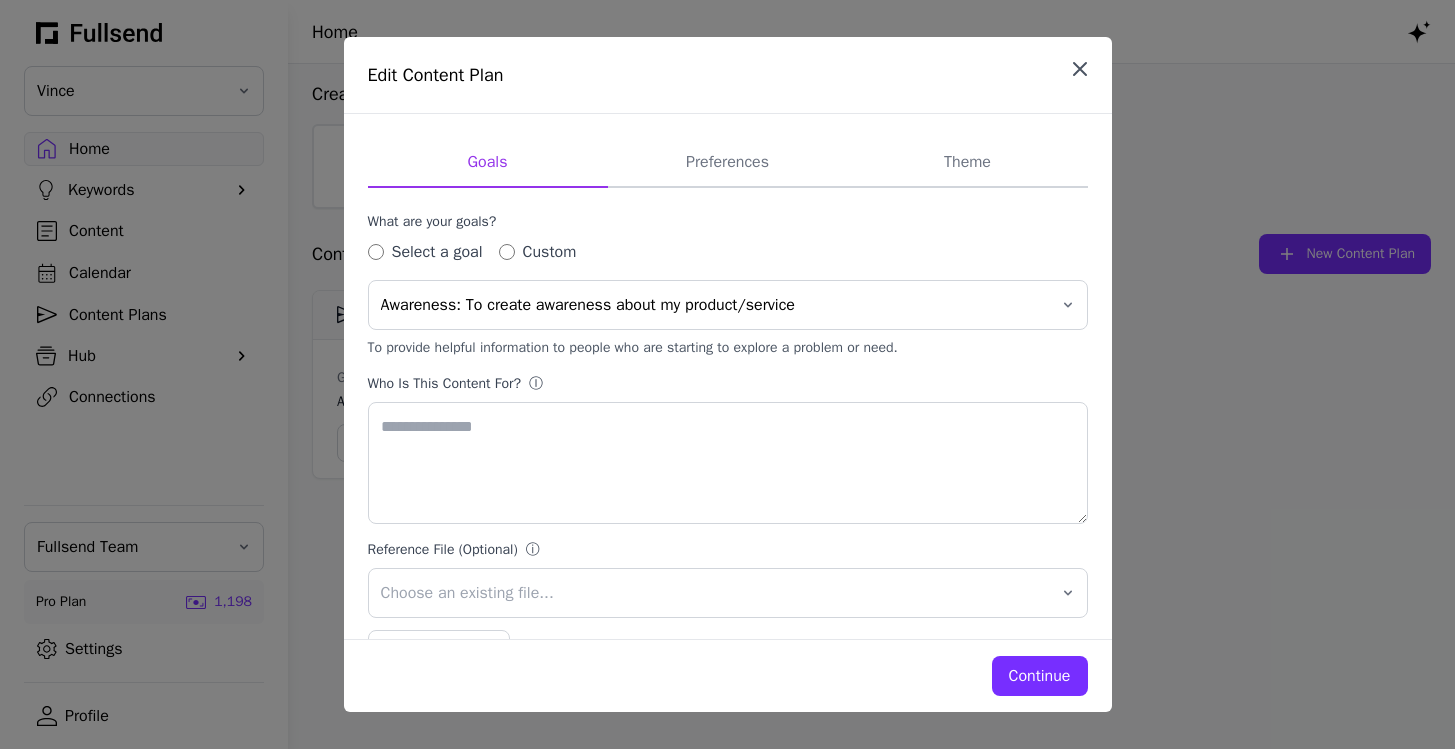 click 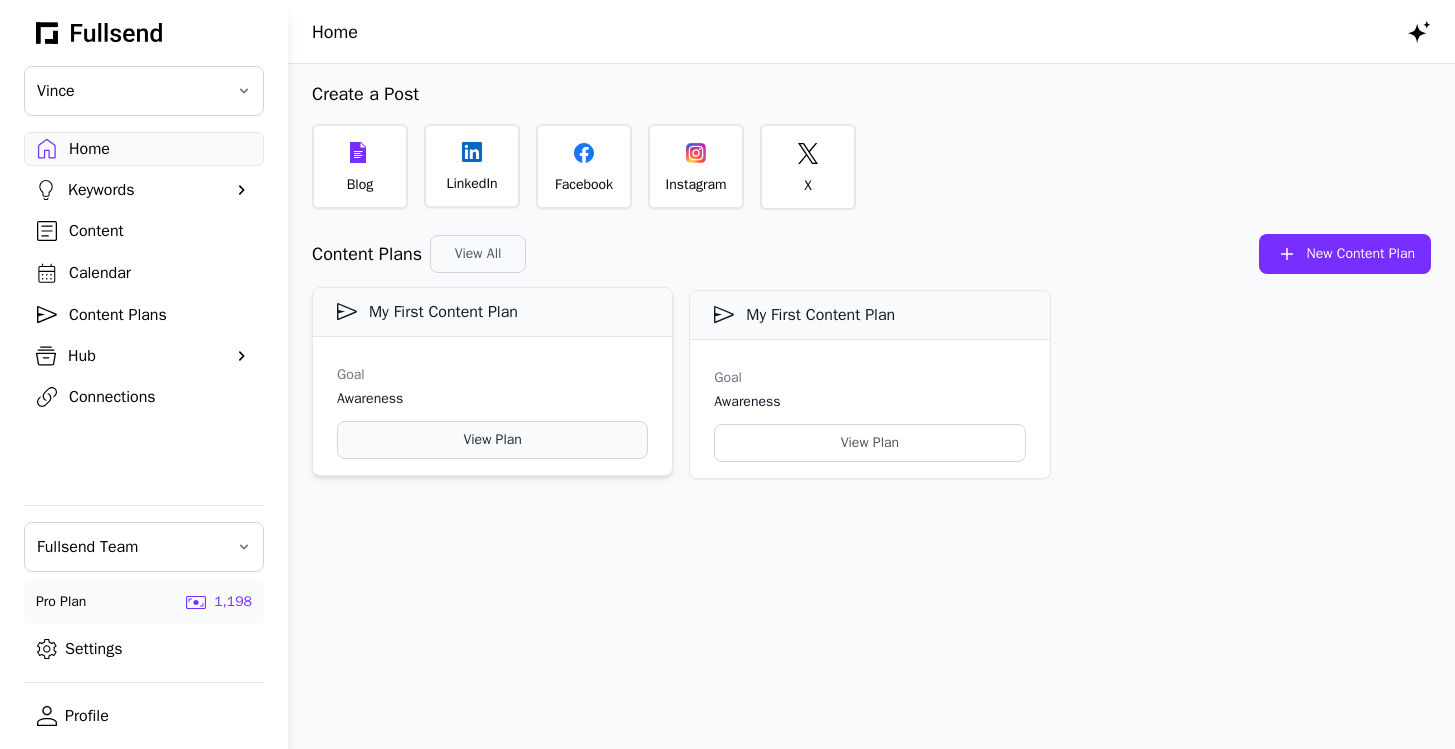 click on "View Plan" at bounding box center [492, 440] 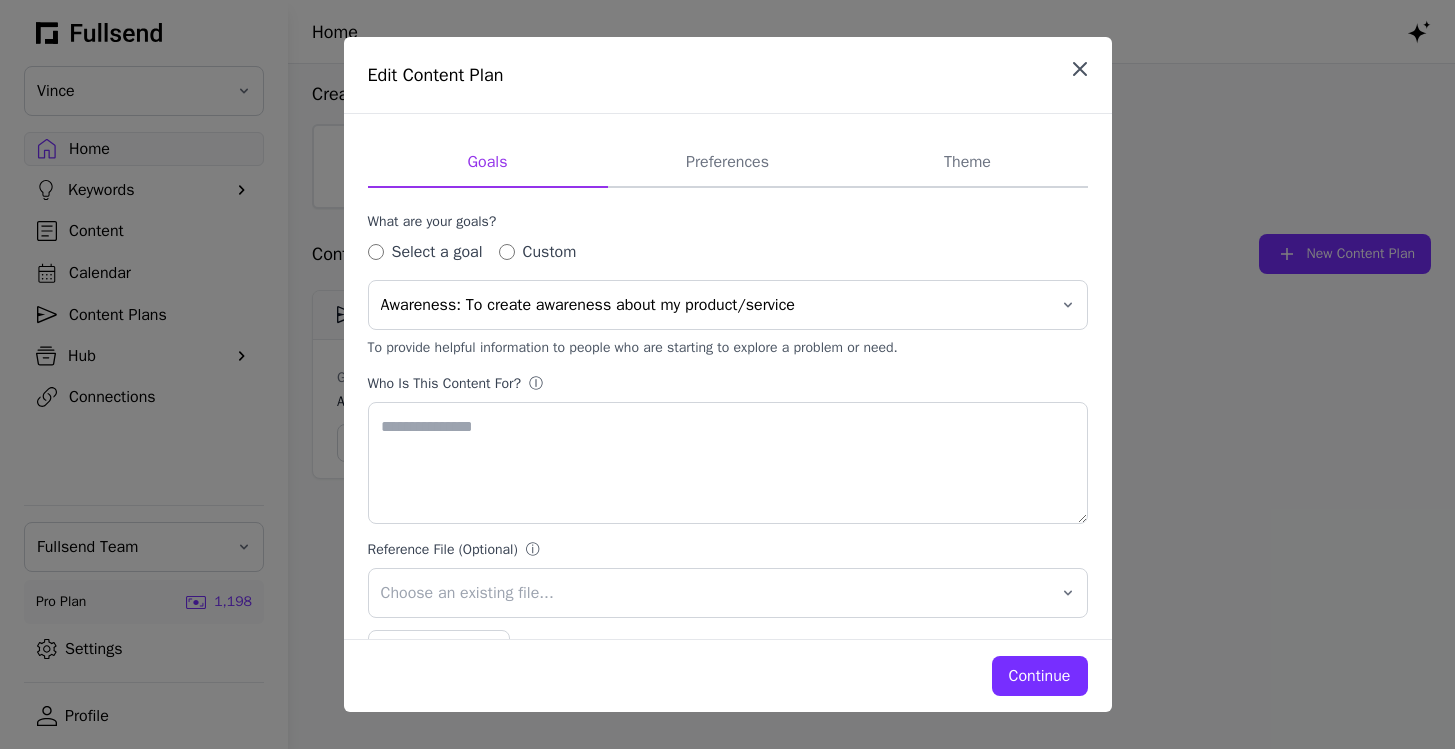 click 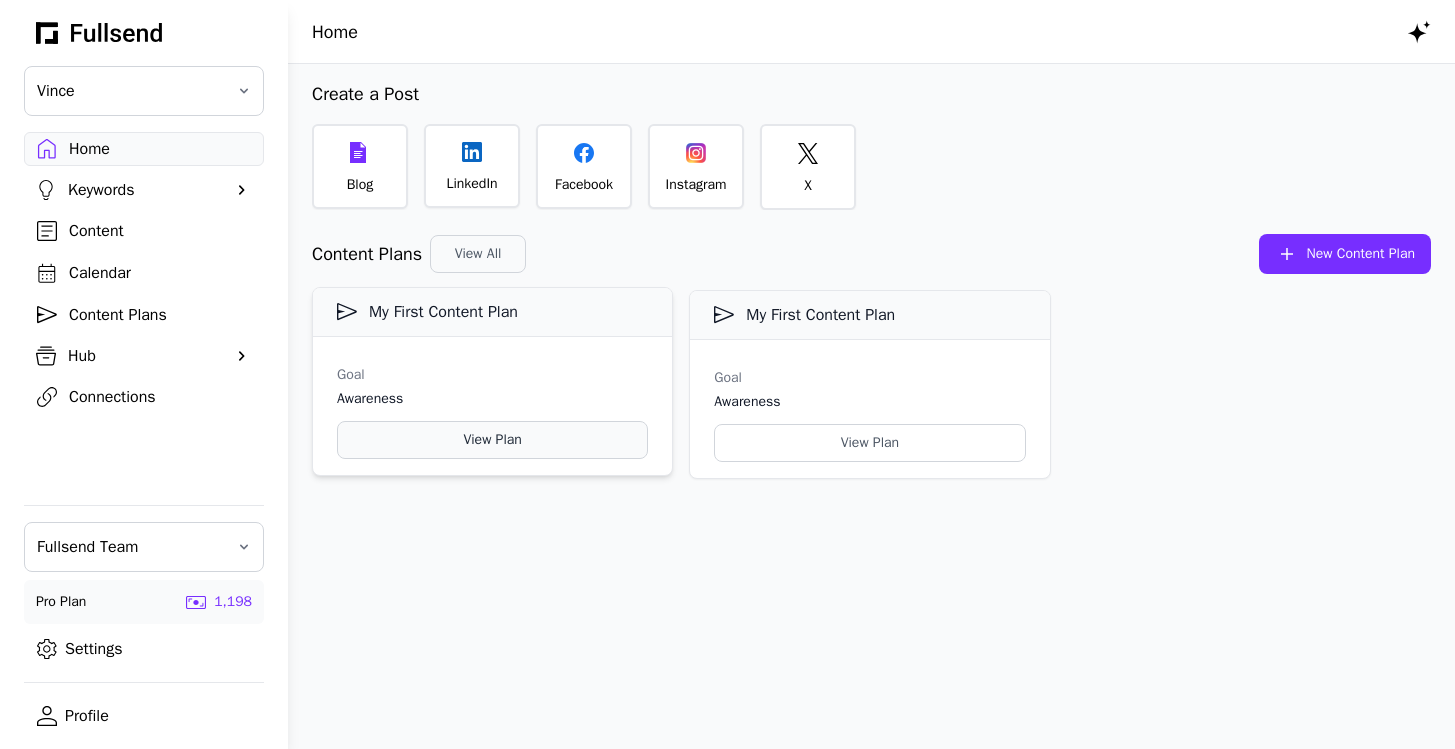 click on "View Plan" at bounding box center (492, 440) 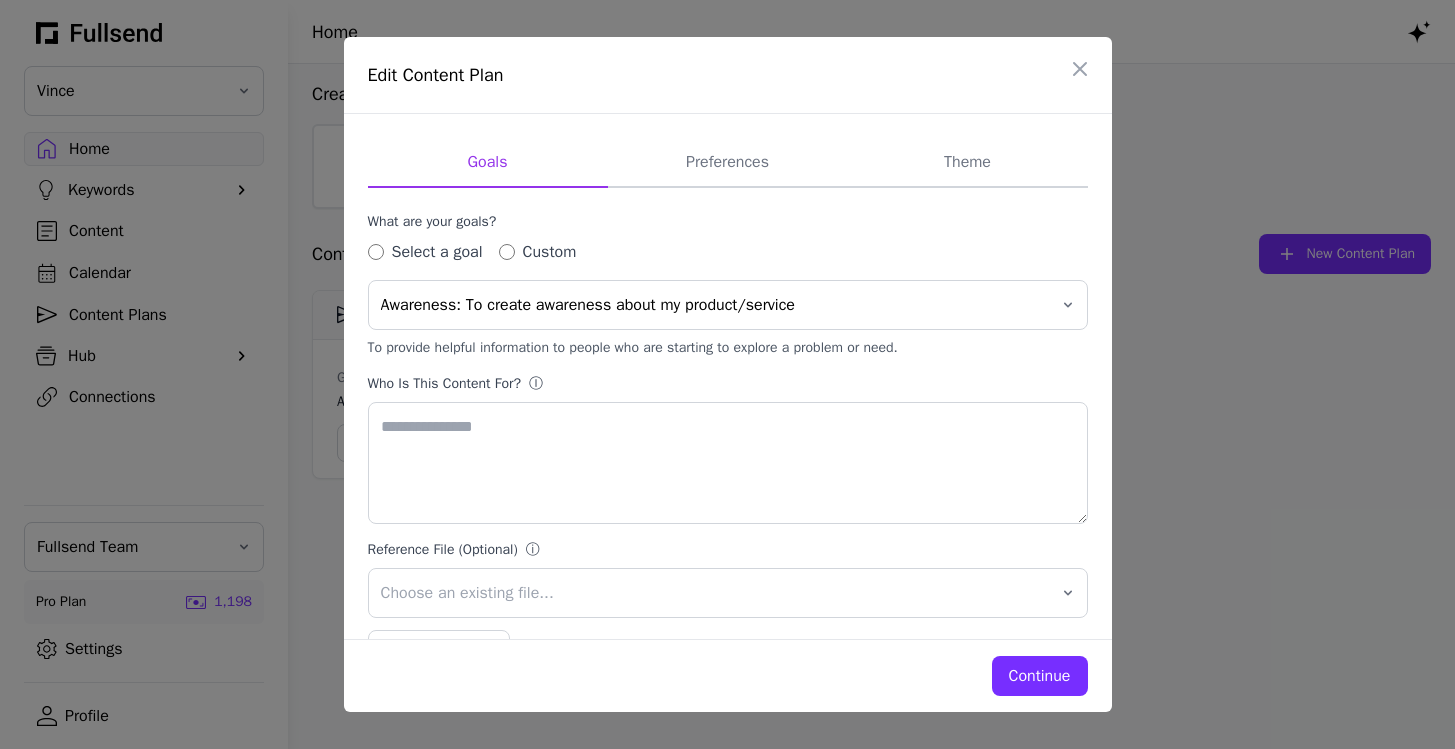 click on "Continue" at bounding box center (1040, 676) 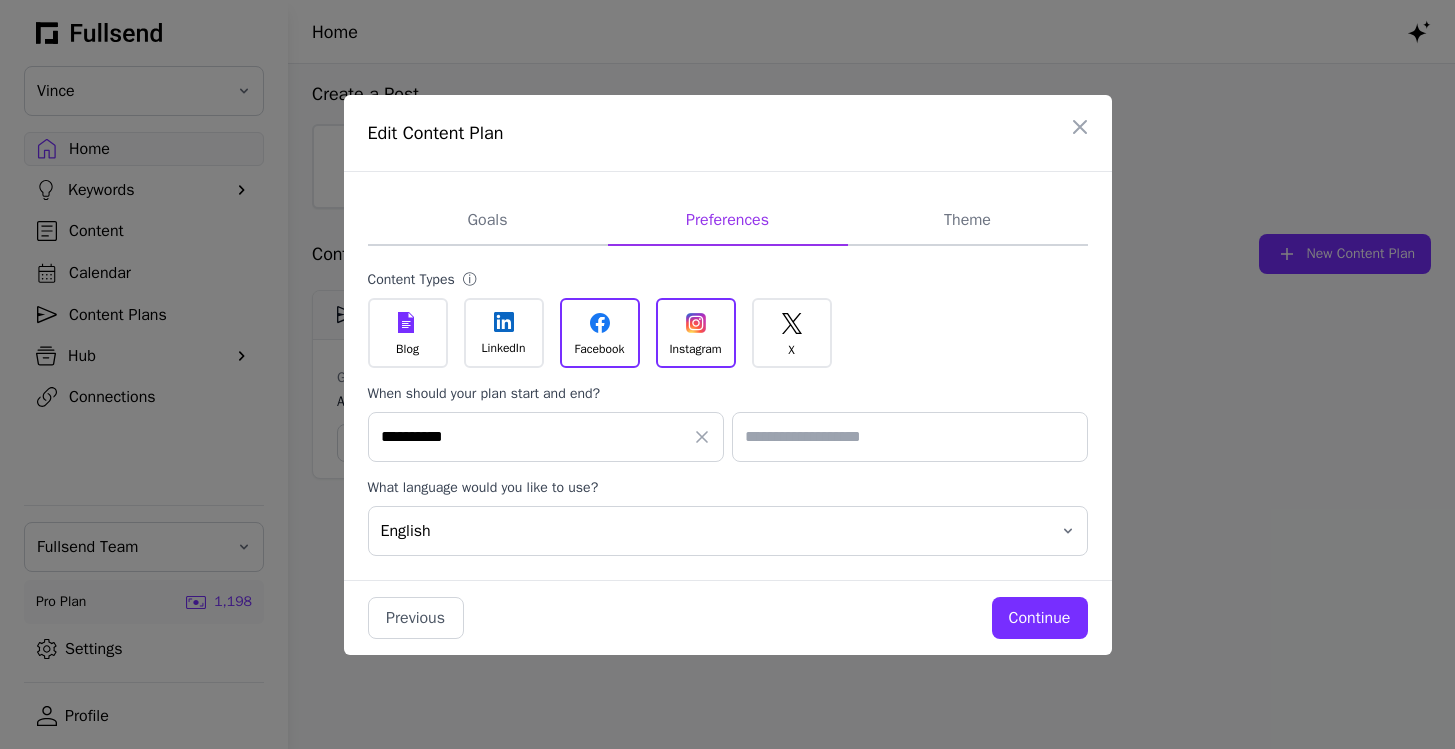 click on "Continue" at bounding box center (1040, 618) 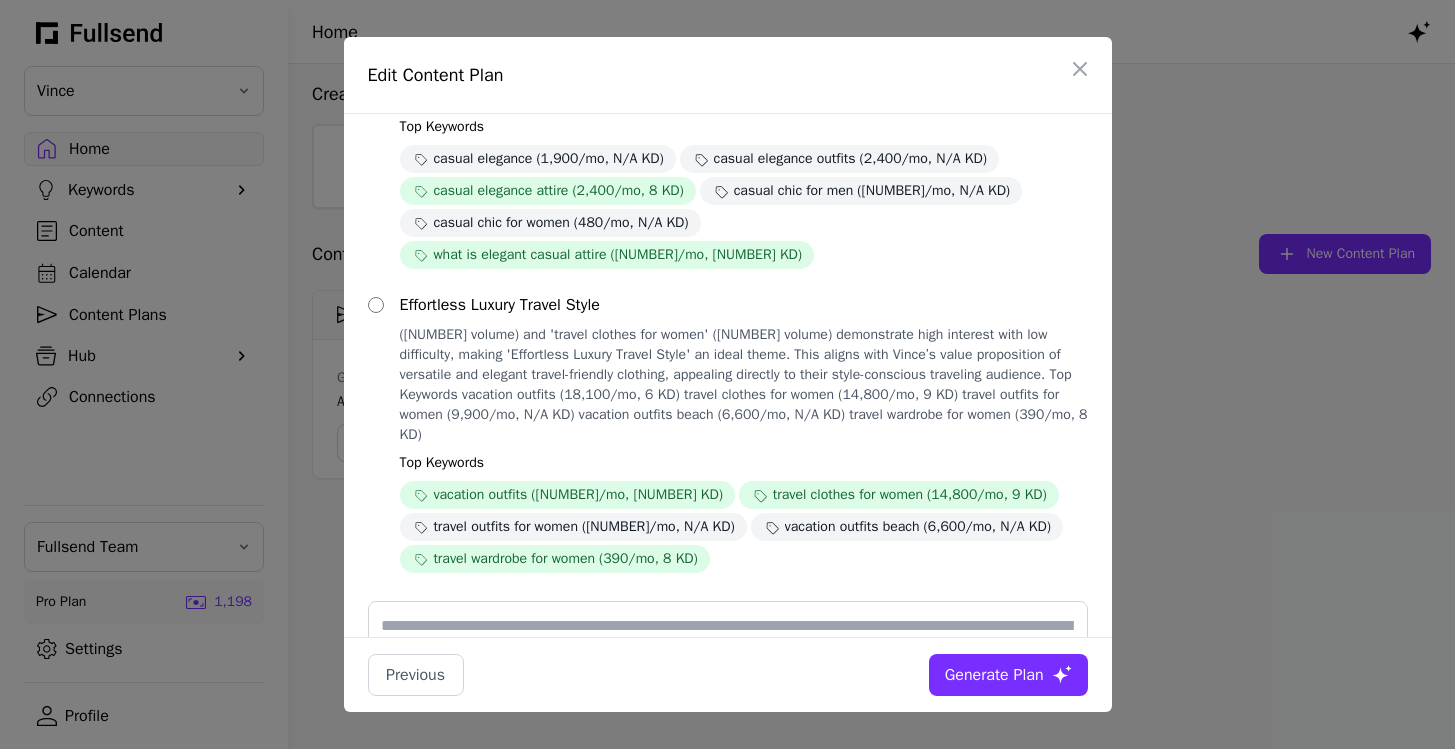 scroll, scrollTop: 552, scrollLeft: 0, axis: vertical 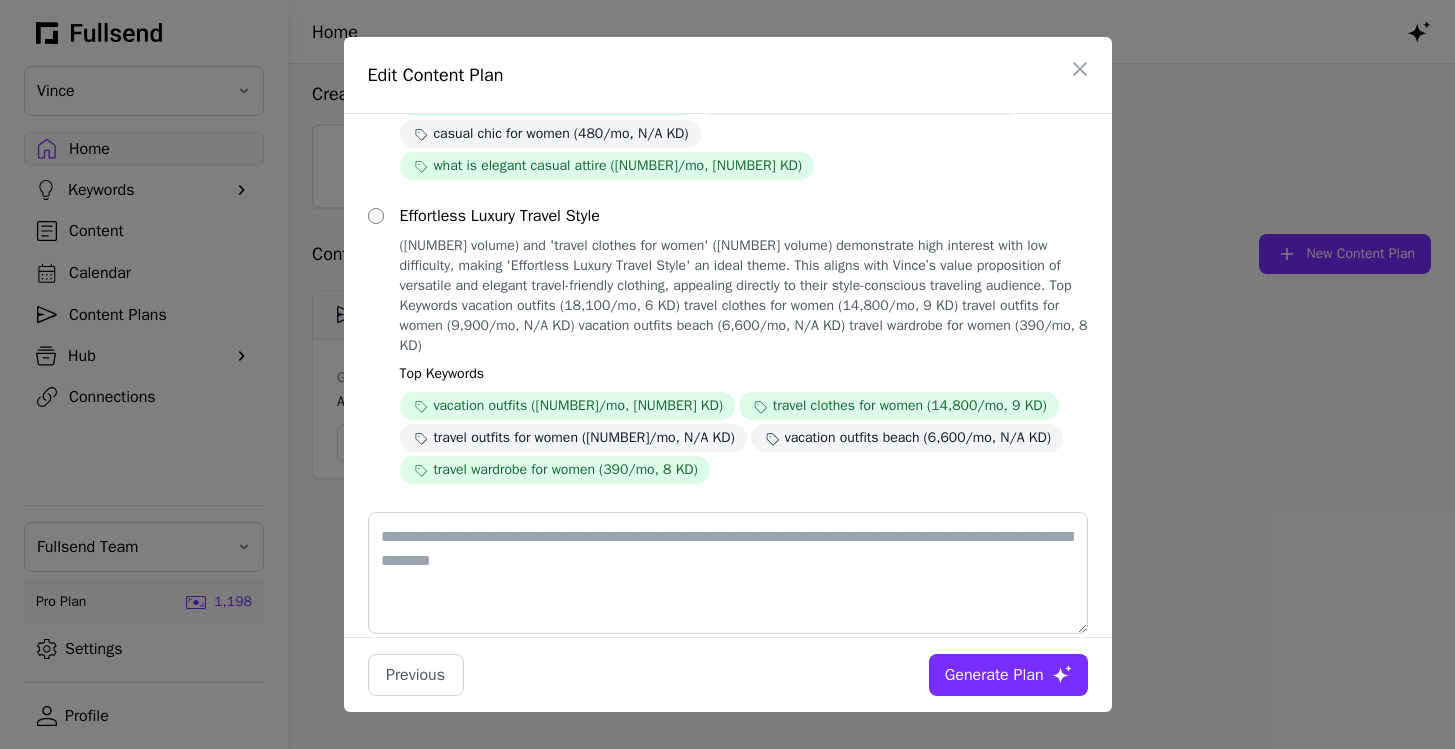 click on "Generate Plan" at bounding box center [994, 675] 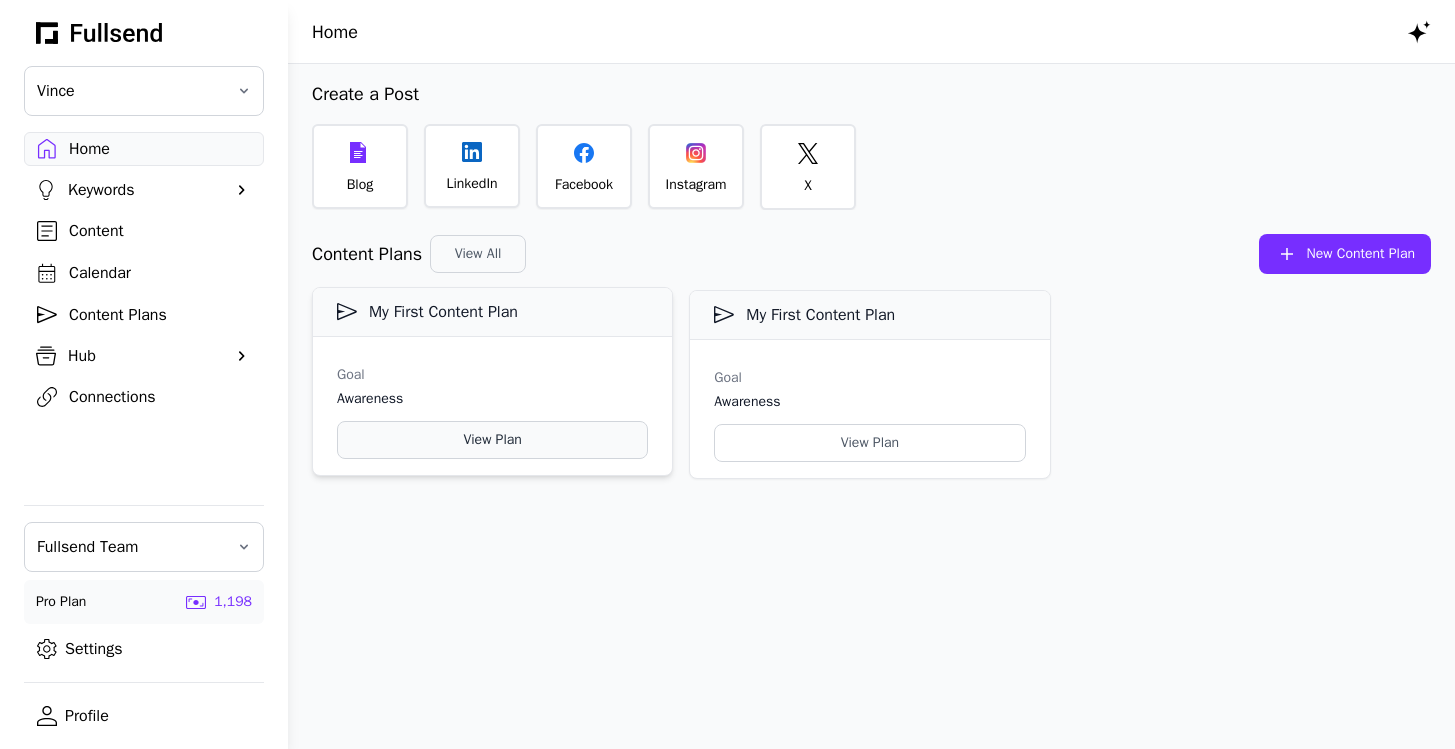 click on "View Plan" at bounding box center [492, 440] 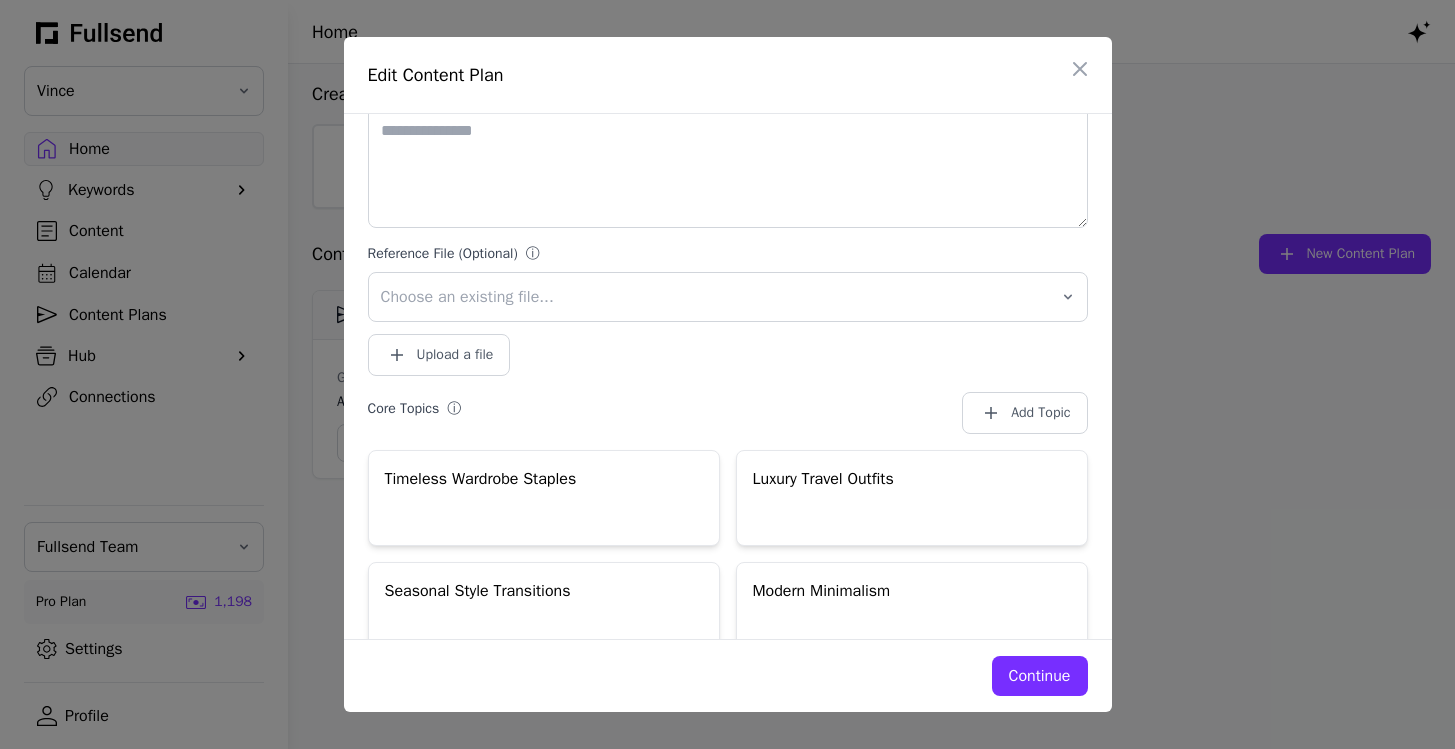 scroll, scrollTop: 464, scrollLeft: 0, axis: vertical 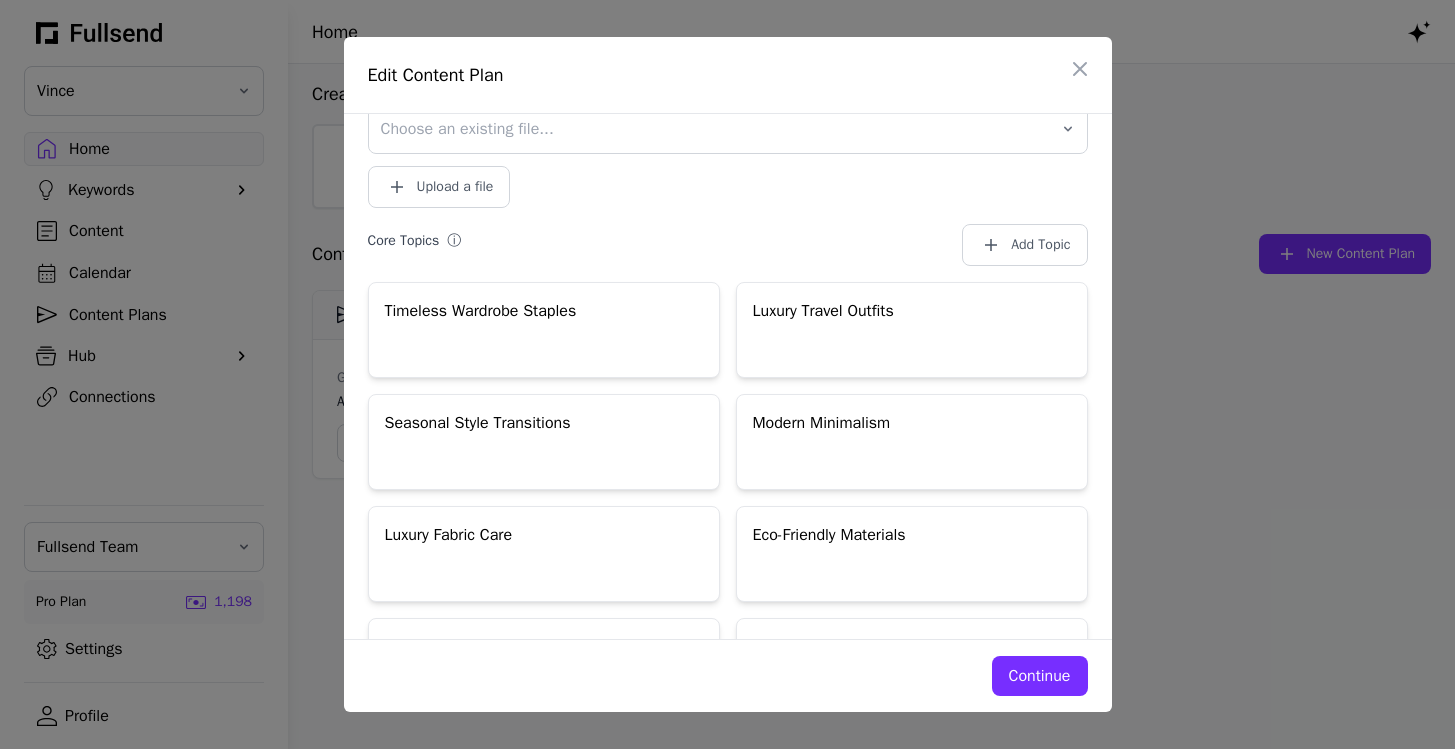 click on "Continue" at bounding box center [1040, 676] 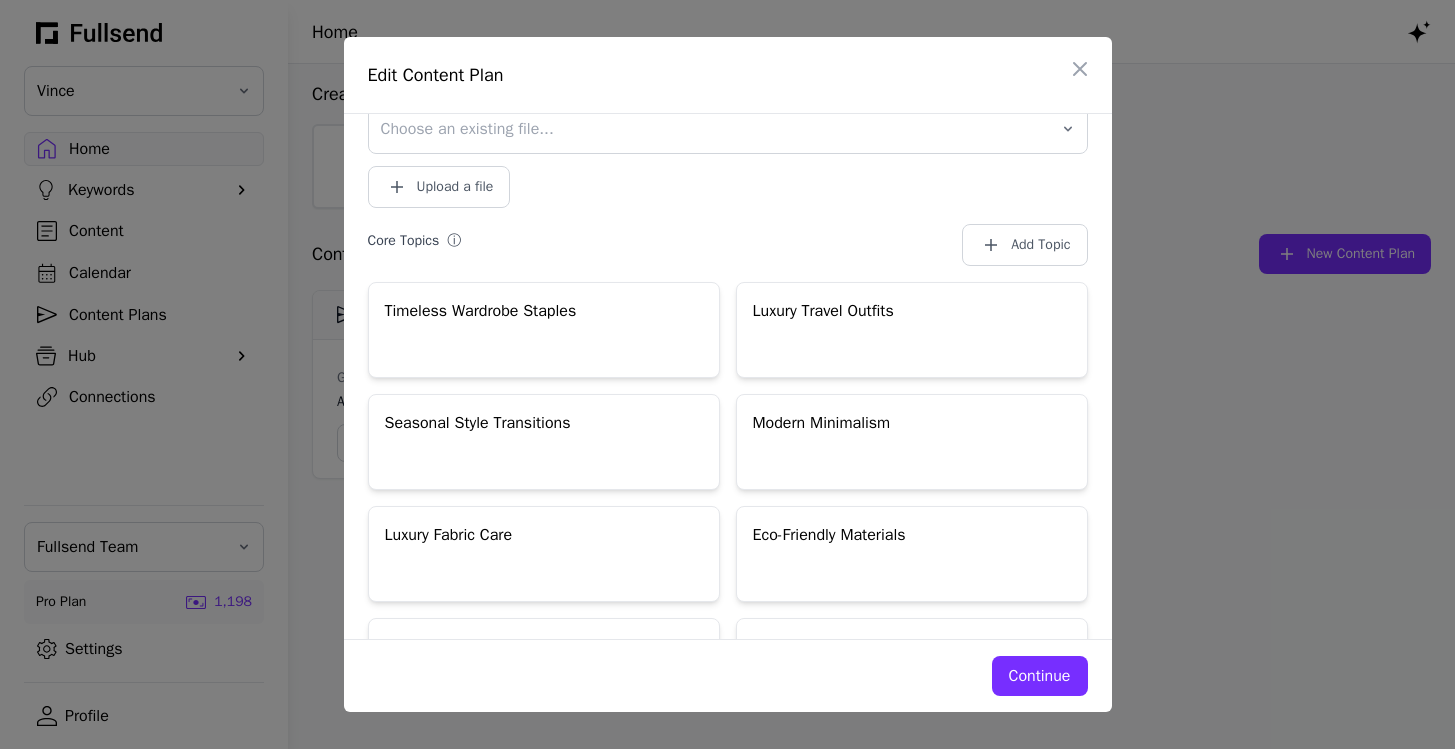 scroll, scrollTop: 0, scrollLeft: 0, axis: both 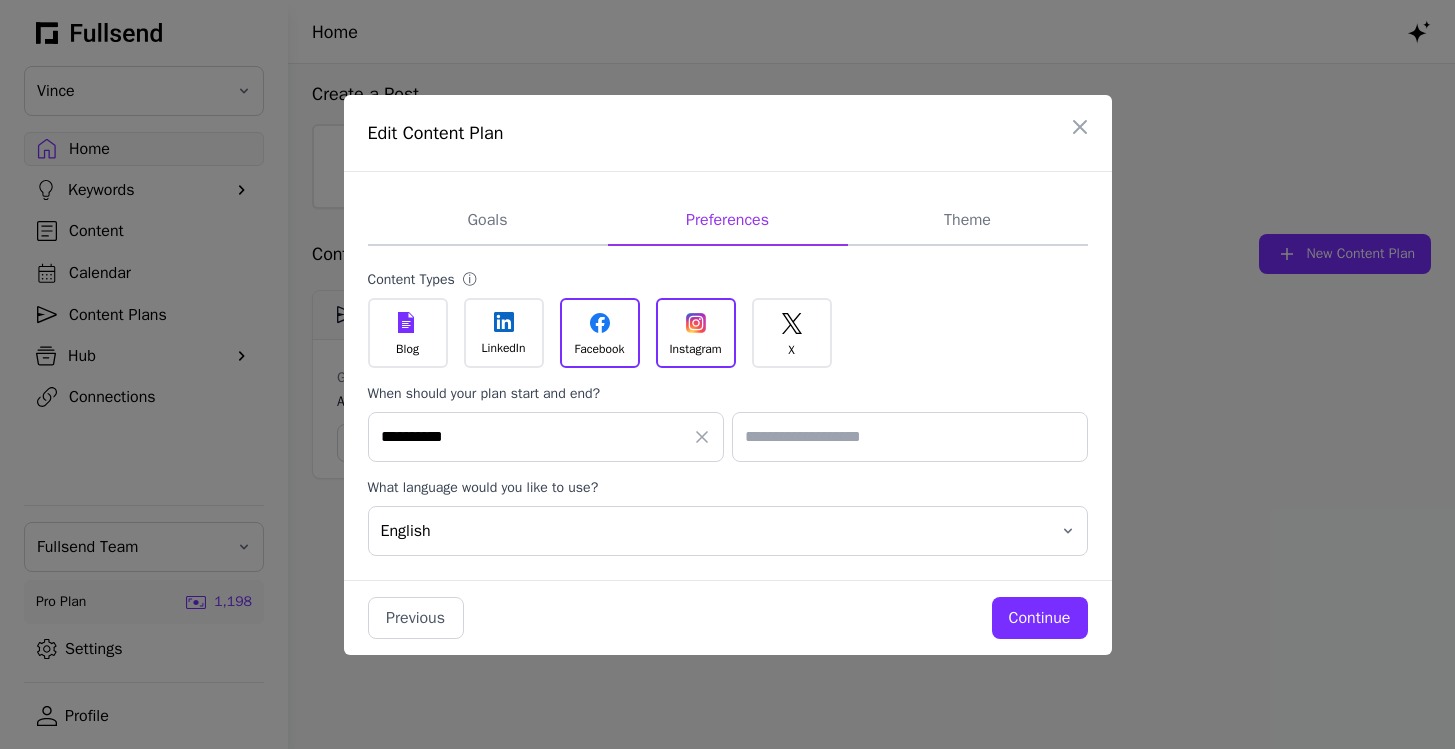 click on "Continue" at bounding box center [1040, 618] 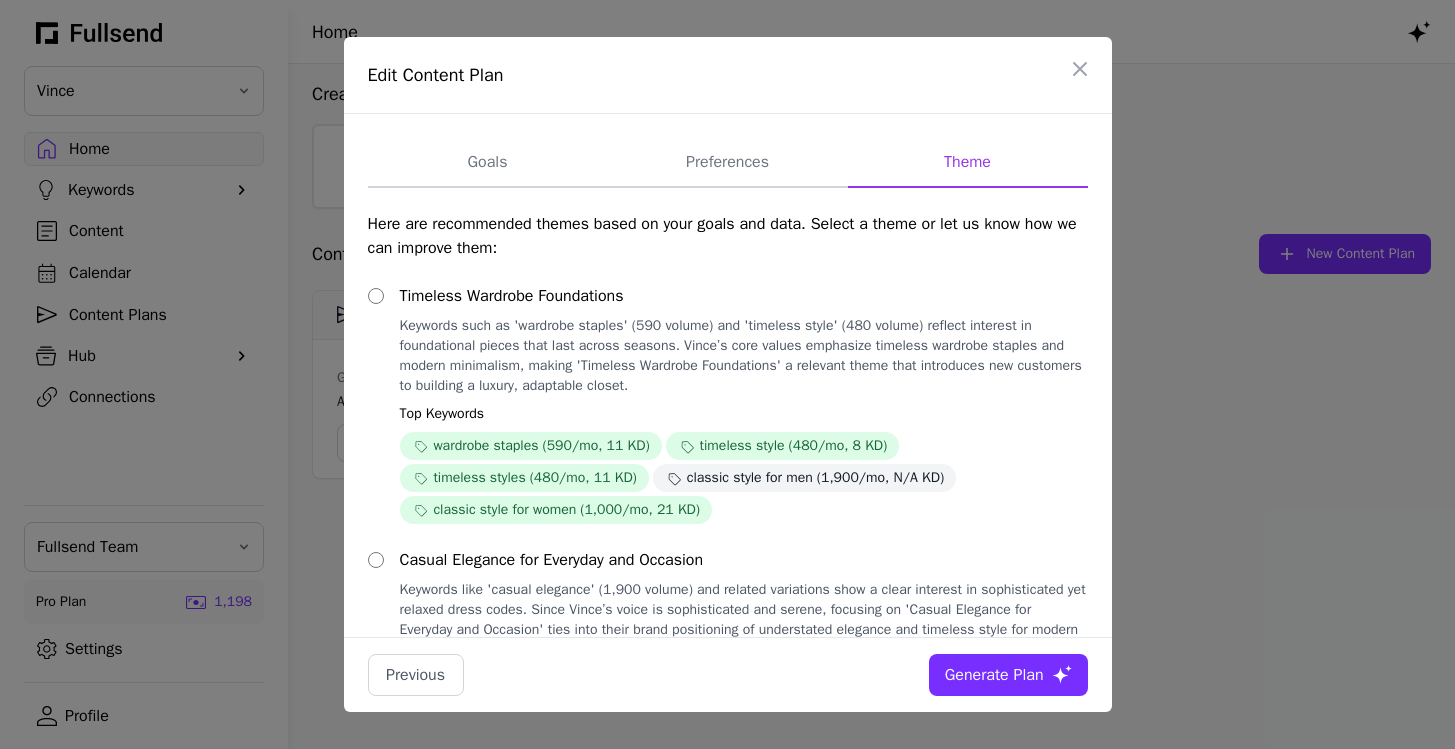 scroll, scrollTop: 640, scrollLeft: 0, axis: vertical 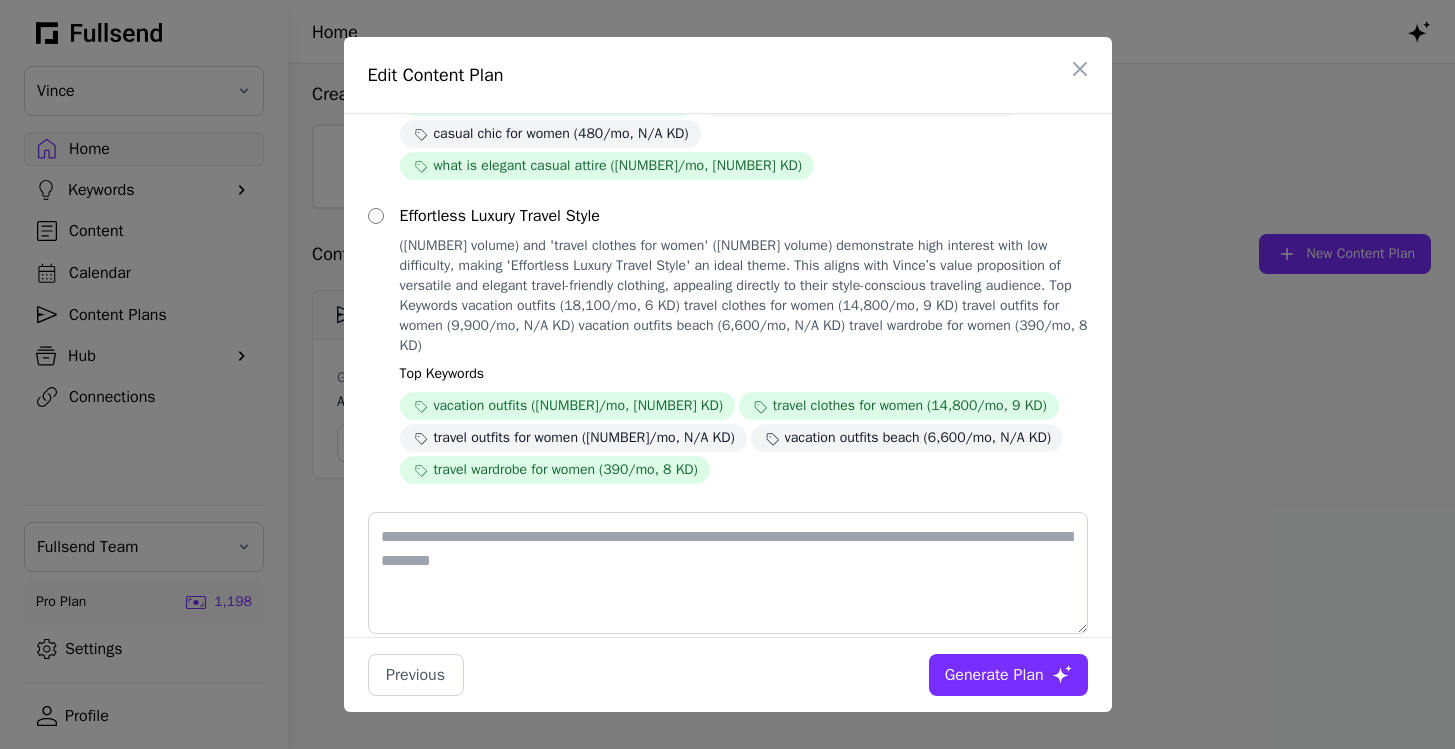 click on "Effortless Luxury Travel Style Travel-related keywords such as 'vacation outfits' (18,100 volume) and 'travel clothes for women' (14,800 volume) demonstrate high interest with low difficulty, making 'Effortless Luxury Travel Style' an ideal theme. This aligns with Vince’s value proposition of versatile and elegant travel-friendly clothing, appealing directly to their style-conscious traveling audience. Top Keywords vacation outfits (18,100/mo, 6 KD) travel clothes for women (14,800/mo, 9 KD) travel outfits for women (9,900/mo, N/A KD) vacation outfits beach (6,600/mo, N/A KD) travel wardrobe for women (390/mo, 8 KD)" at bounding box center (728, 344) 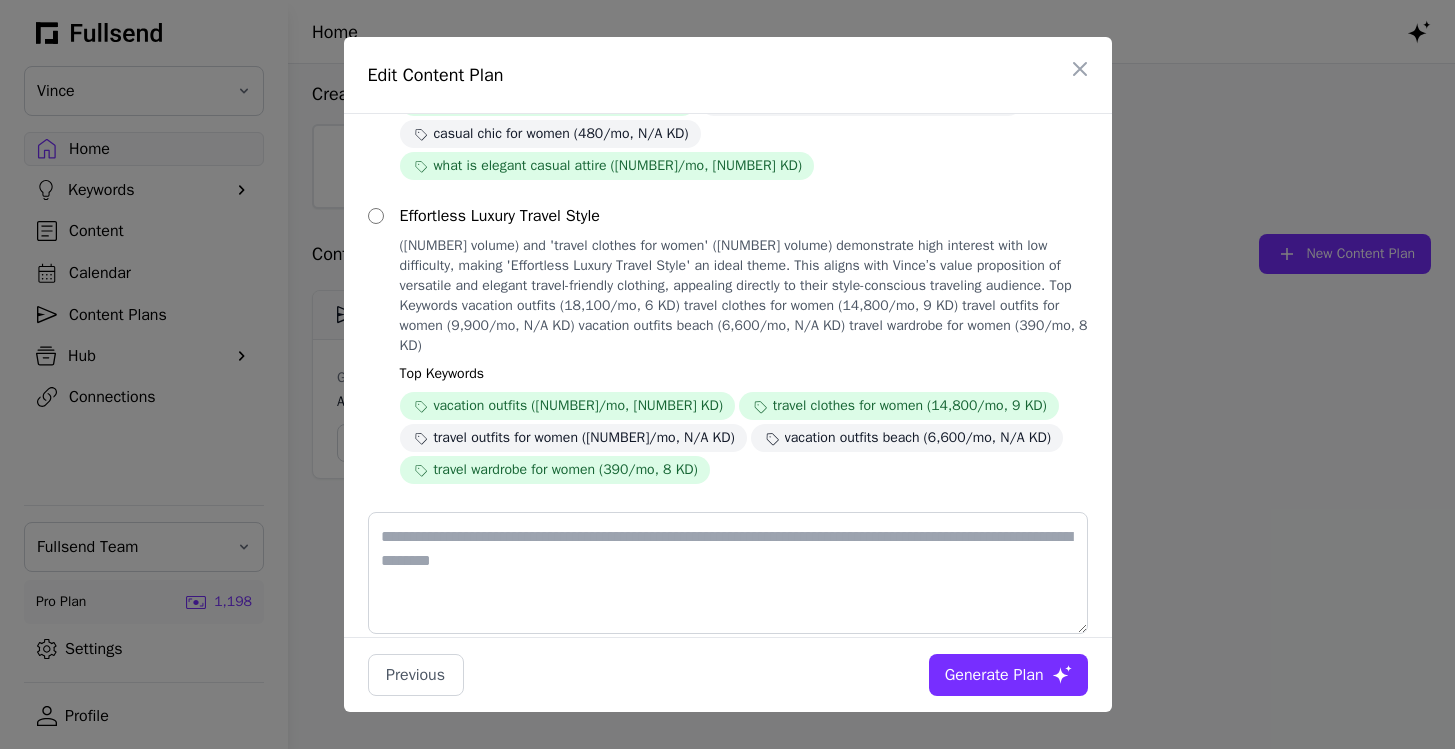 click on "Generate Plan" at bounding box center [994, 675] 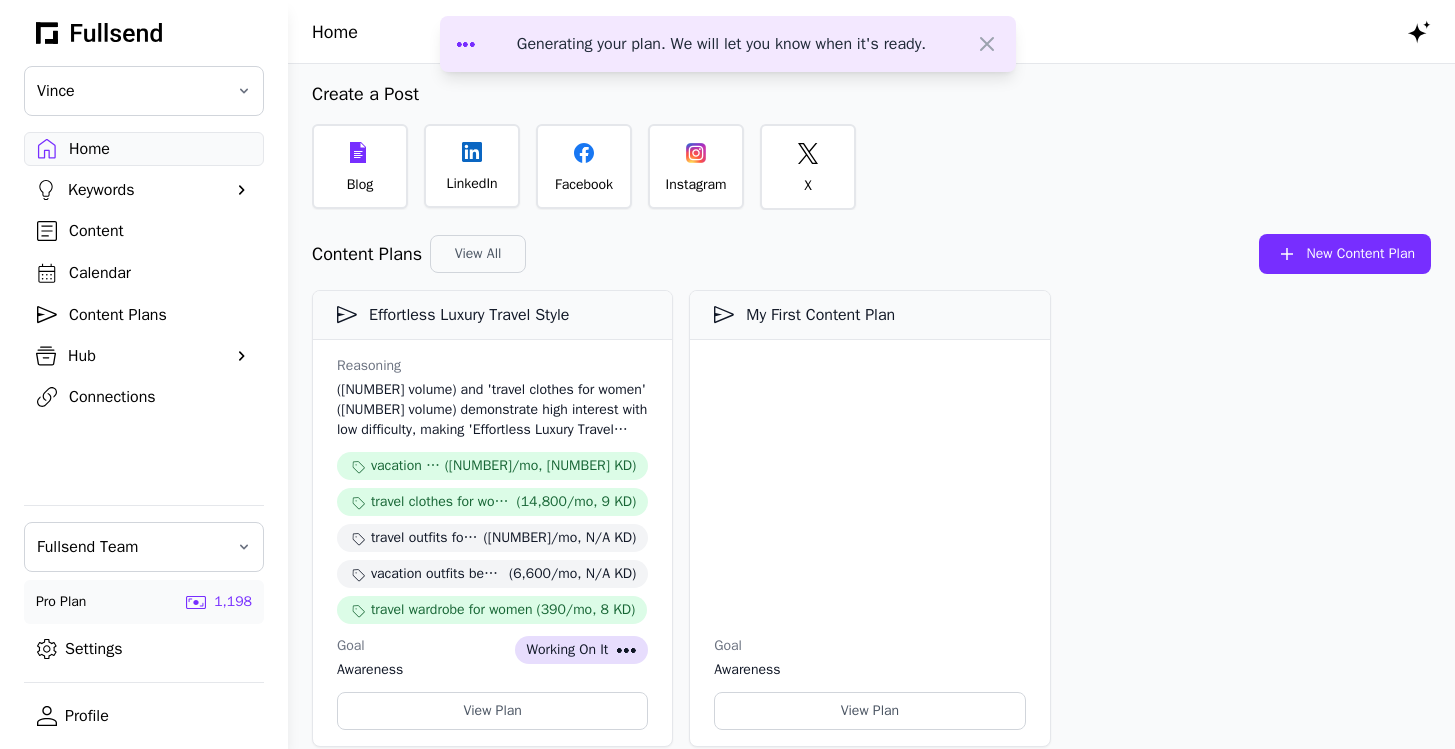 scroll, scrollTop: 22, scrollLeft: 0, axis: vertical 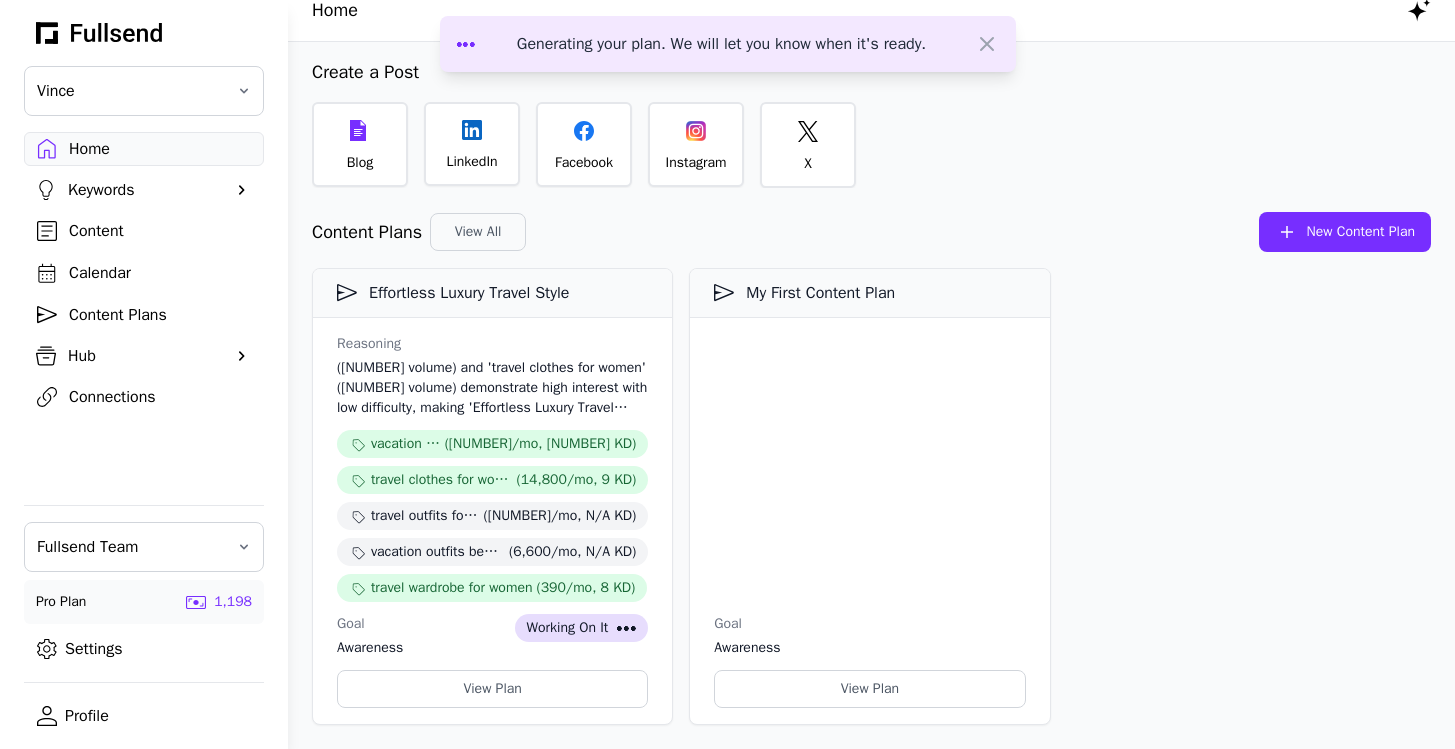 click on "Content Plans" at bounding box center [160, 315] 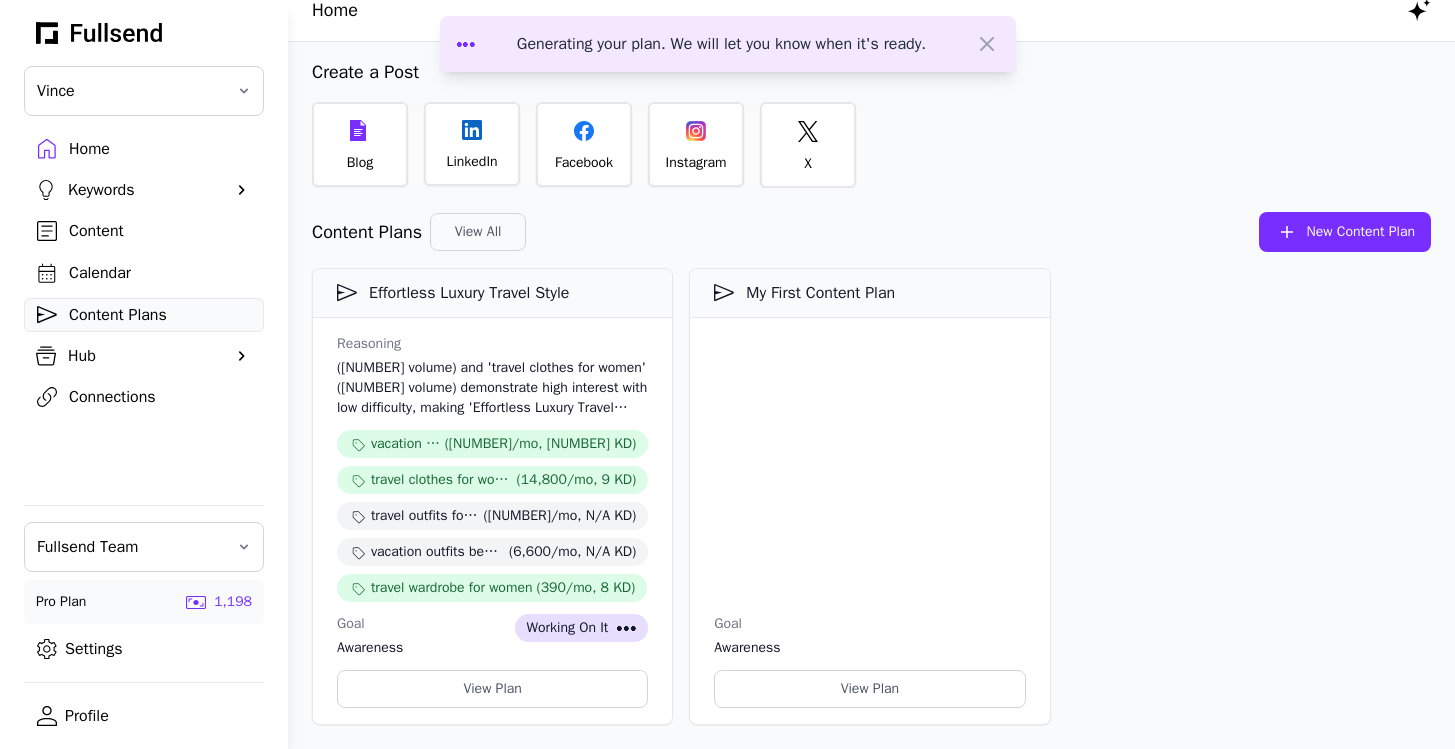 scroll, scrollTop: 0, scrollLeft: 0, axis: both 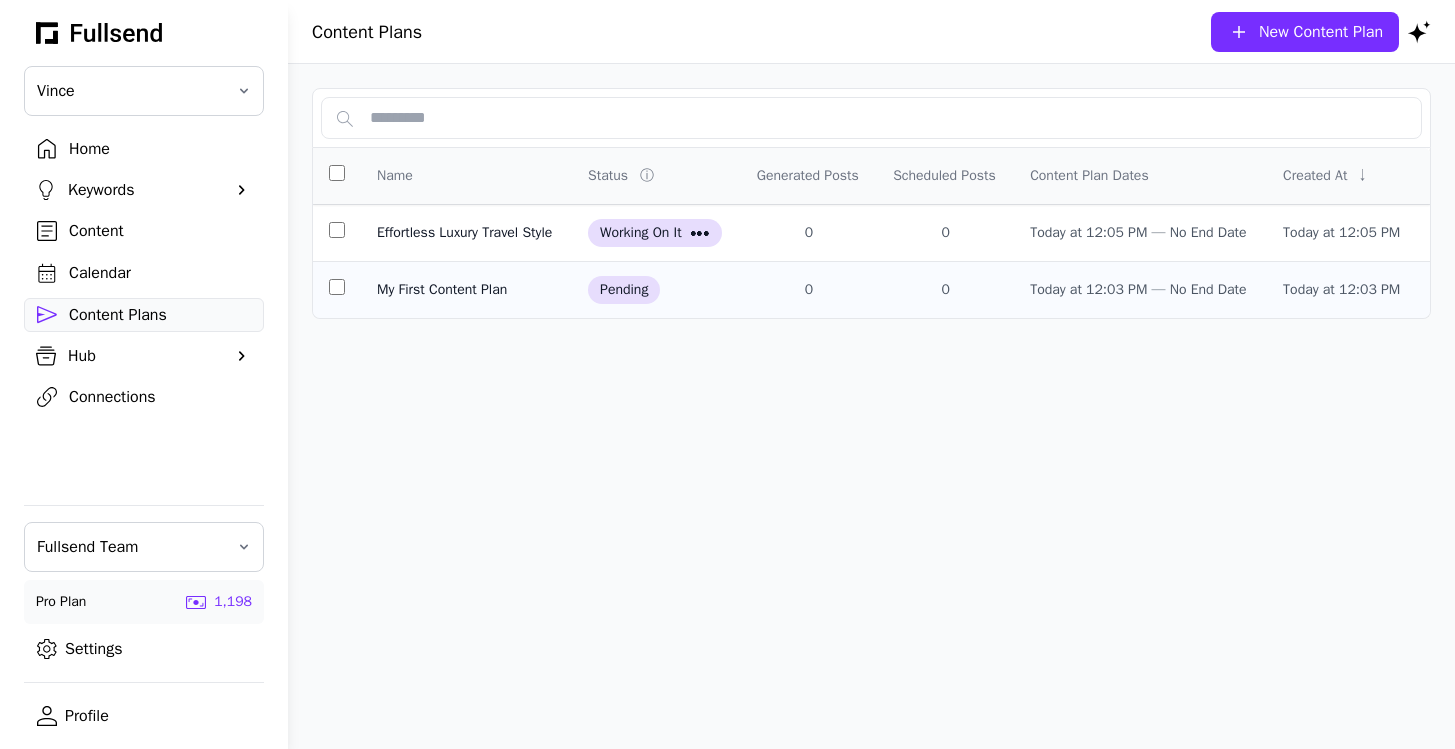 click at bounding box center [337, 290] 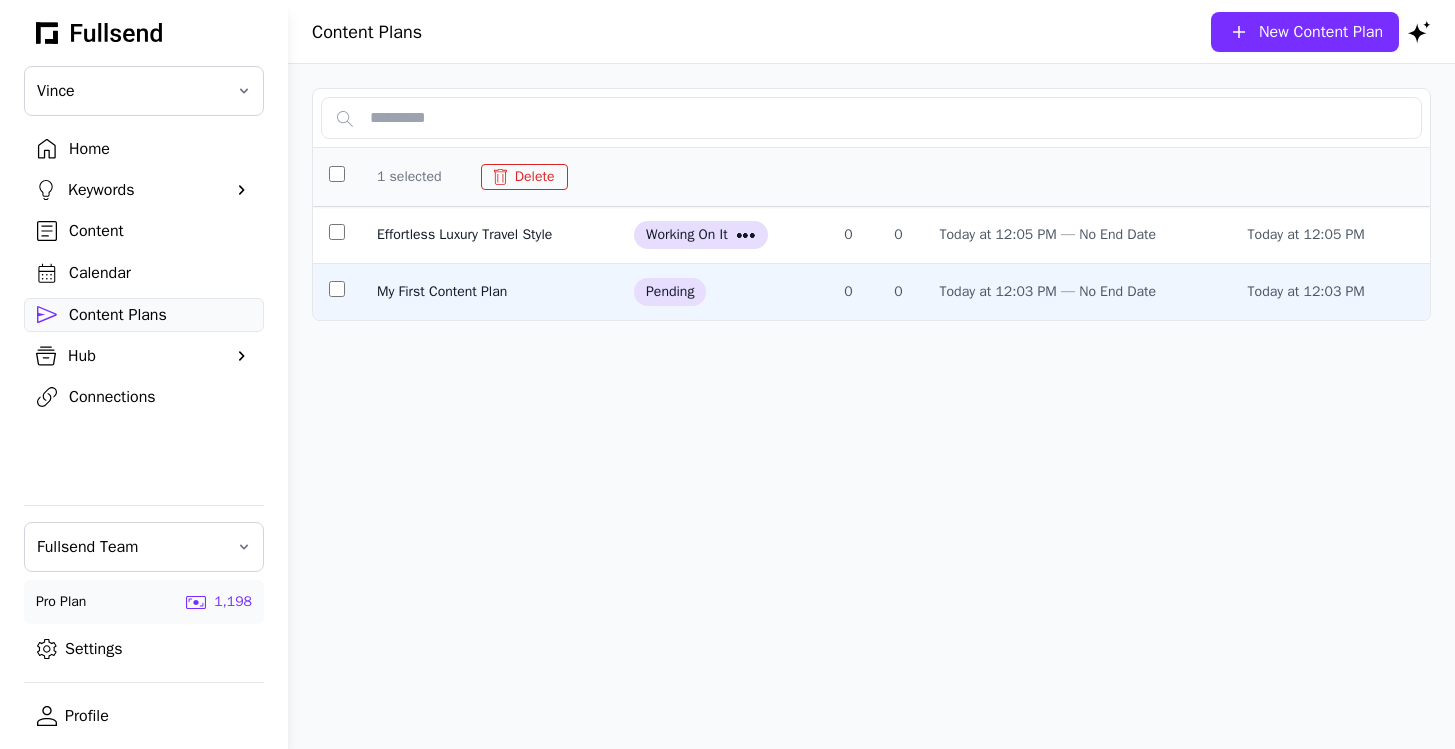 click on "Delete" at bounding box center (524, 177) 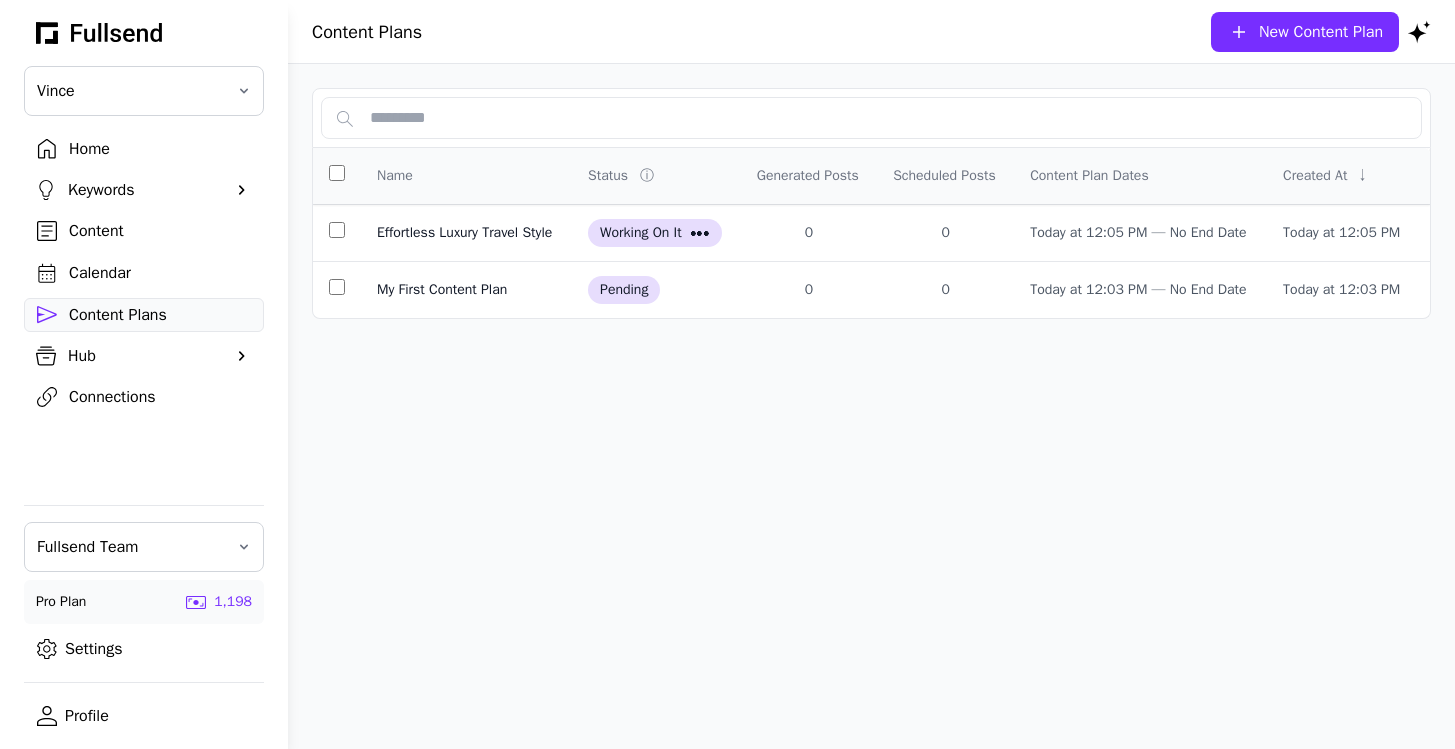 click on "Home" at bounding box center (160, 149) 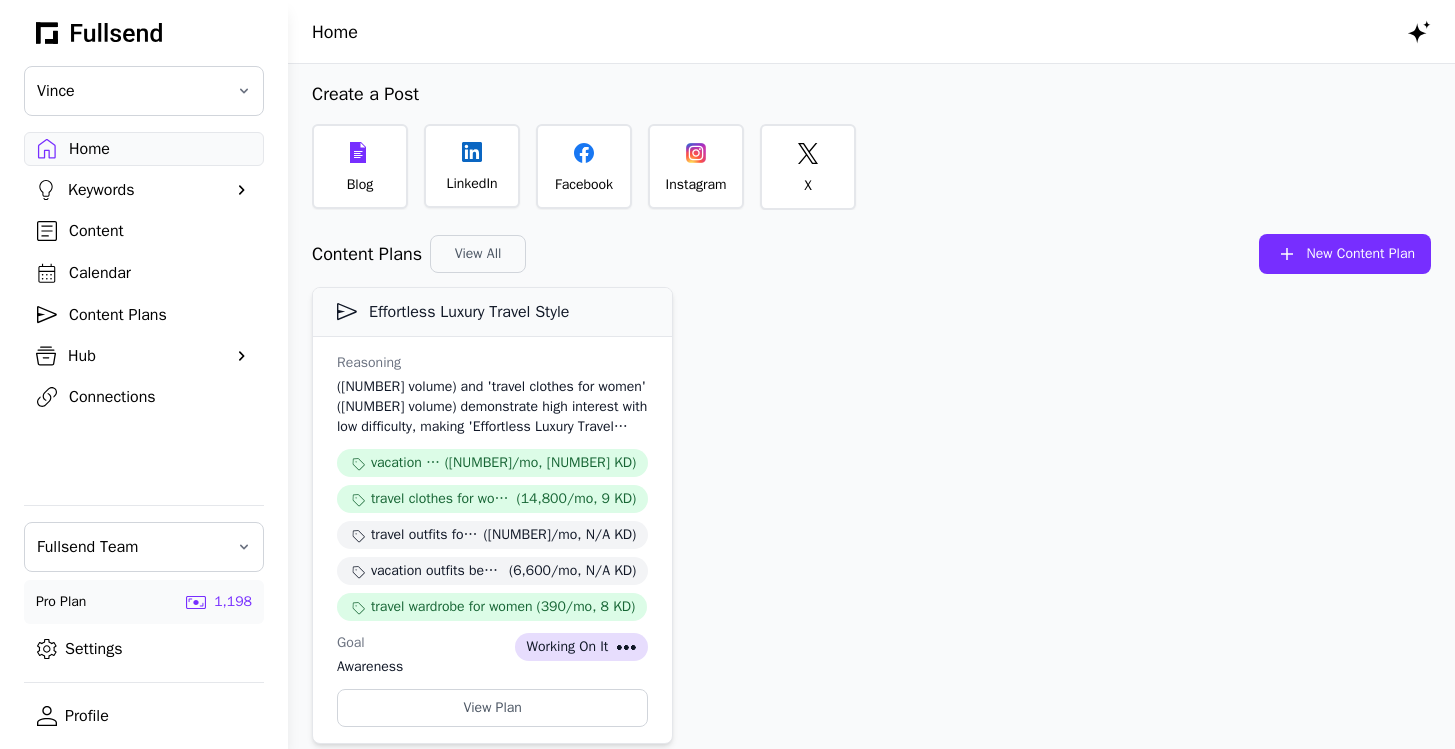 click on "([NUMBER] volume) and 'travel clothes for women' ([NUMBER] volume) demonstrate high interest with low difficulty, making 'Effortless Luxury Travel Style' an ideal theme. This aligns with Vince’s value proposition of versatile and elegant travel-friendly clothing, appealing directly to their style-conscious traveling audience. Top Keywords vacation outfits (18,100/mo, 6 KD) travel clothes for women (14,800/mo, 9 KD) travel outfits for women (9,900/mo, N/A KD) vacation outfits beach (6,600/mo, N/A KD) travel wardrobe for women (390/mo, 8 KD)" at bounding box center [492, 407] 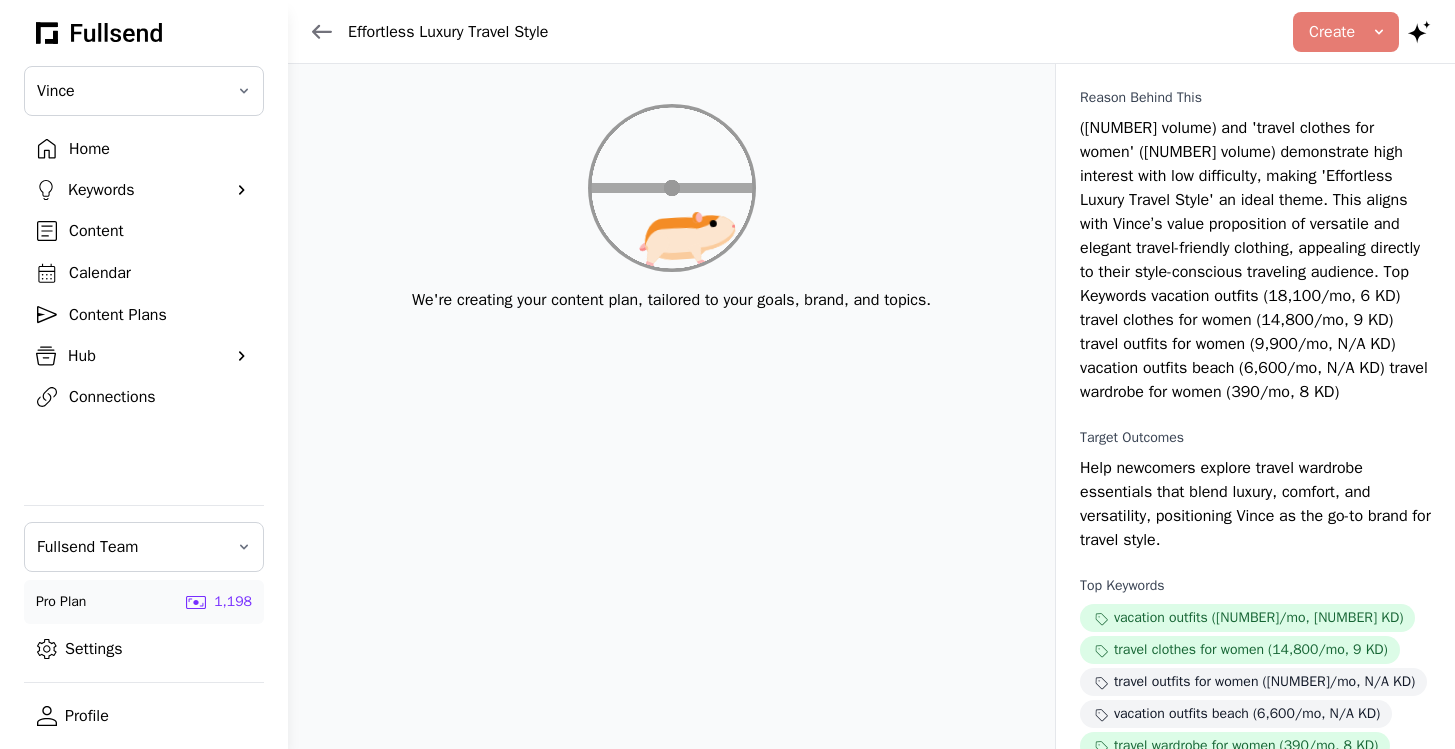 click 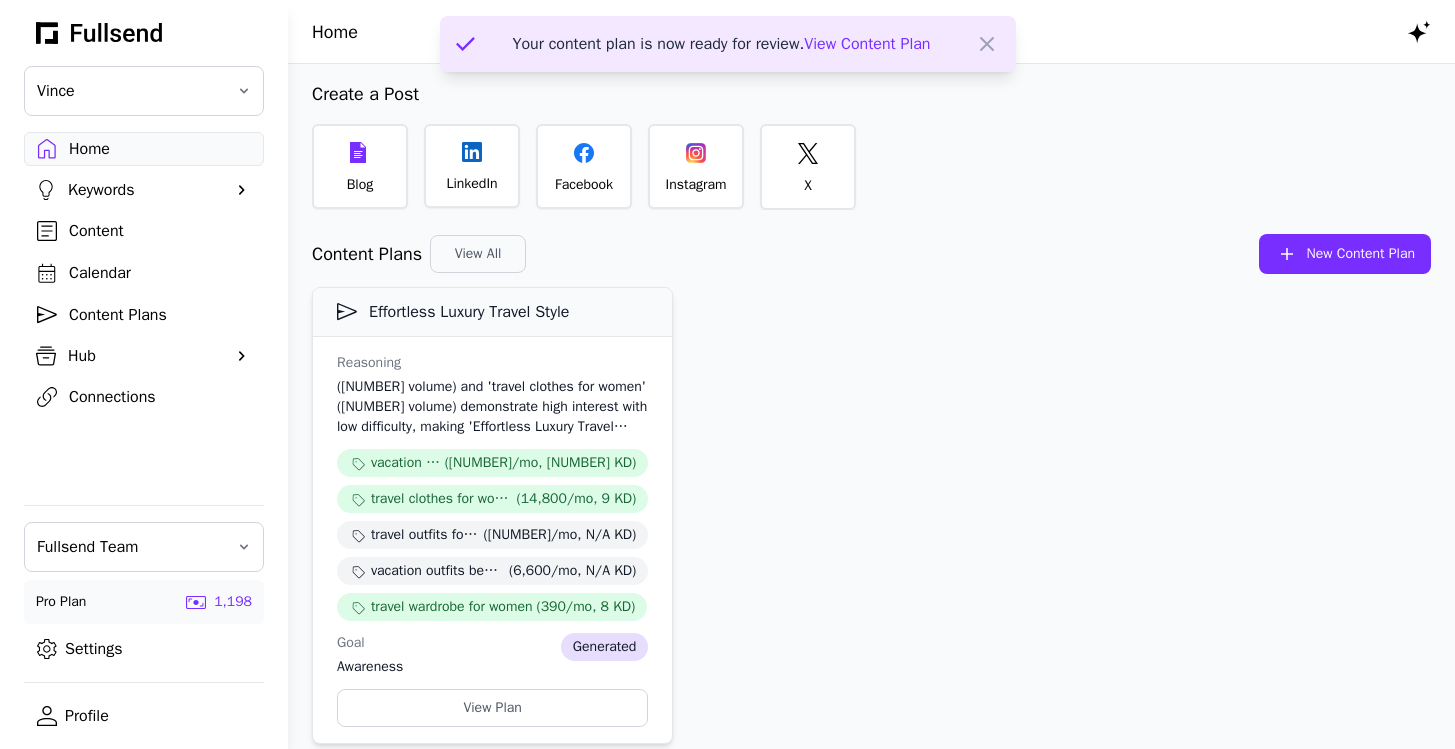 click on "([NUMBER] volume) and 'travel clothes for women' ([NUMBER] volume) demonstrate high interest with low difficulty, making 'Effortless Luxury Travel Style' an ideal theme. This aligns with Vince’s value proposition of versatile and elegant travel-friendly clothing, appealing directly to their style-conscious traveling audience. Top Keywords vacation outfits (18,100/mo, 6 KD) travel clothes for women (14,800/mo, 9 KD) travel outfits for women (9,900/mo, N/A KD) vacation outfits beach (6,600/mo, N/A KD) travel wardrobe for women (390/mo, 8 KD)" at bounding box center [492, 407] 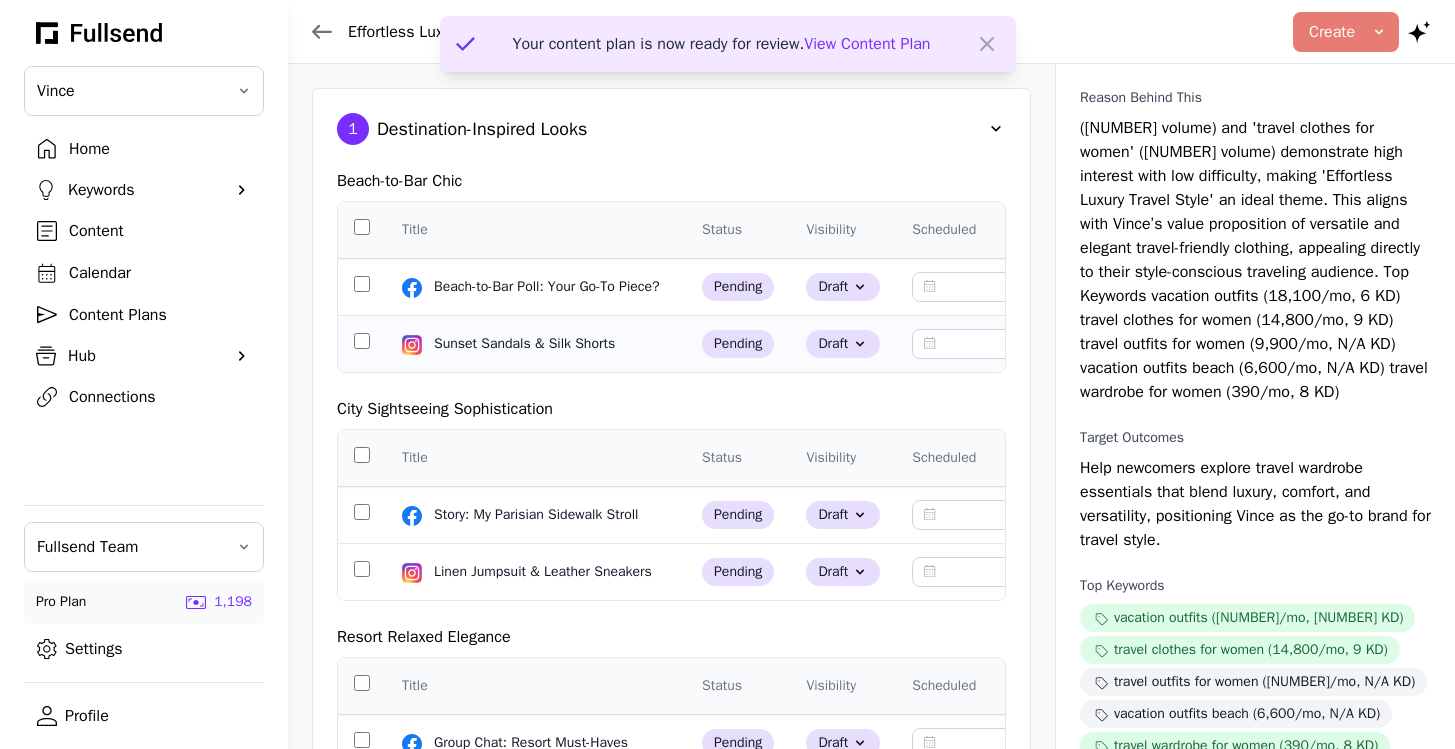 click on "Sunset Sandals & Silk Shorts" at bounding box center [554, 344] 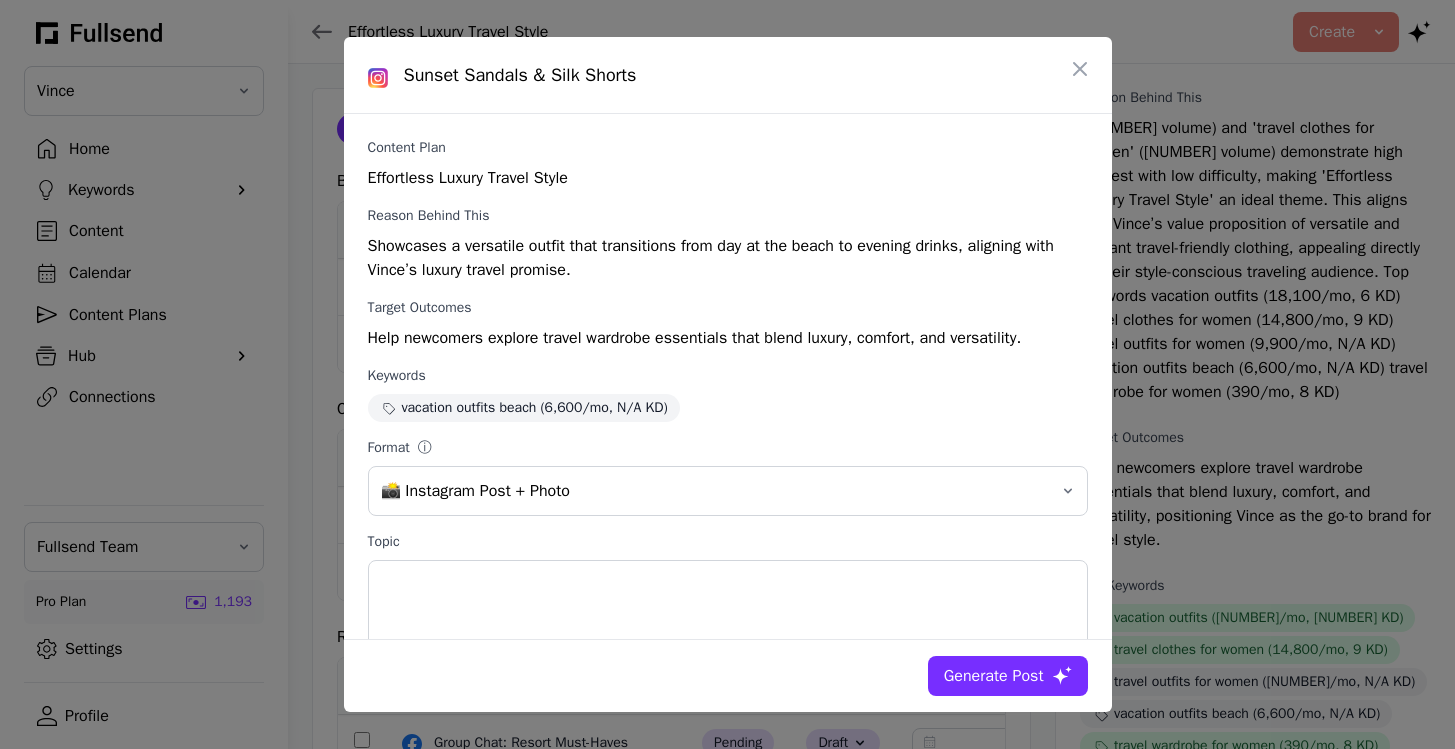 click on "Generate Post" at bounding box center [994, 676] 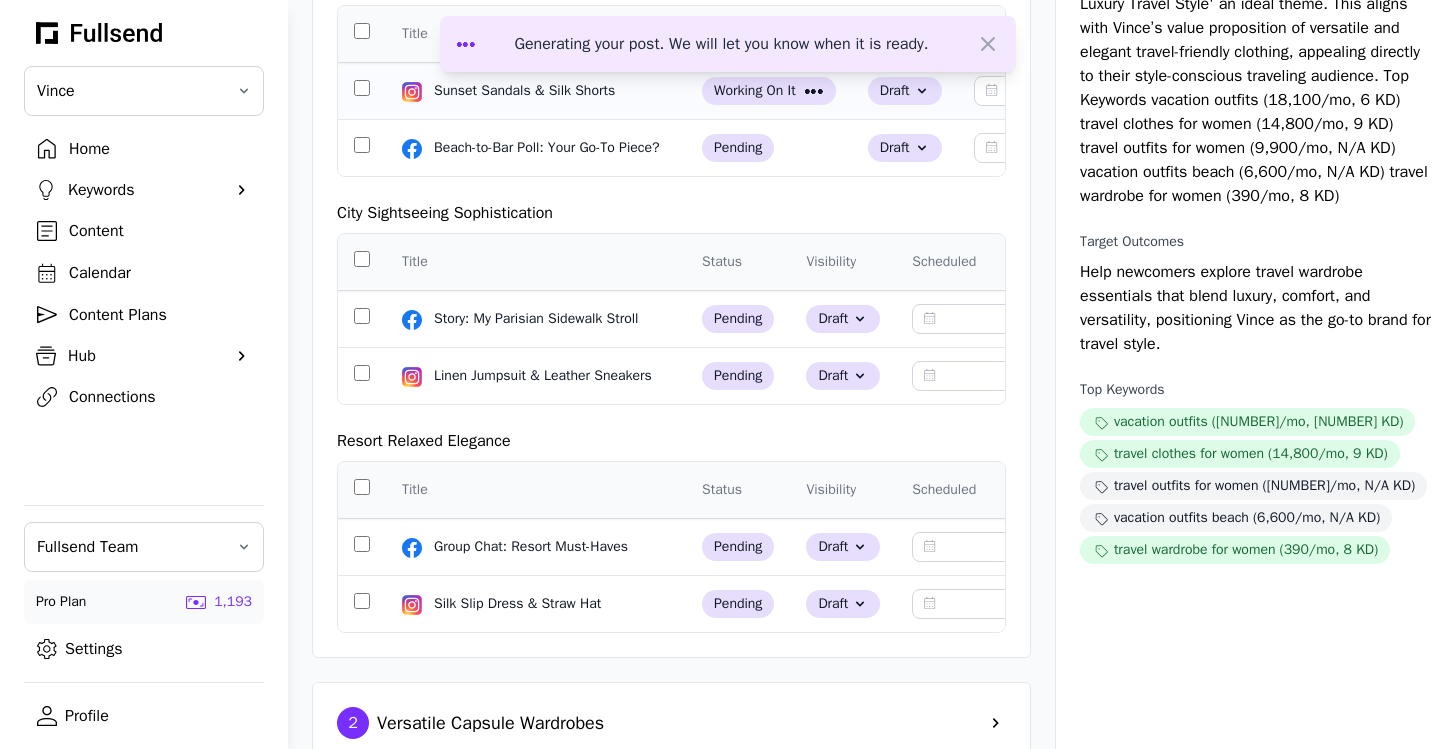 scroll, scrollTop: 199, scrollLeft: 0, axis: vertical 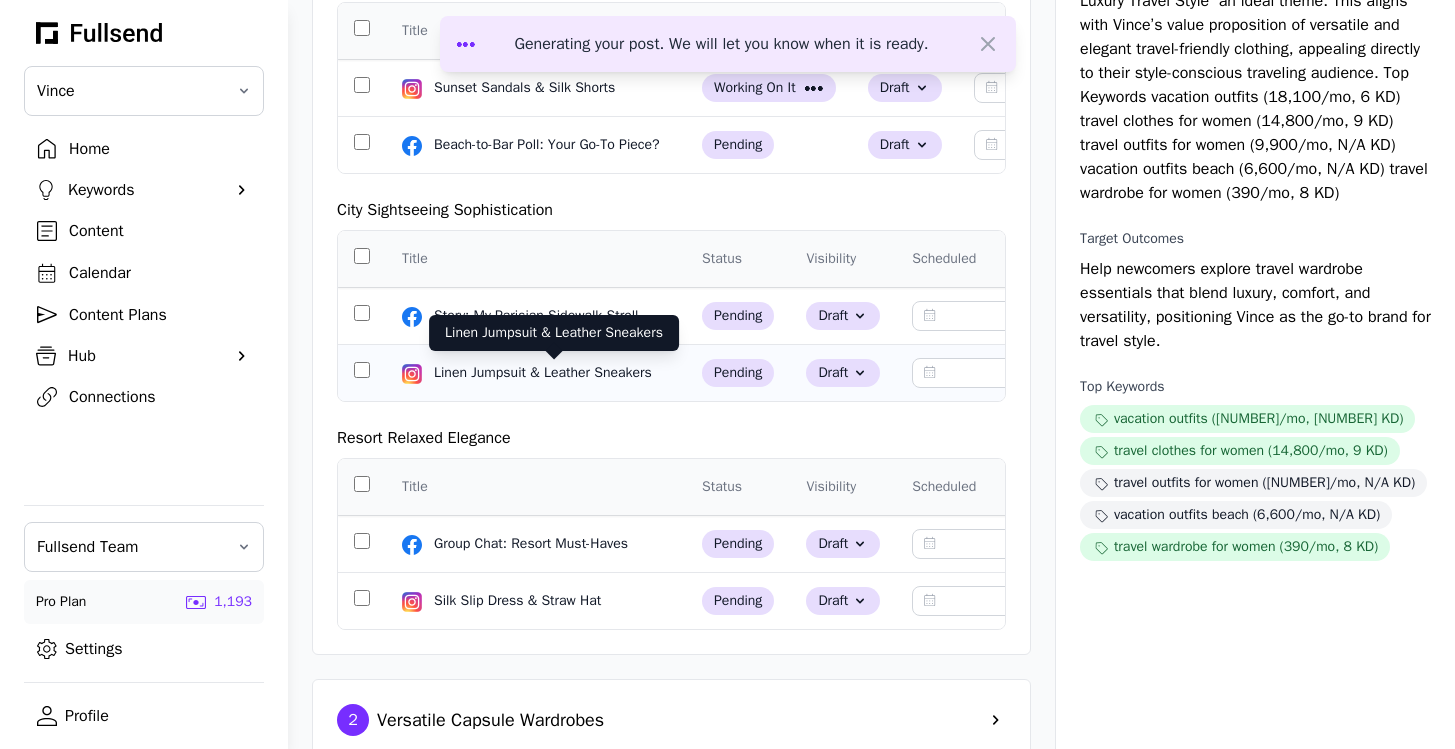 click on "Linen Jumpsuit & Leather Sneakers" at bounding box center (554, 373) 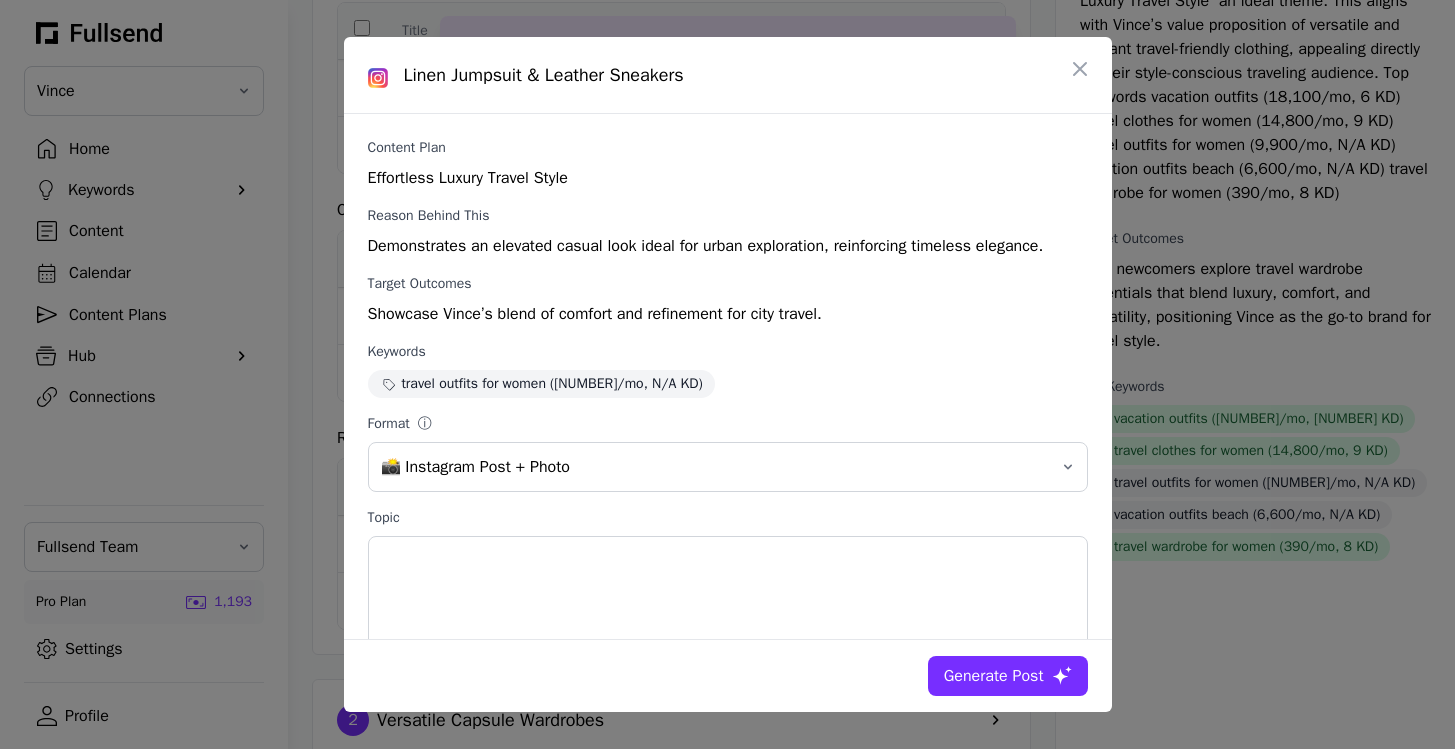 click on "Generate Post" at bounding box center (994, 676) 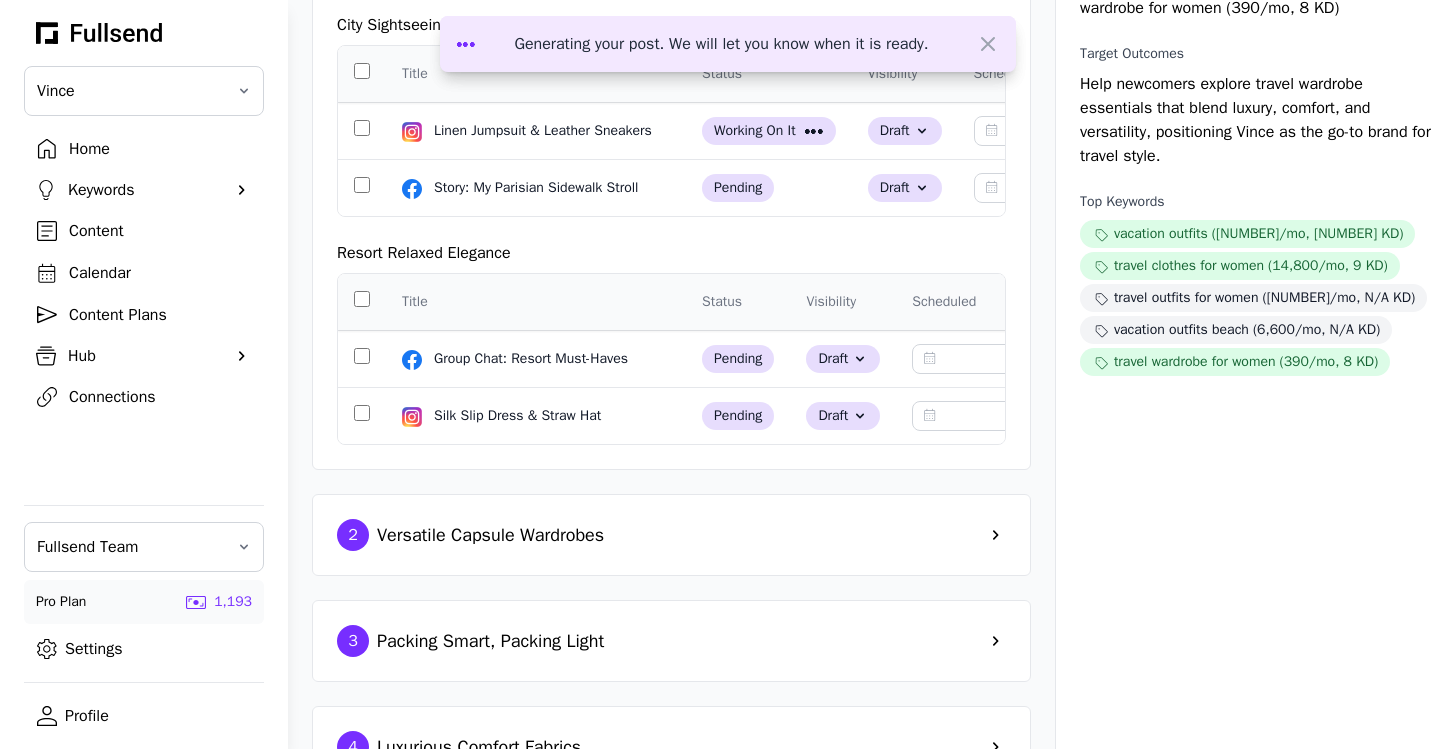 scroll, scrollTop: 441, scrollLeft: 0, axis: vertical 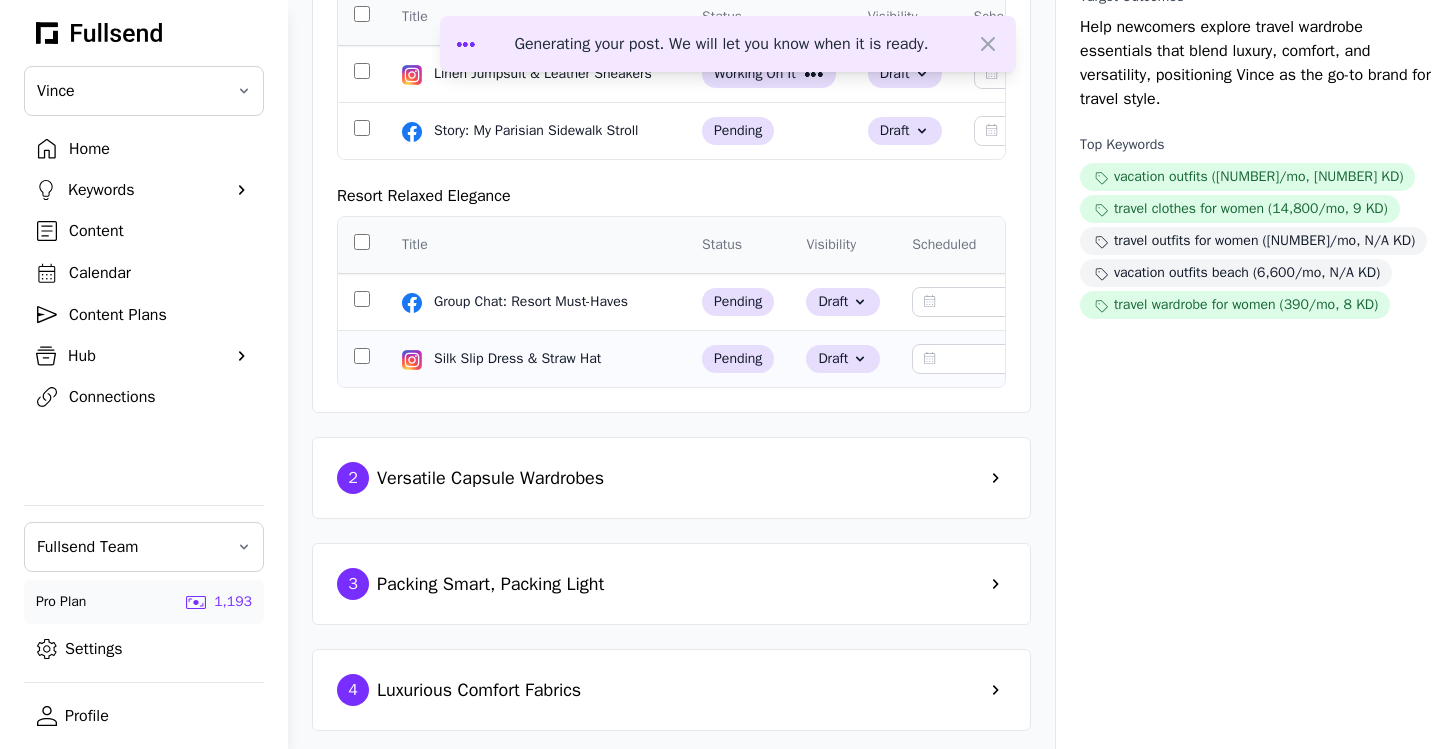 click on "Silk Slip Dress & Straw Hat" 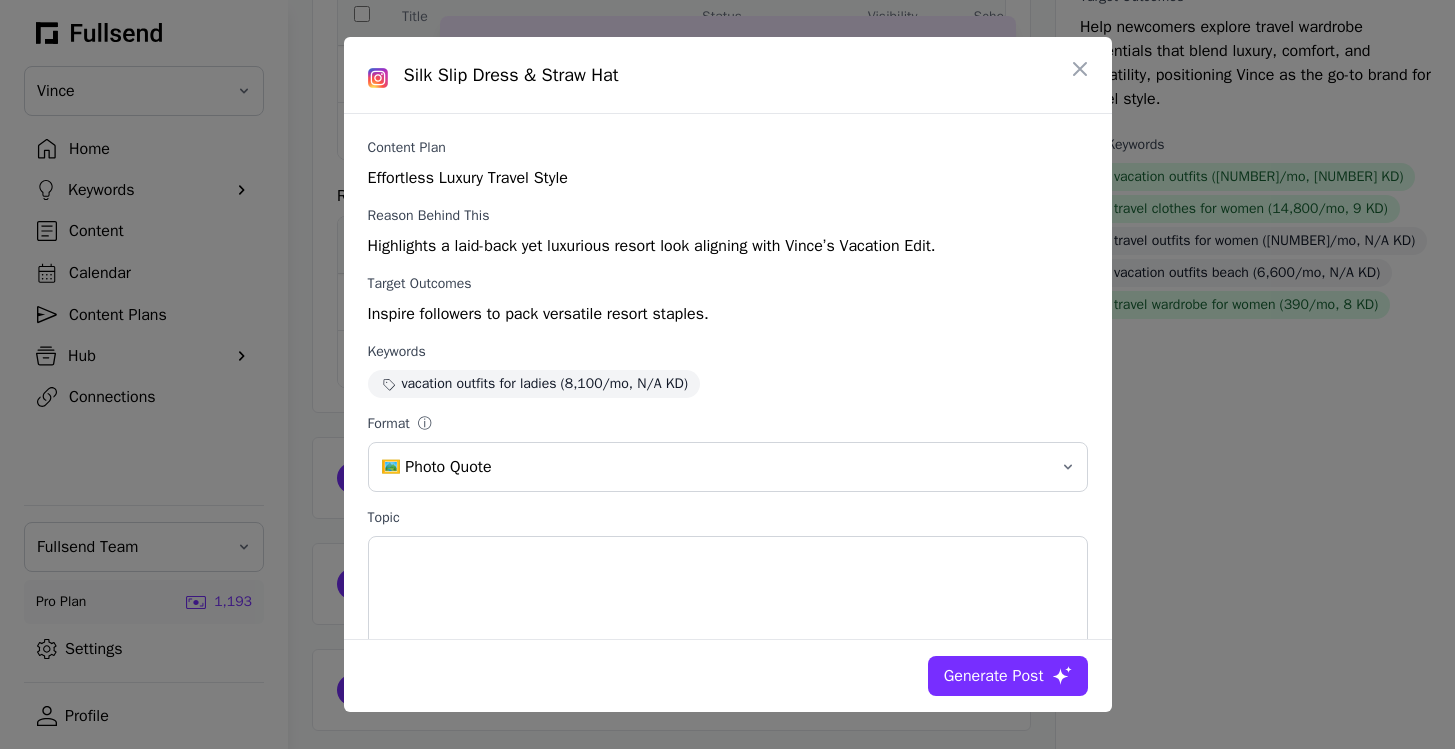 click on "Generate Post" at bounding box center (994, 676) 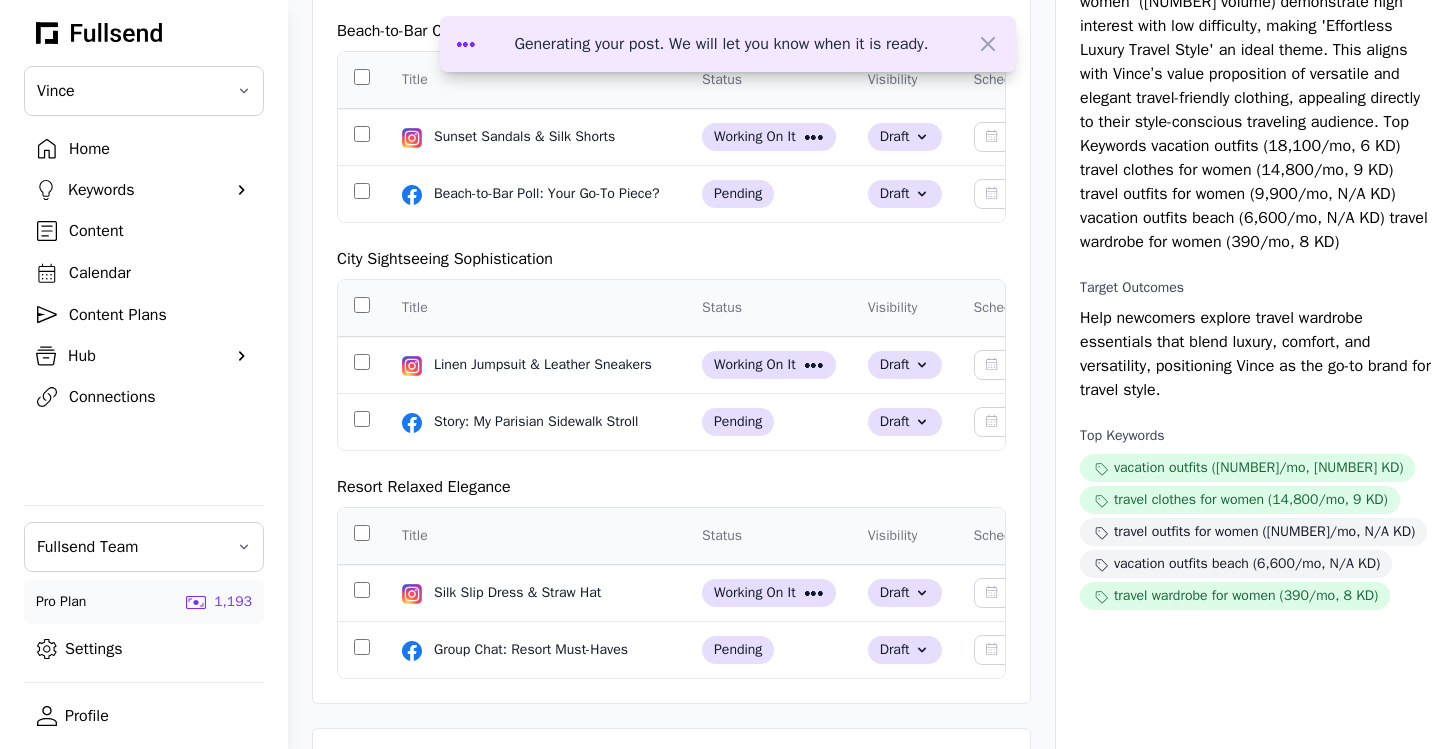 scroll, scrollTop: 0, scrollLeft: 0, axis: both 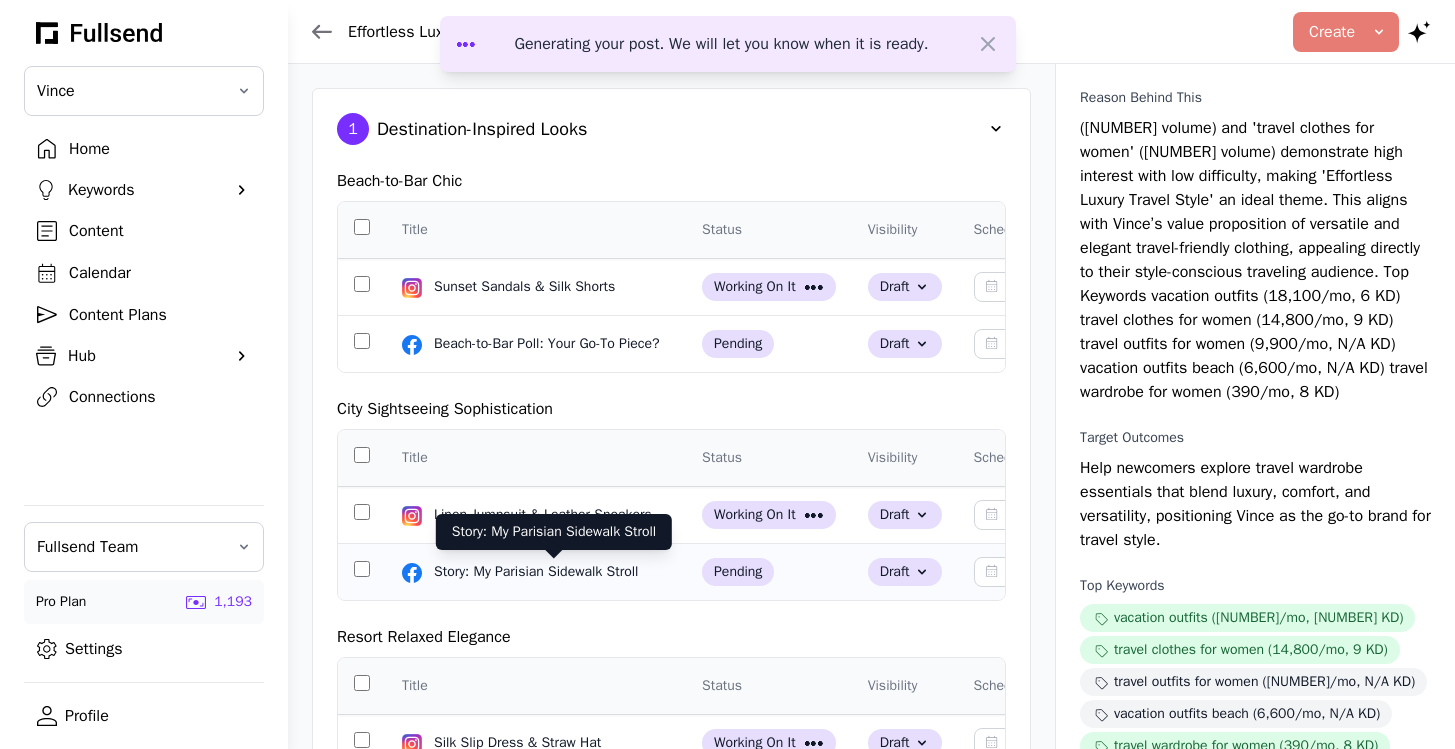 click on "Story: My Parisian Sidewalk Stroll" at bounding box center (554, 572) 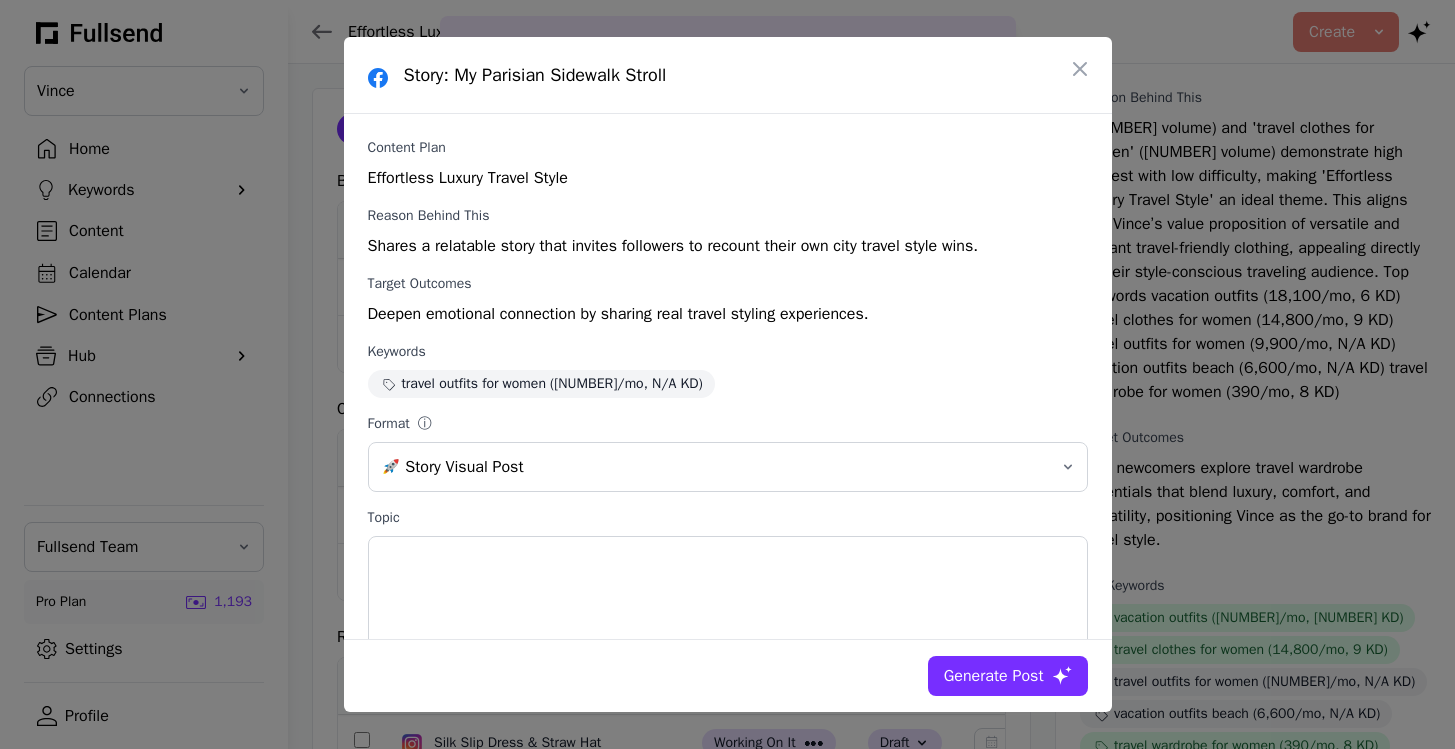 click on "Generate Post" at bounding box center [994, 676] 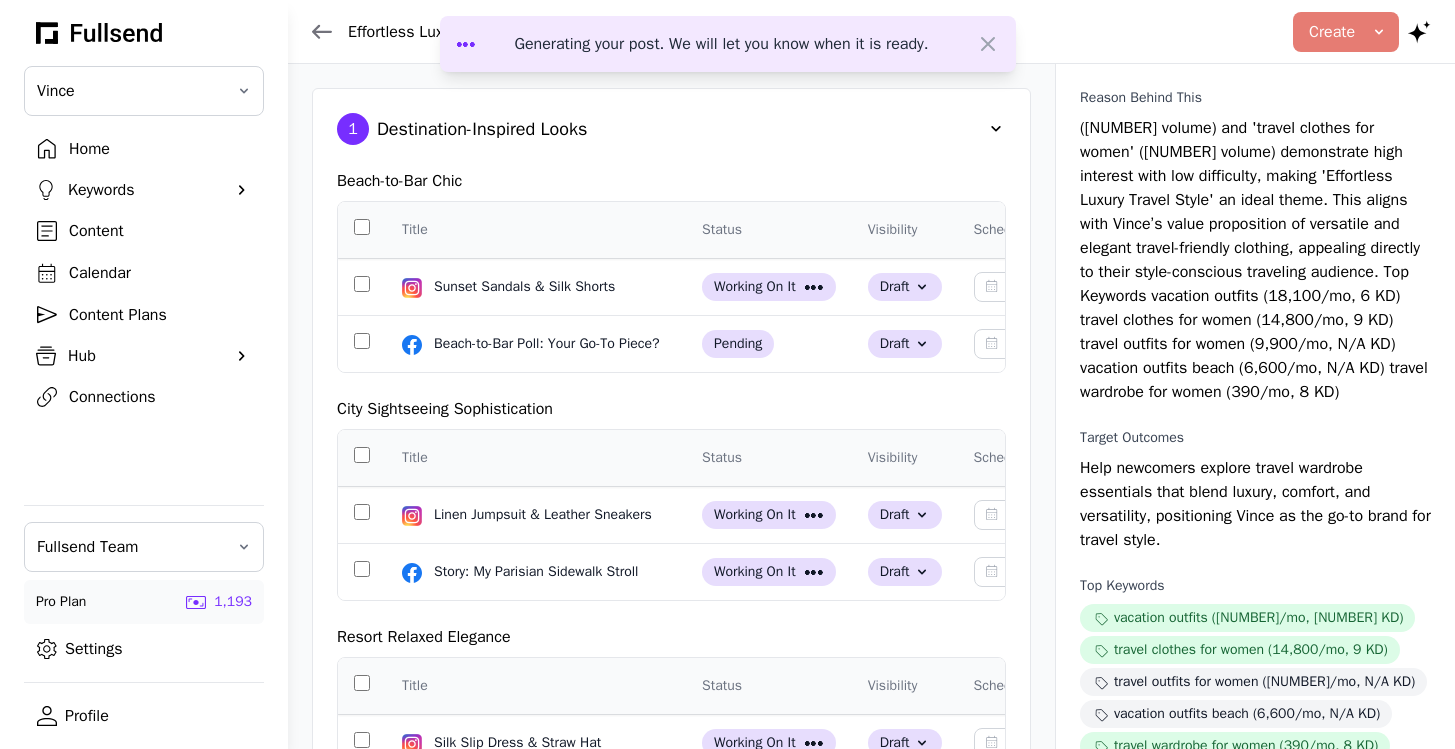 click on "Effortless Luxury Travel Style Create   Blog Post  LinkedIn Post  Instagram Post  Facebook Post  X Post" at bounding box center (871, 32) 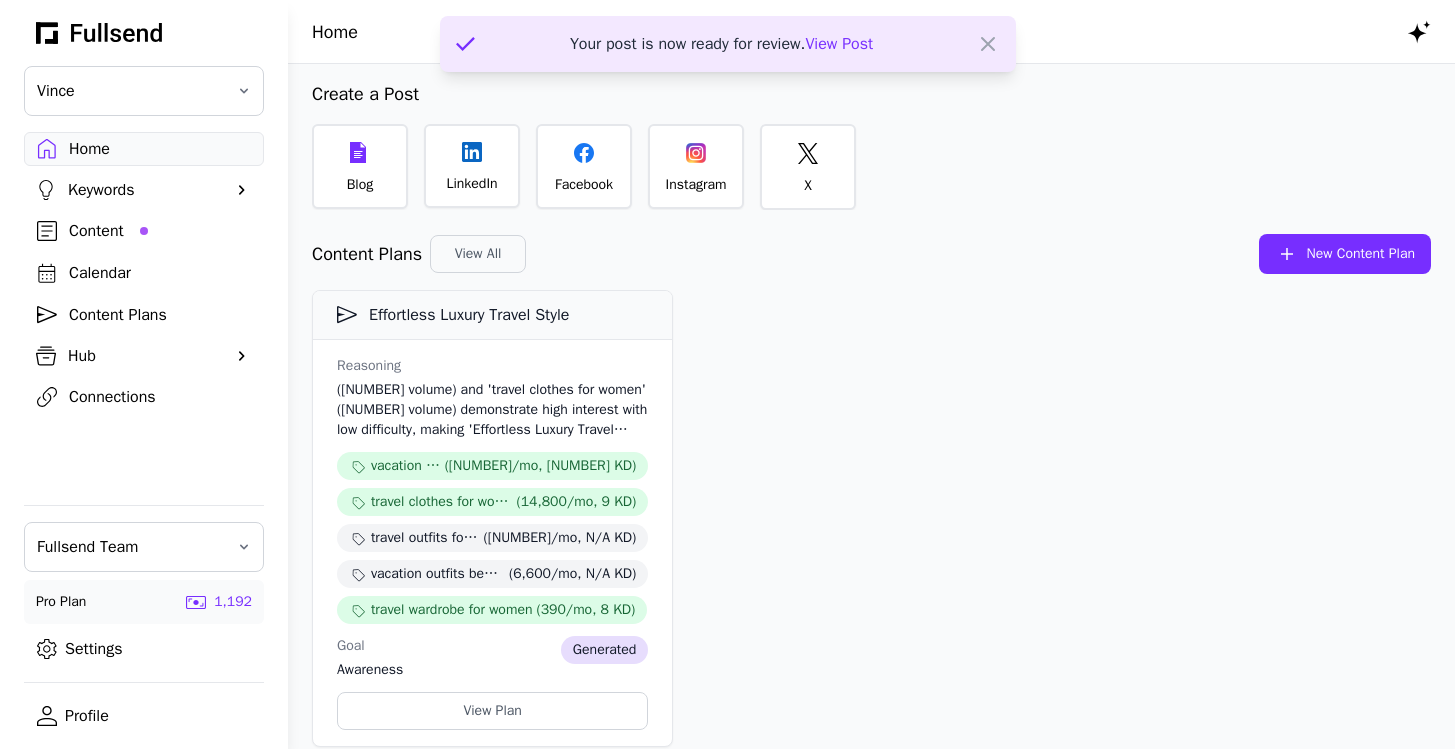 click on "View Post" at bounding box center (839, 44) 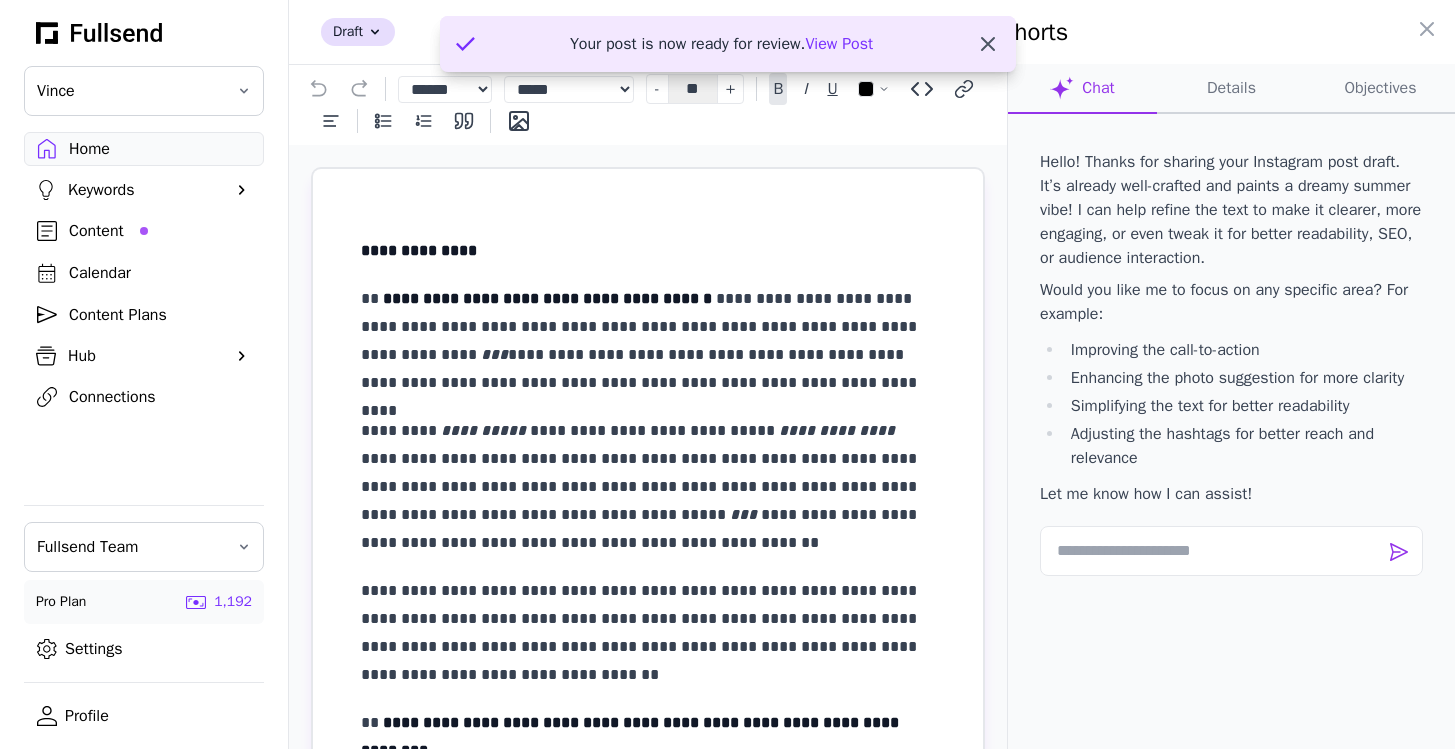 click 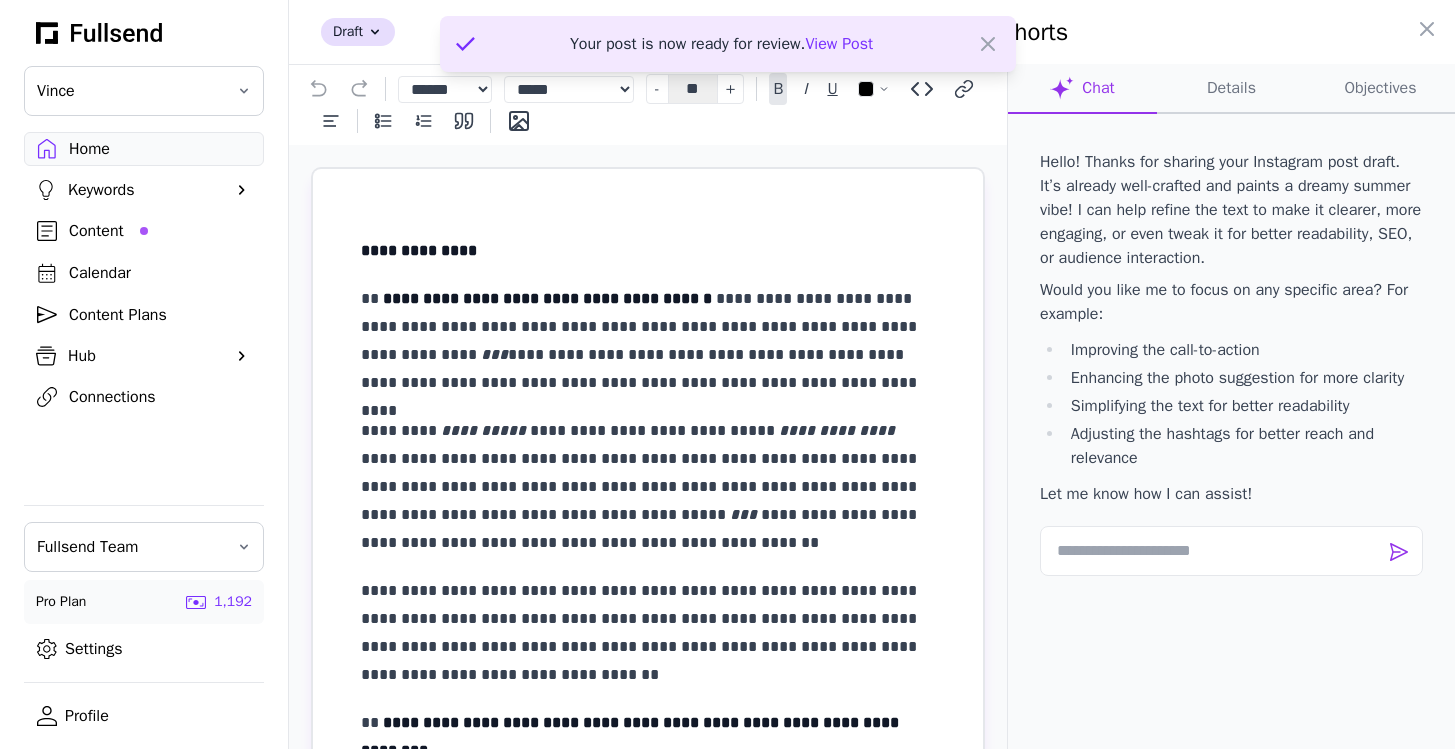 click 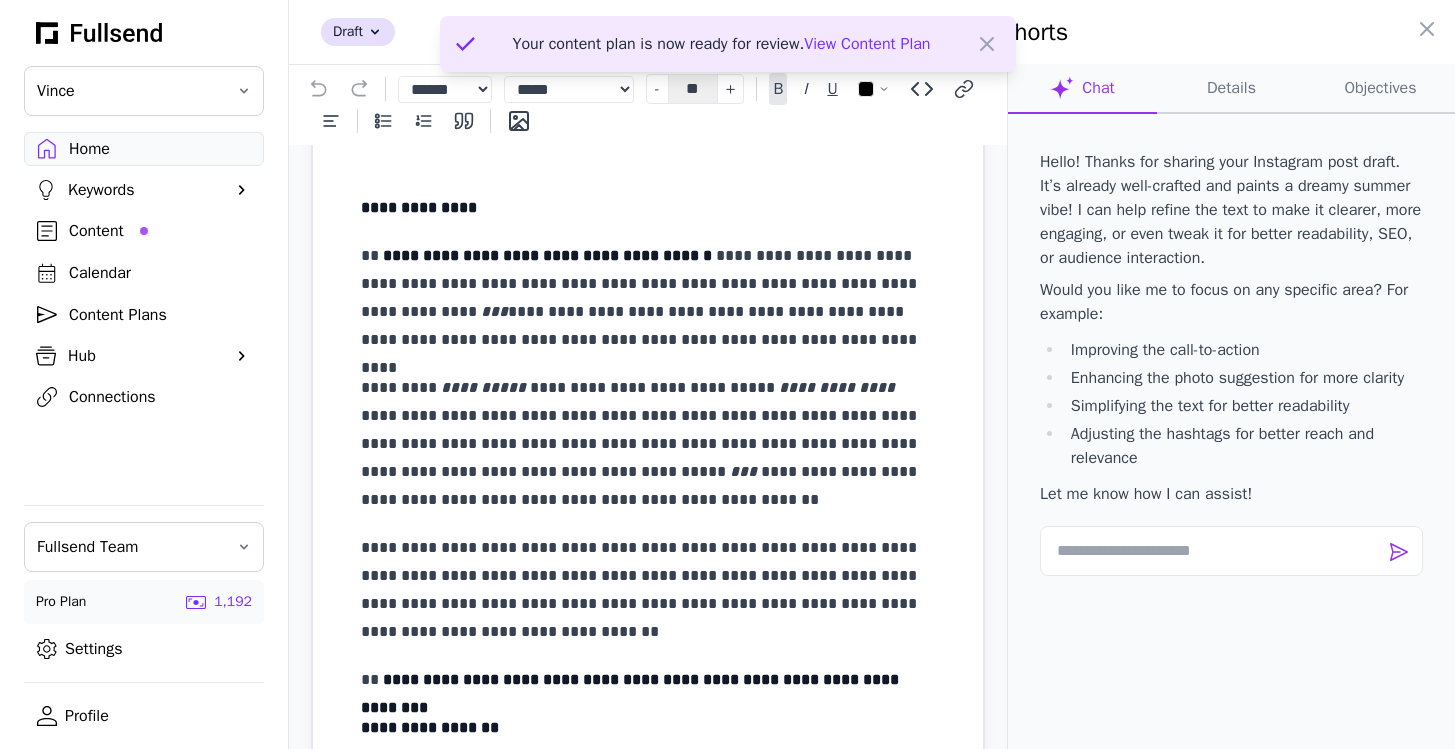 scroll, scrollTop: 45, scrollLeft: 0, axis: vertical 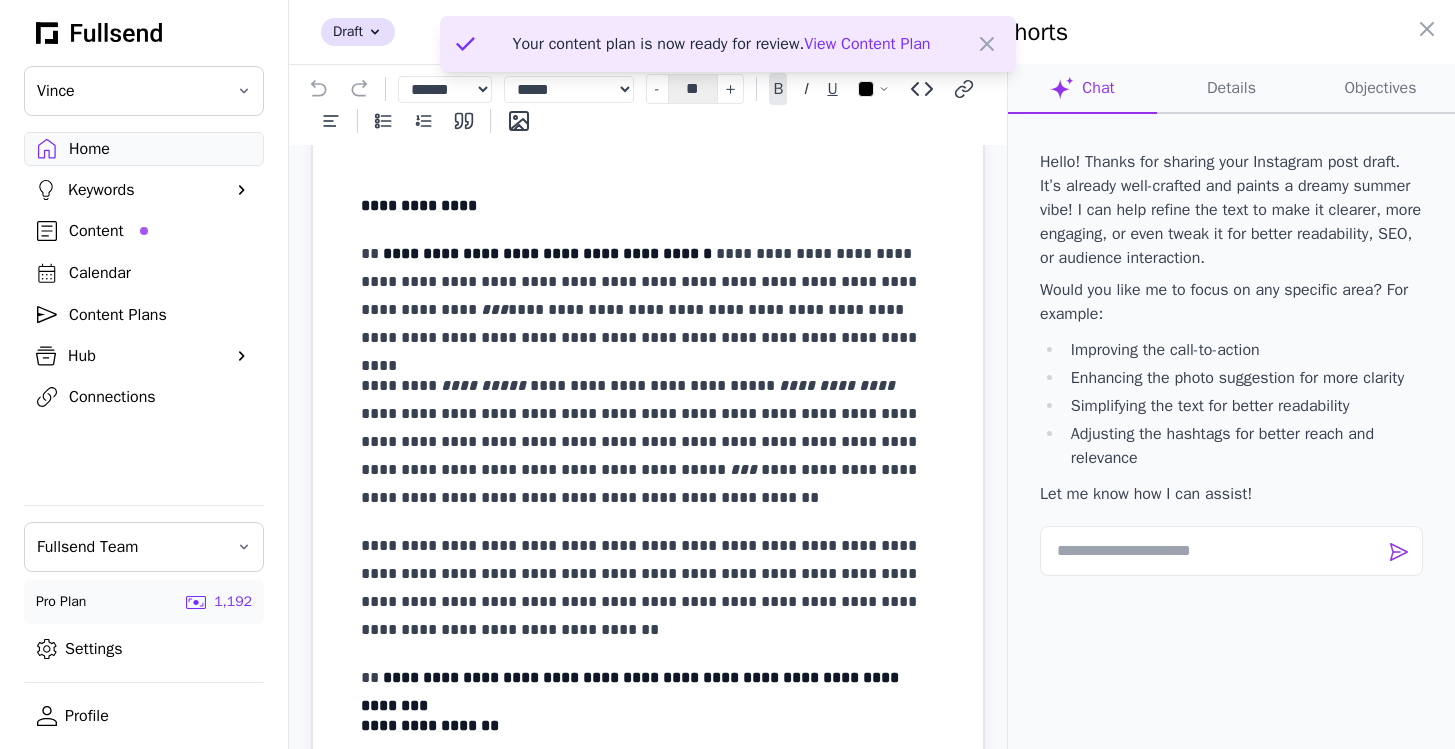 click on "Details" 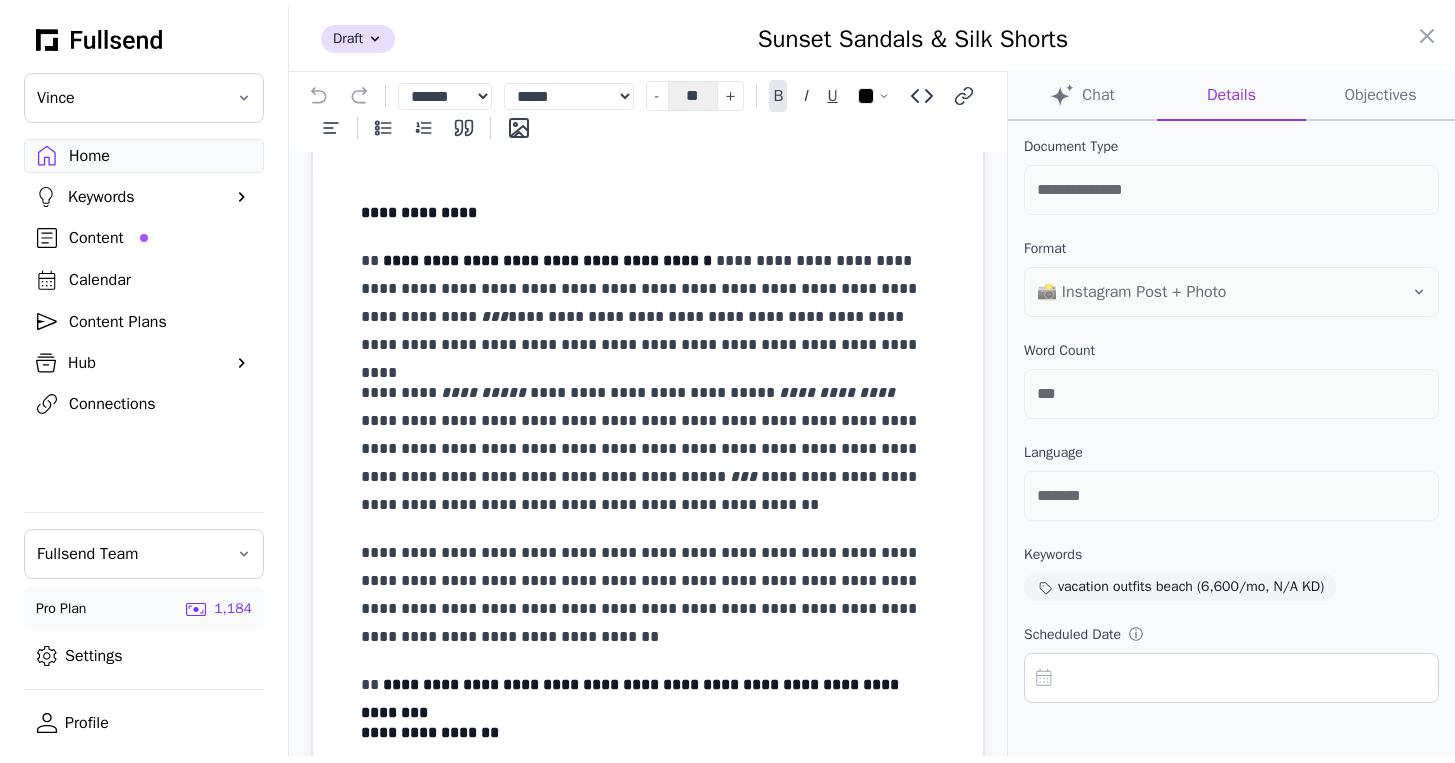 scroll, scrollTop: 0, scrollLeft: 0, axis: both 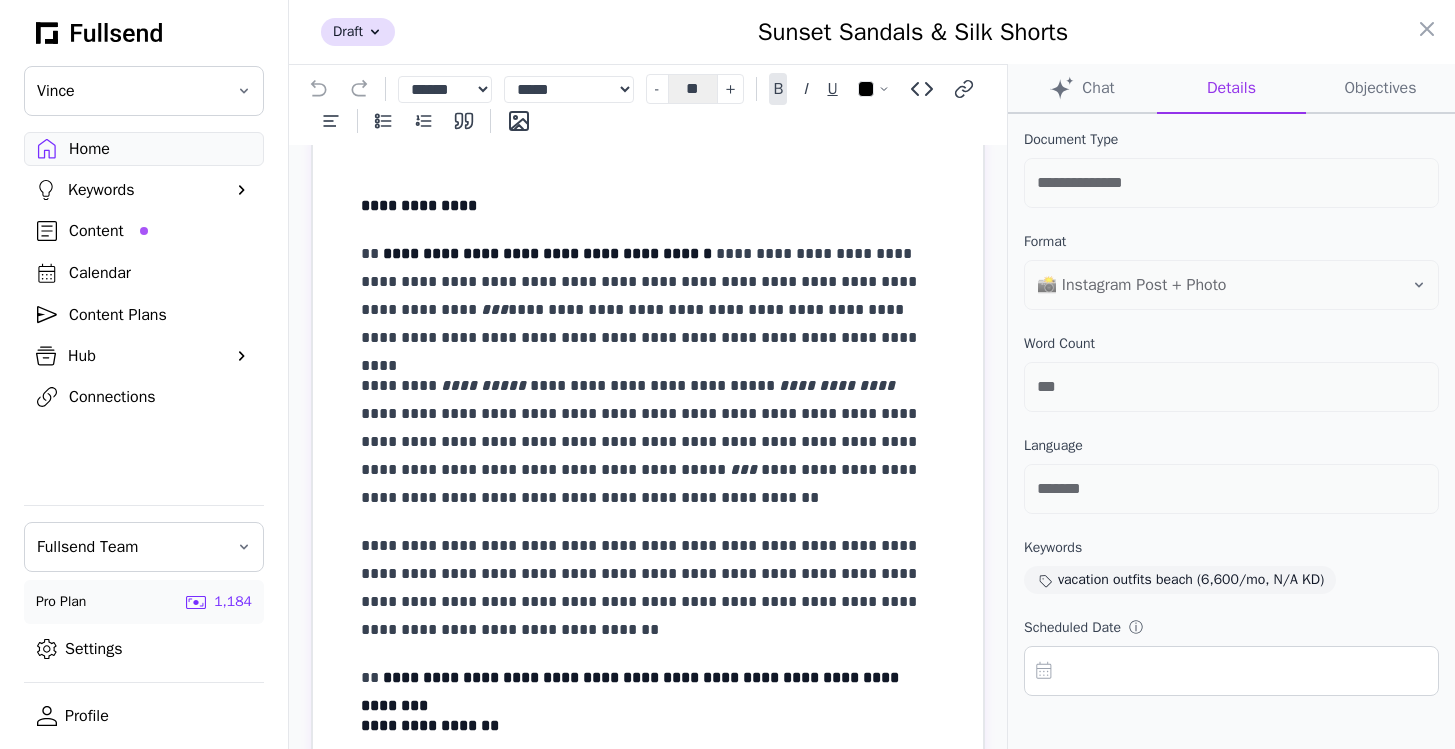click on "Chat" 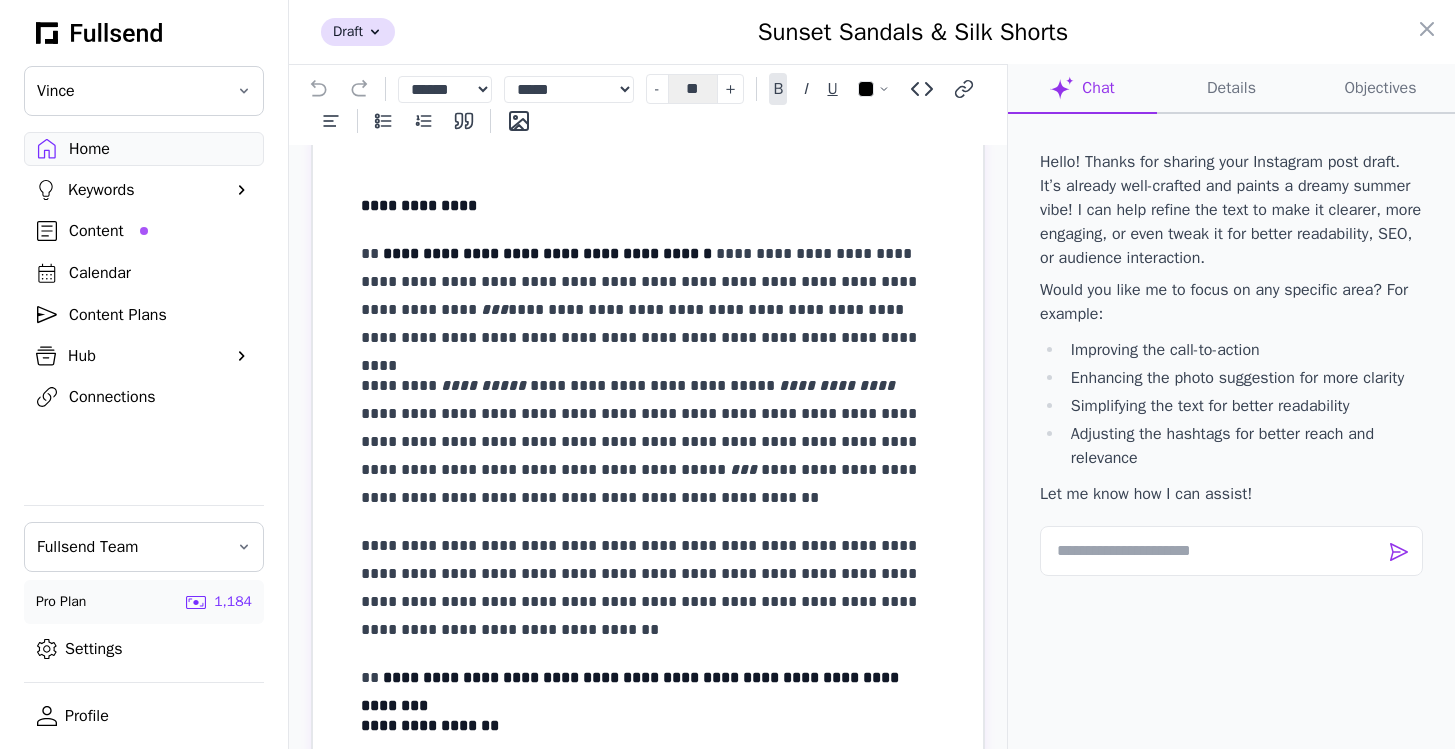 click on "Details" 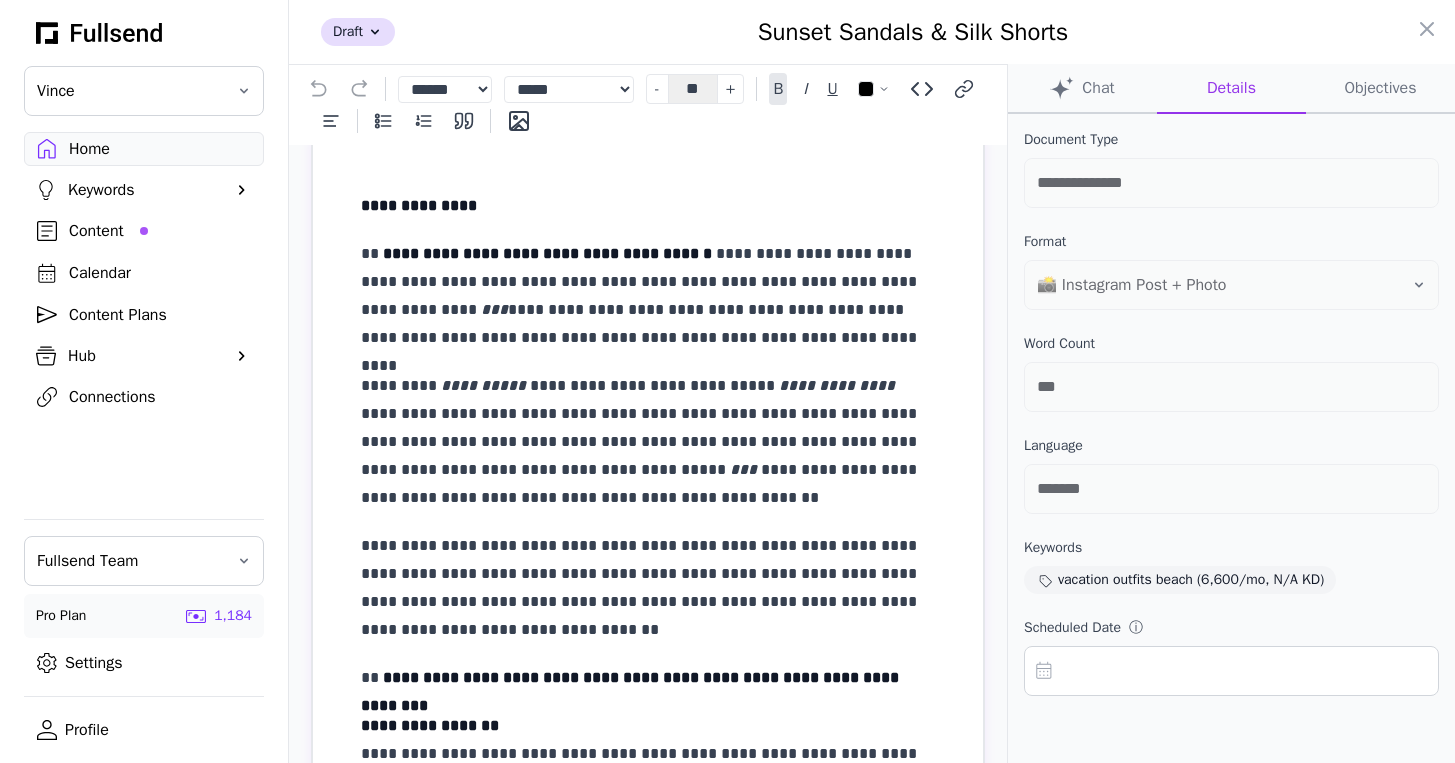 scroll, scrollTop: 0, scrollLeft: 0, axis: both 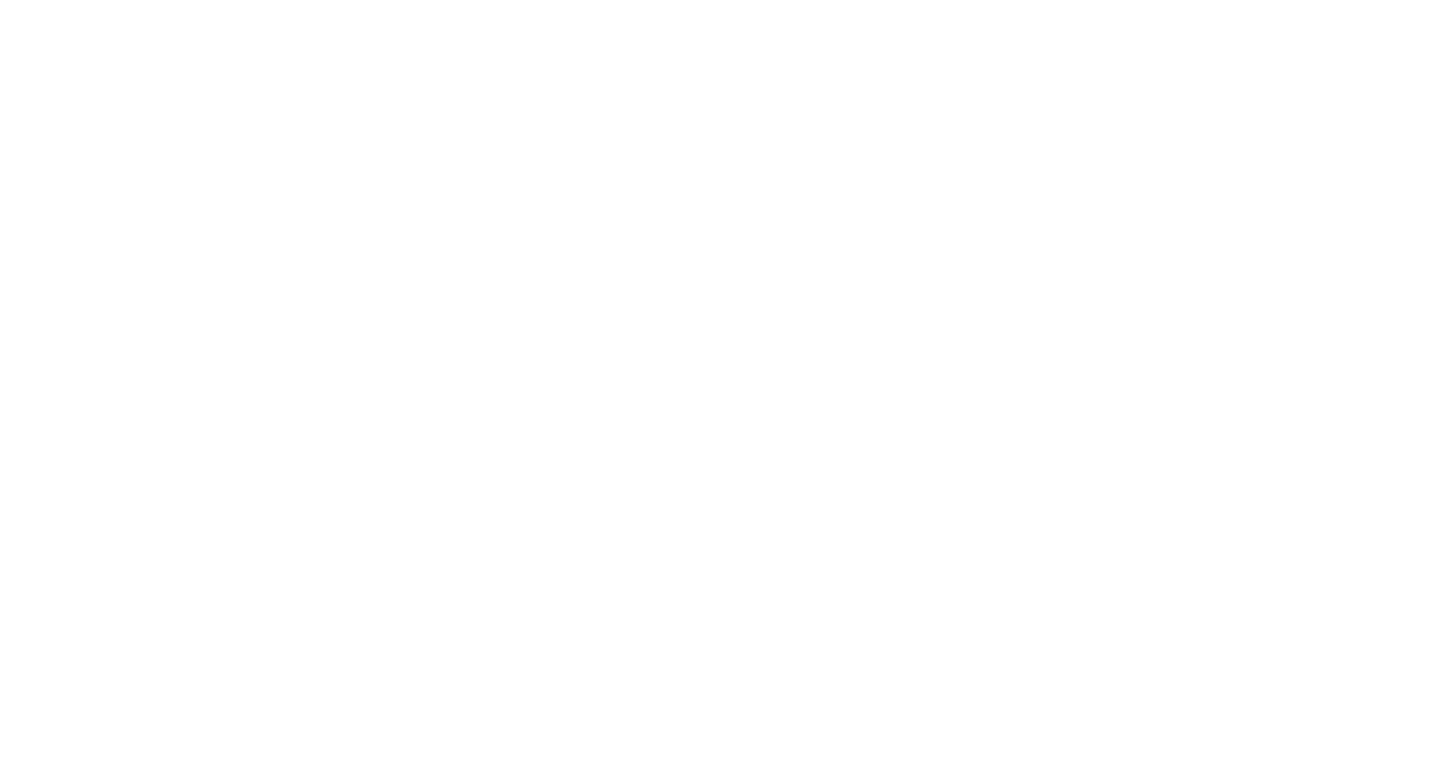 select on "**" 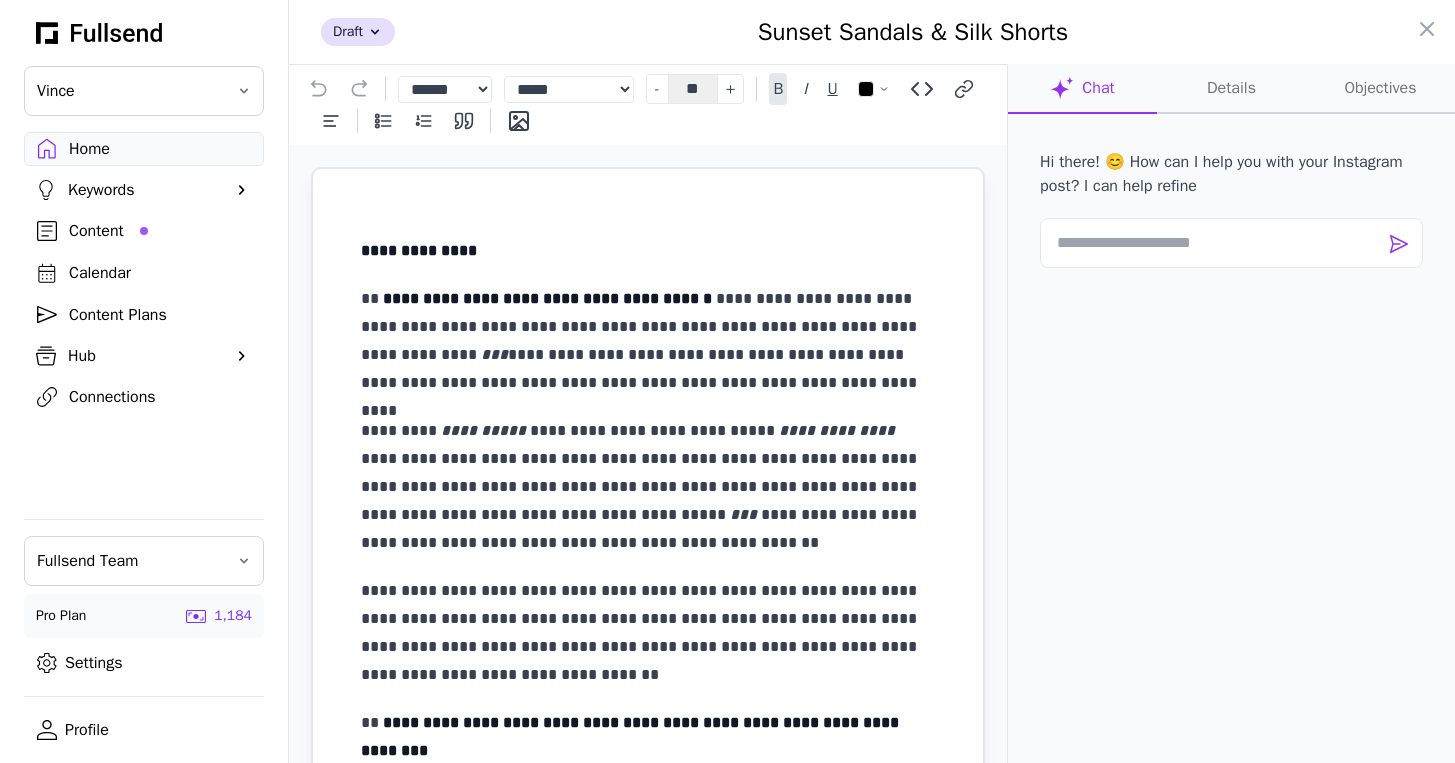 click on "Details" 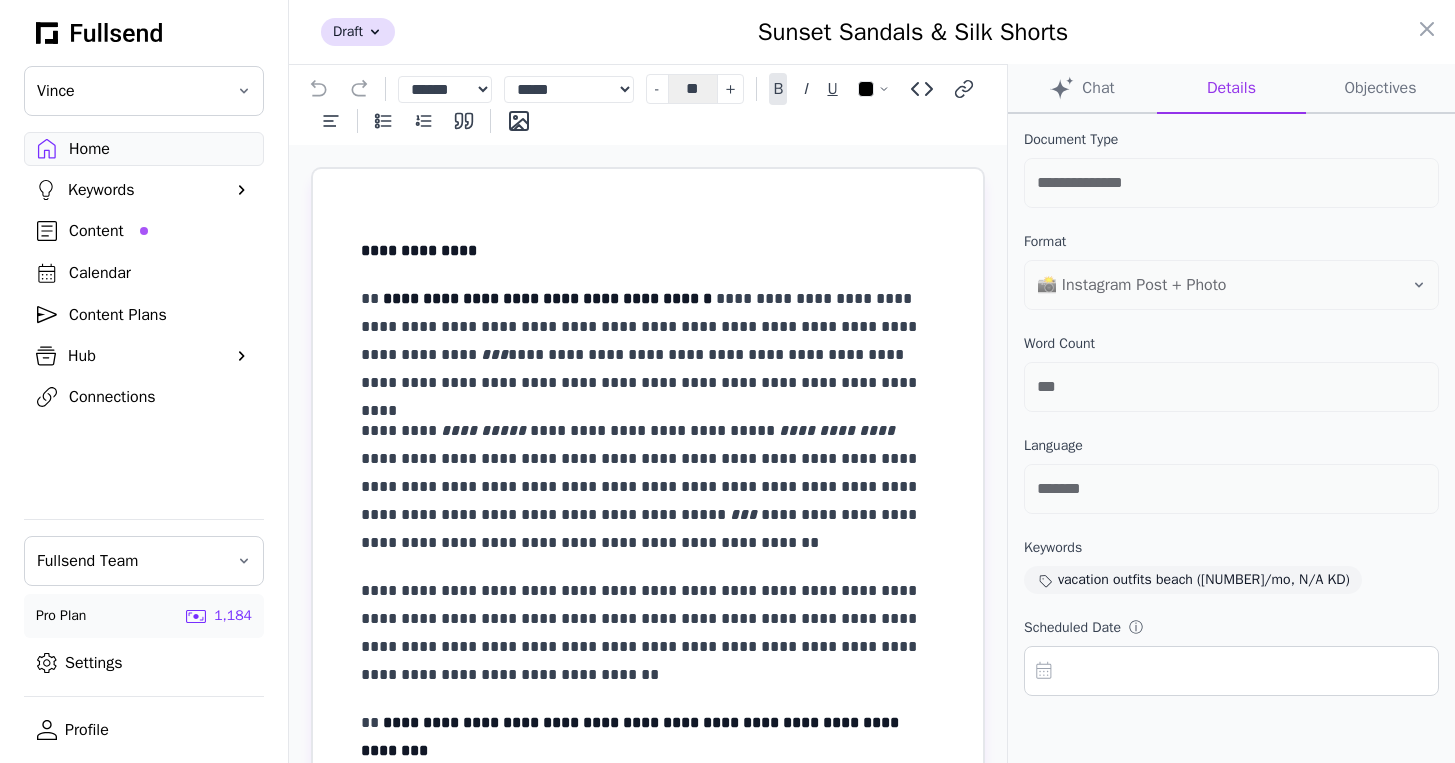 scroll, scrollTop: 0, scrollLeft: 0, axis: both 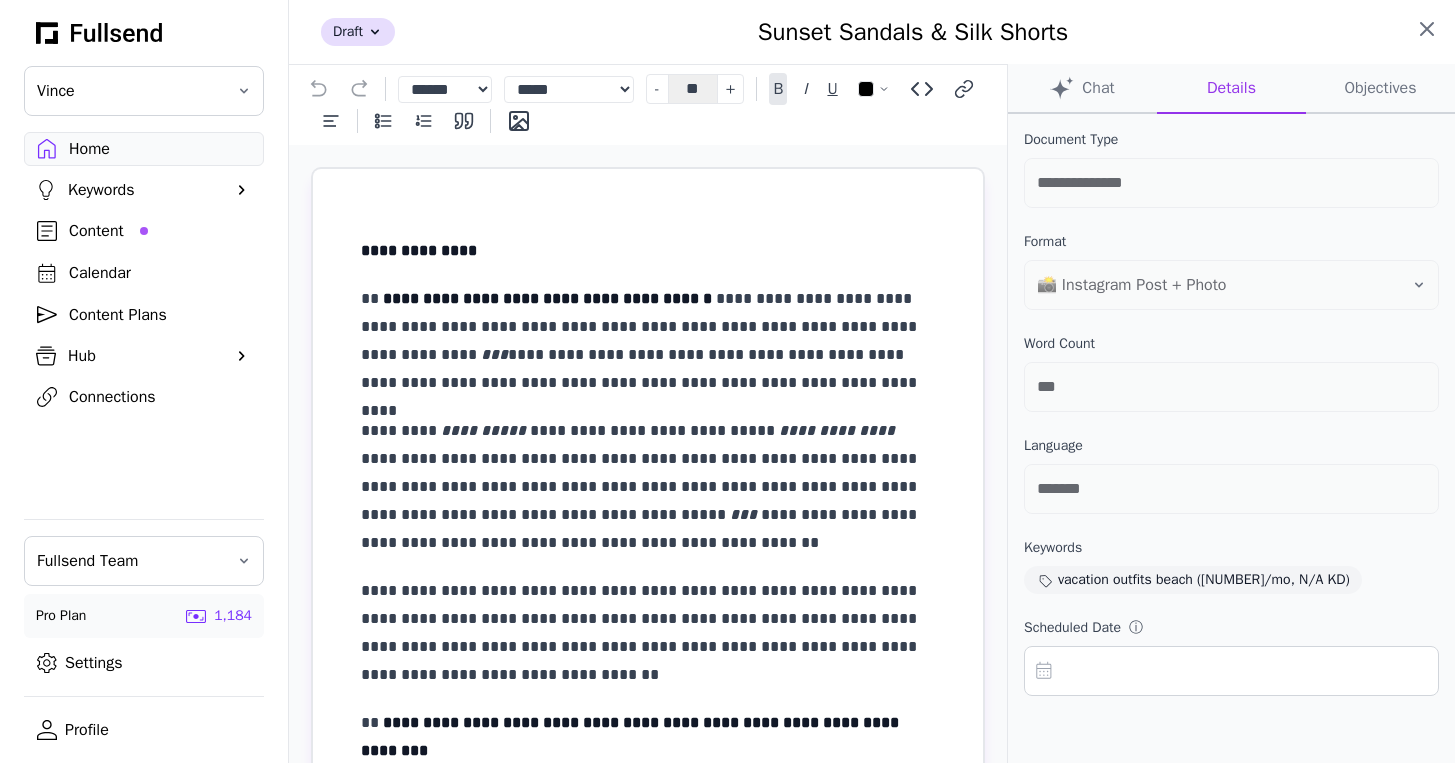 click 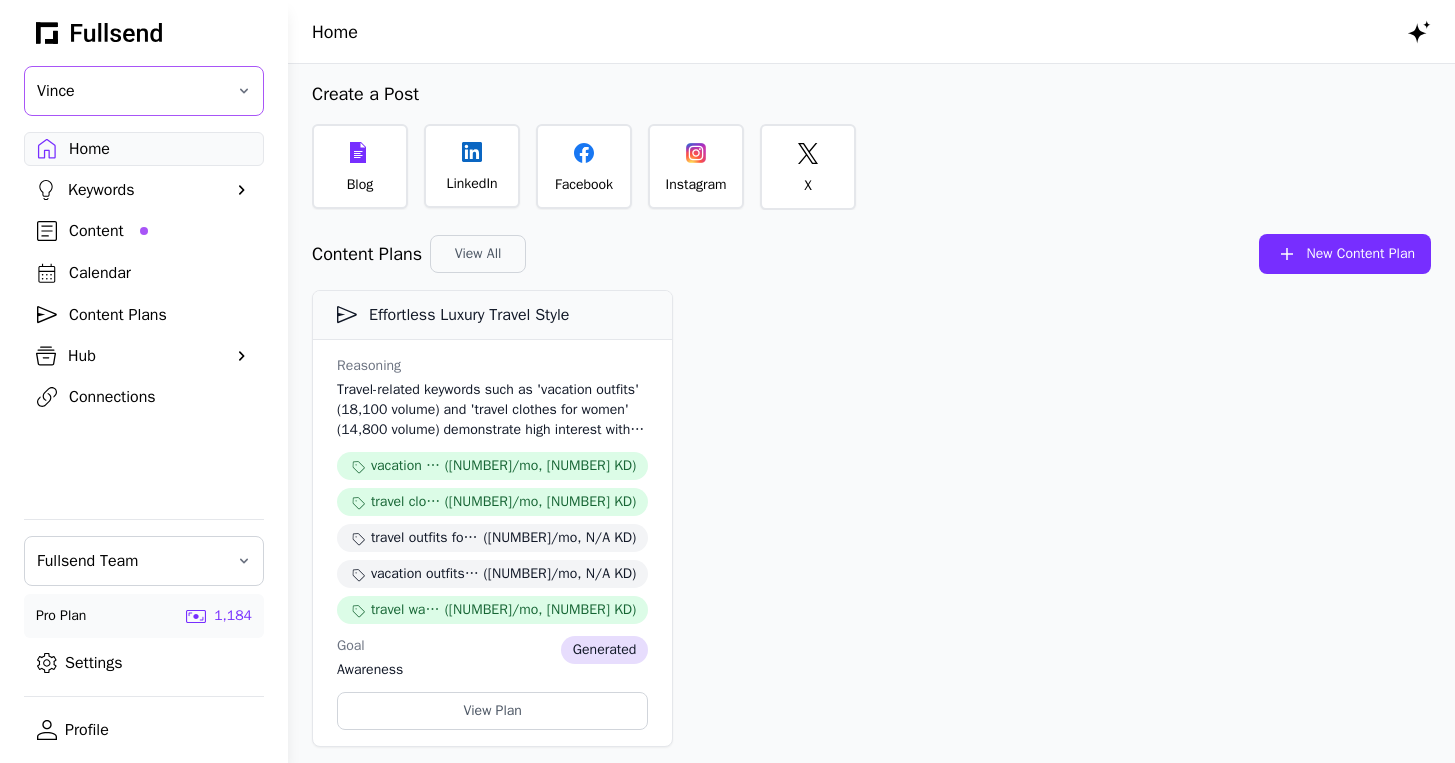 click on "Vince" at bounding box center (130, 91) 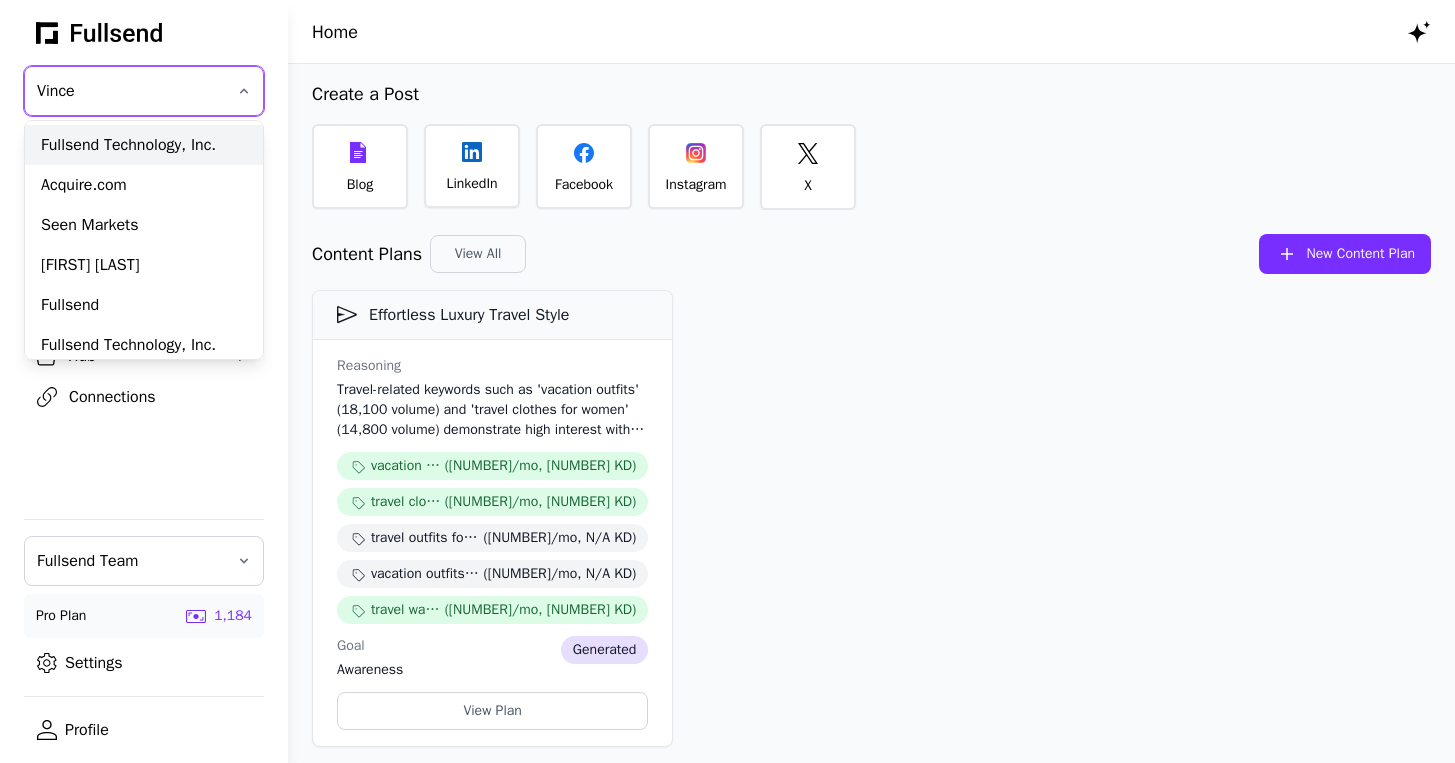 click on "Fullsend Technology, Inc." at bounding box center [144, 145] 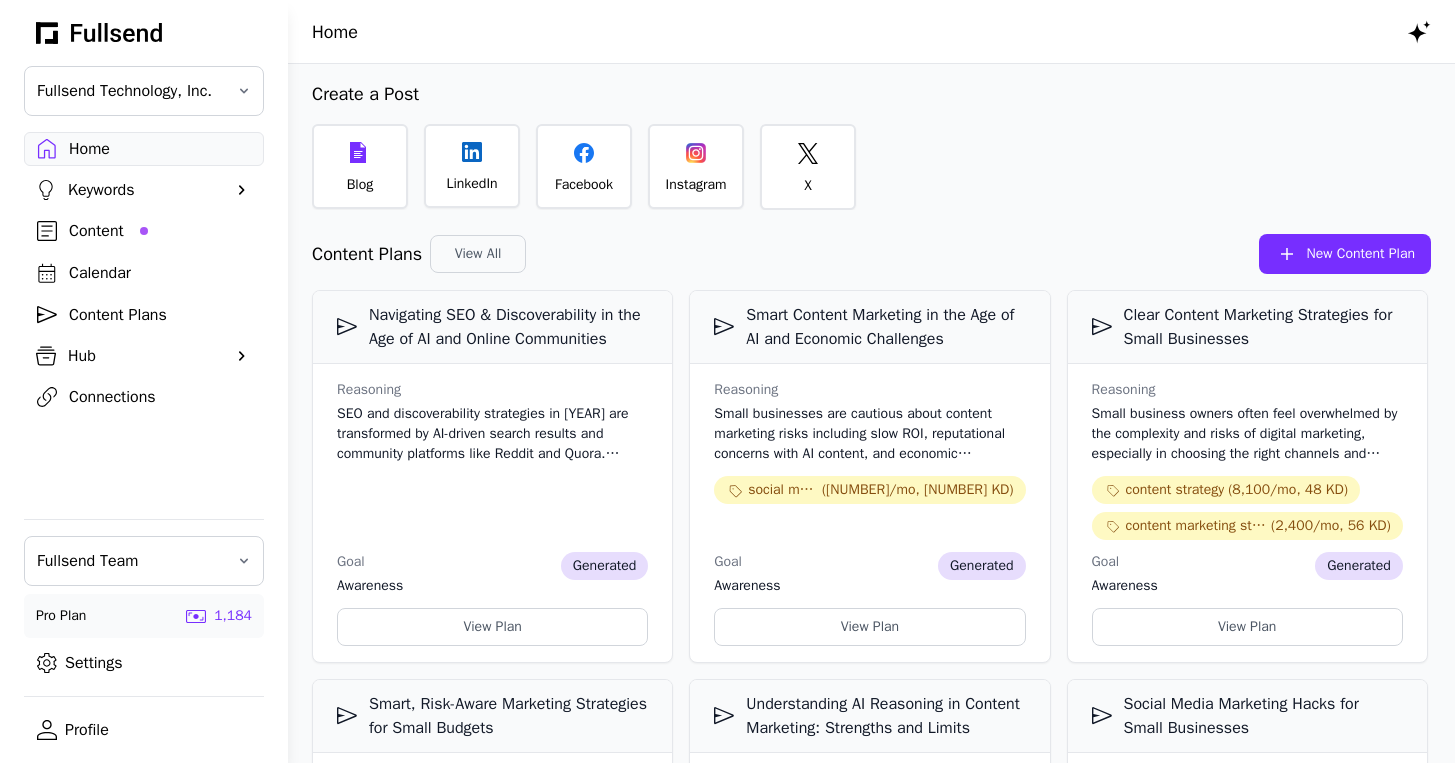 click on "Content" at bounding box center [160, 231] 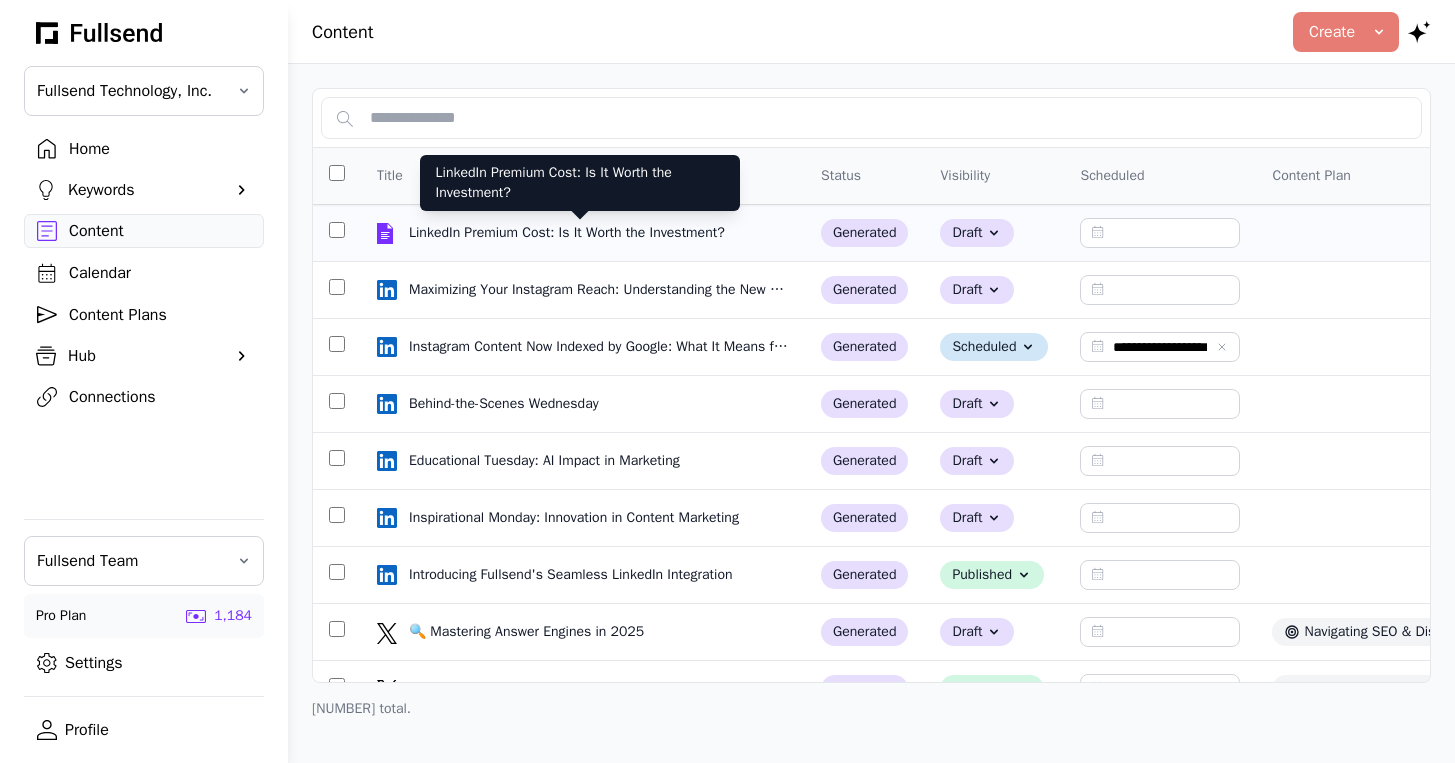 click on "LinkedIn Premium Cost: Is It Worth the Investment?" at bounding box center (569, 233) 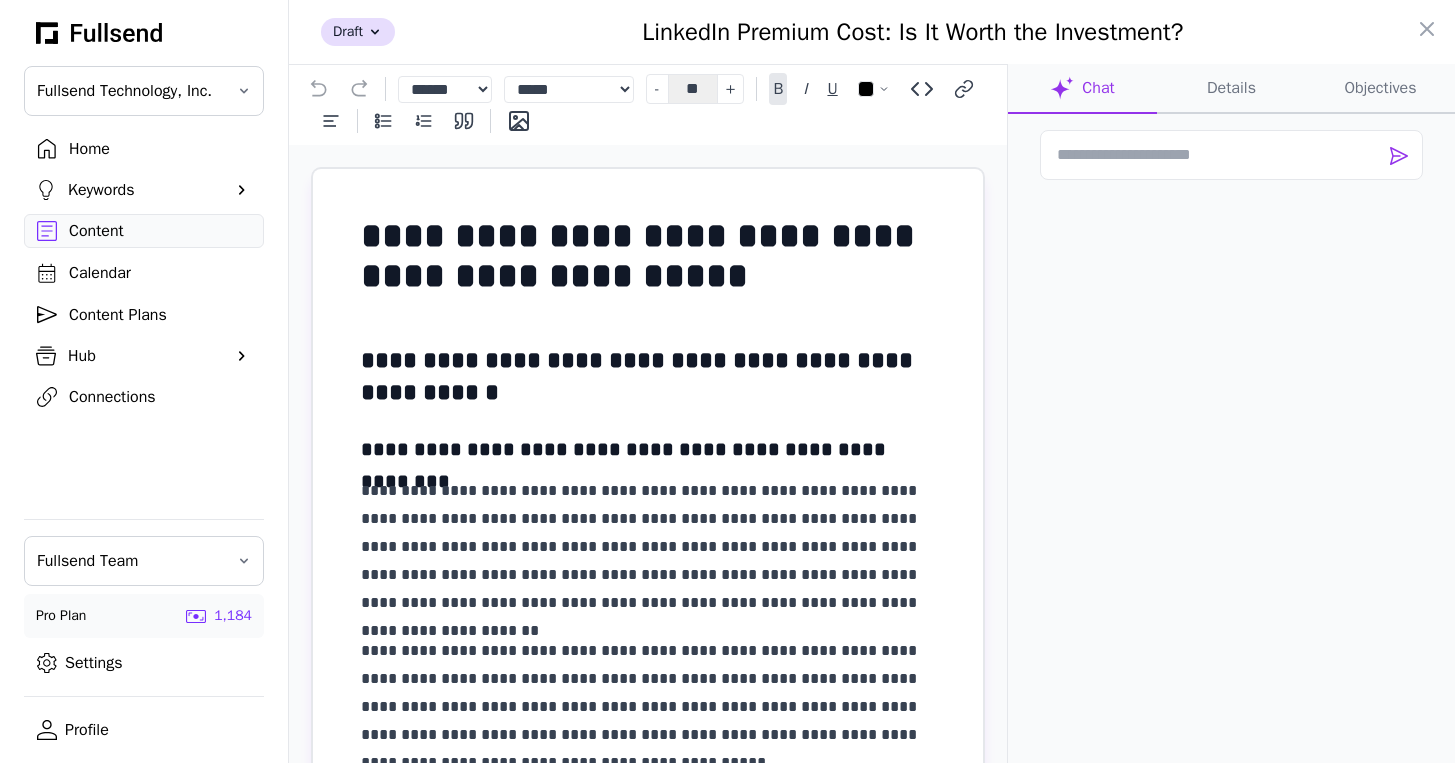 click on "Details" 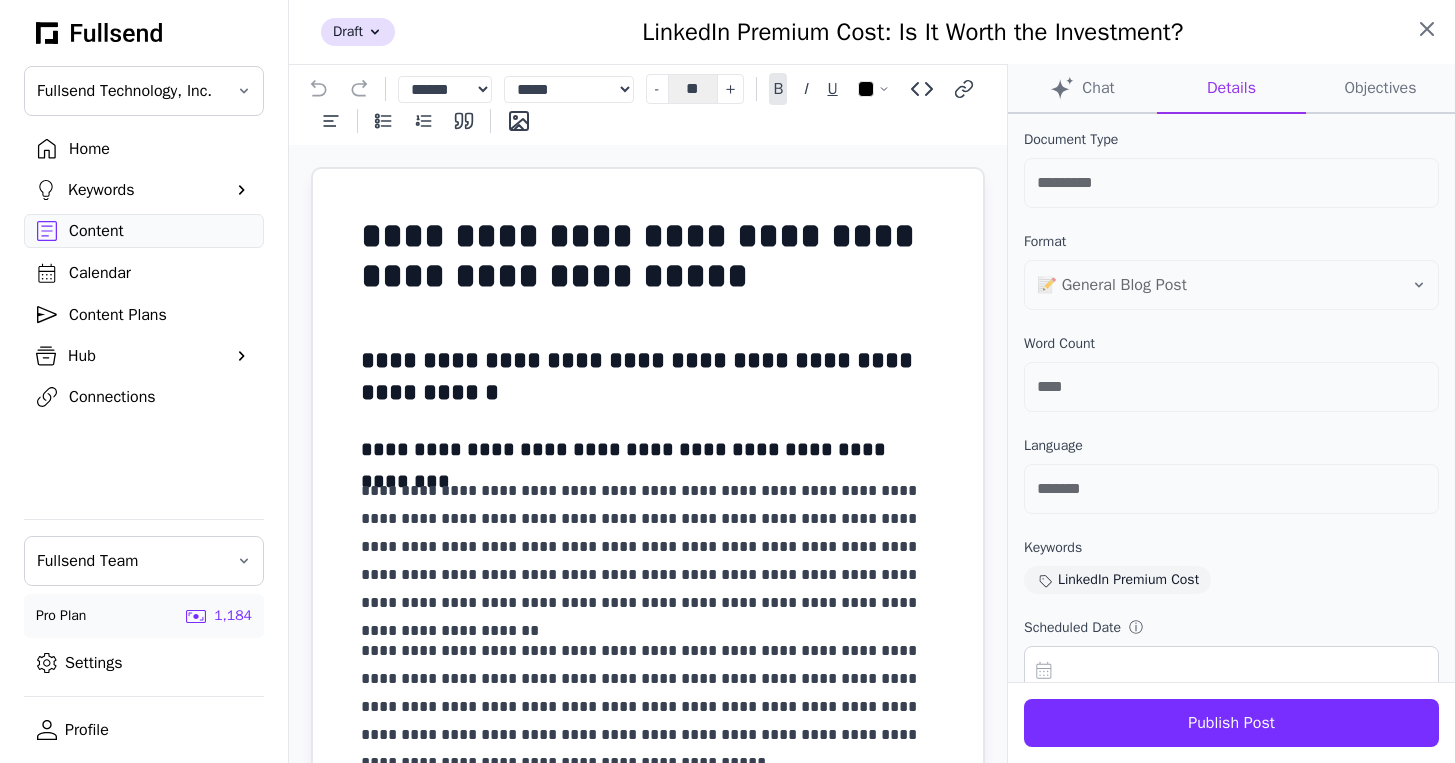 click 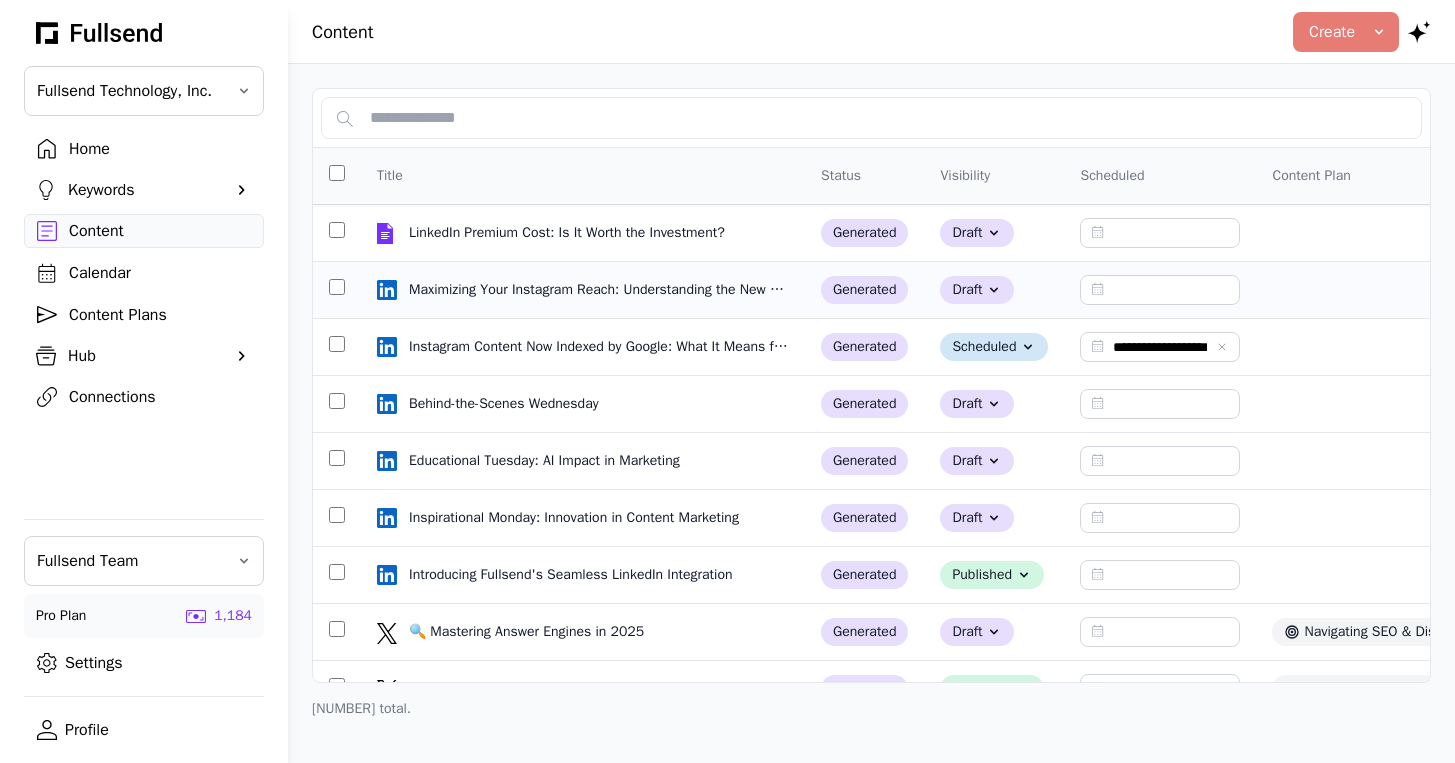 click on "Maximizing Your Instagram Reach: Understanding the New Google Indexing Feature" 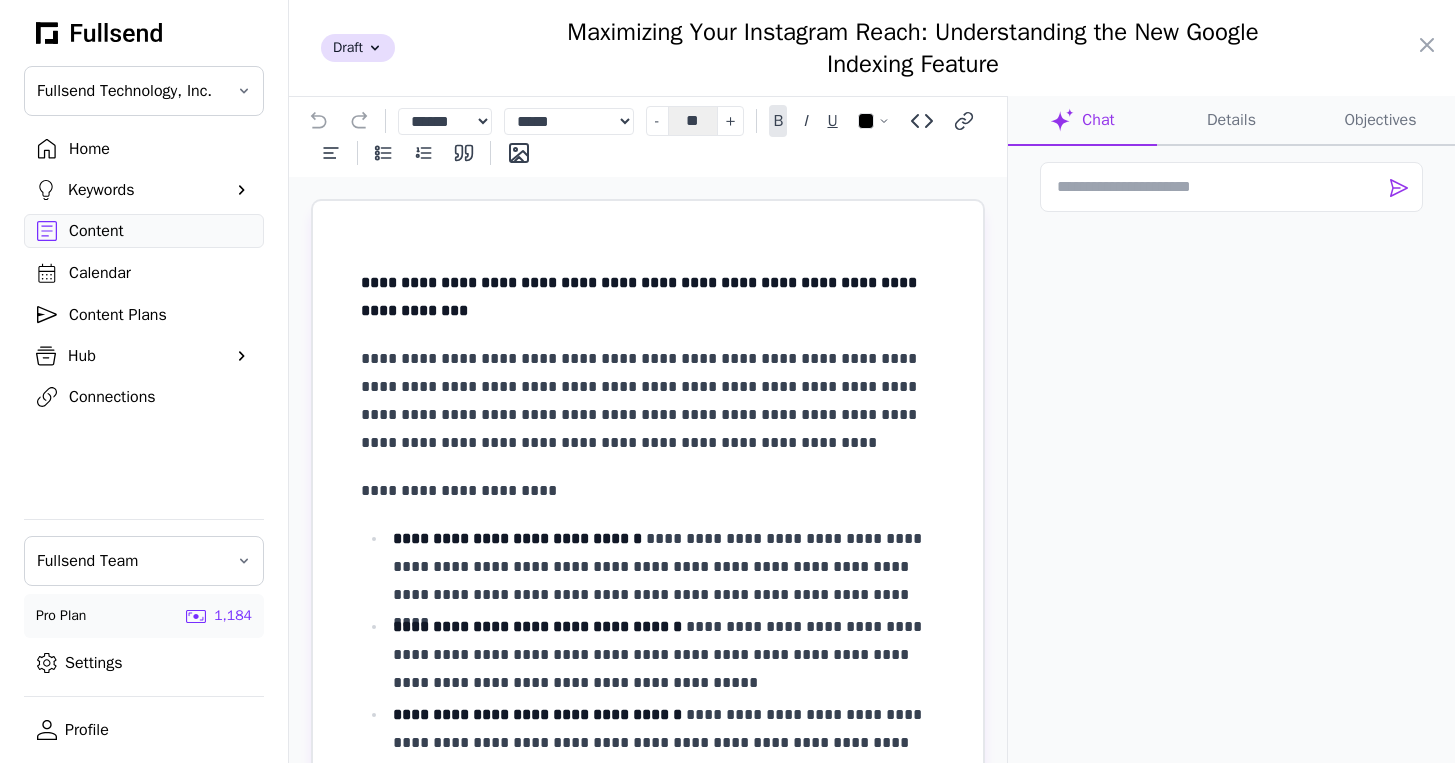 click on "Details" 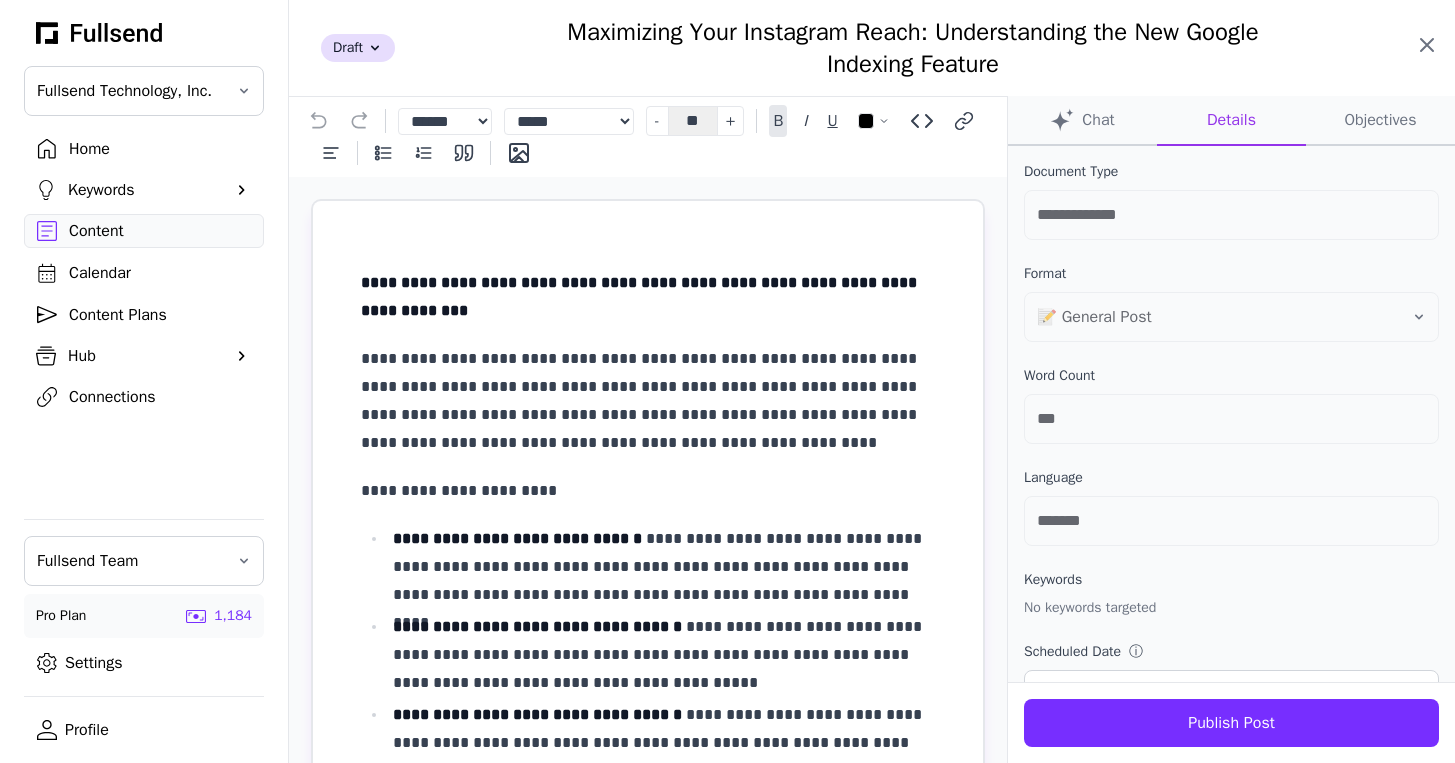 click 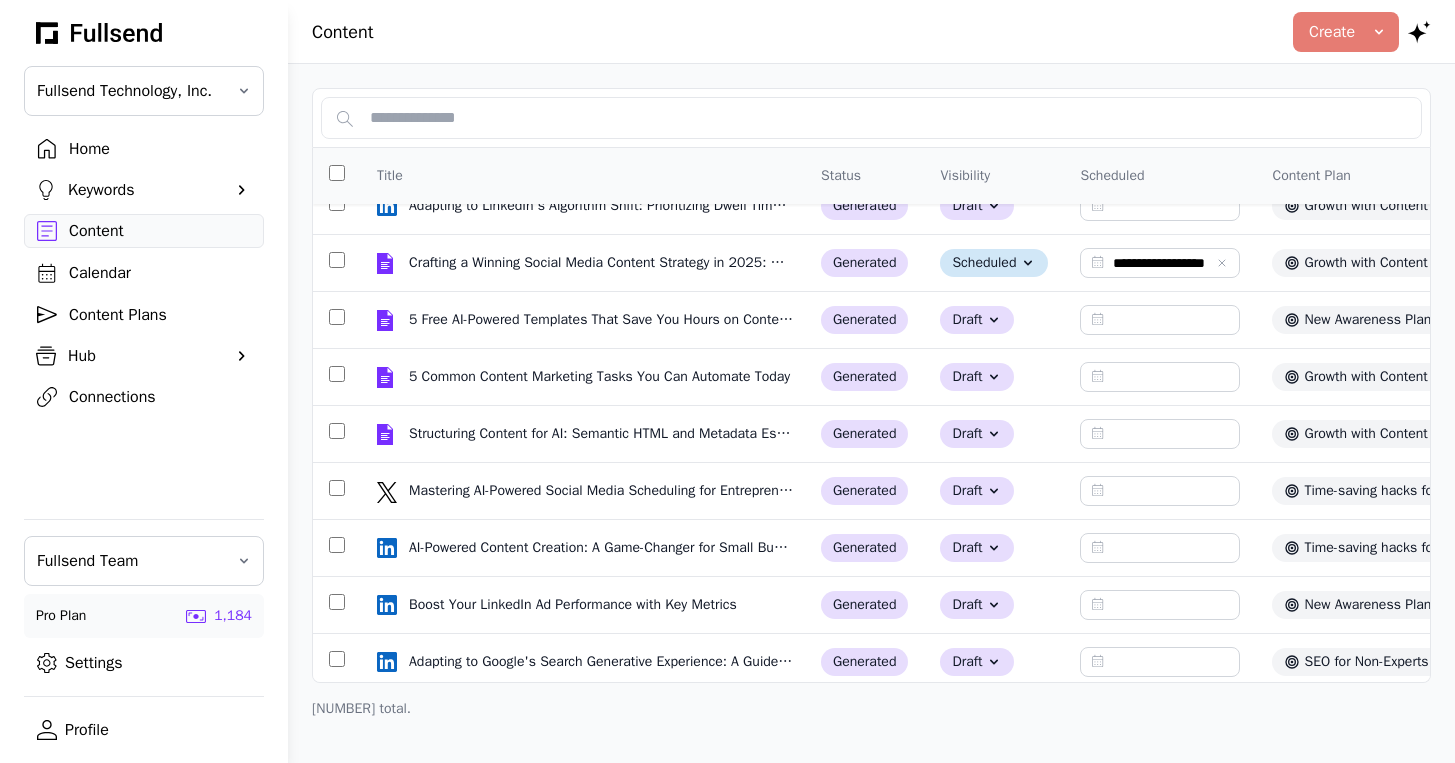 scroll, scrollTop: 7939, scrollLeft: 0, axis: vertical 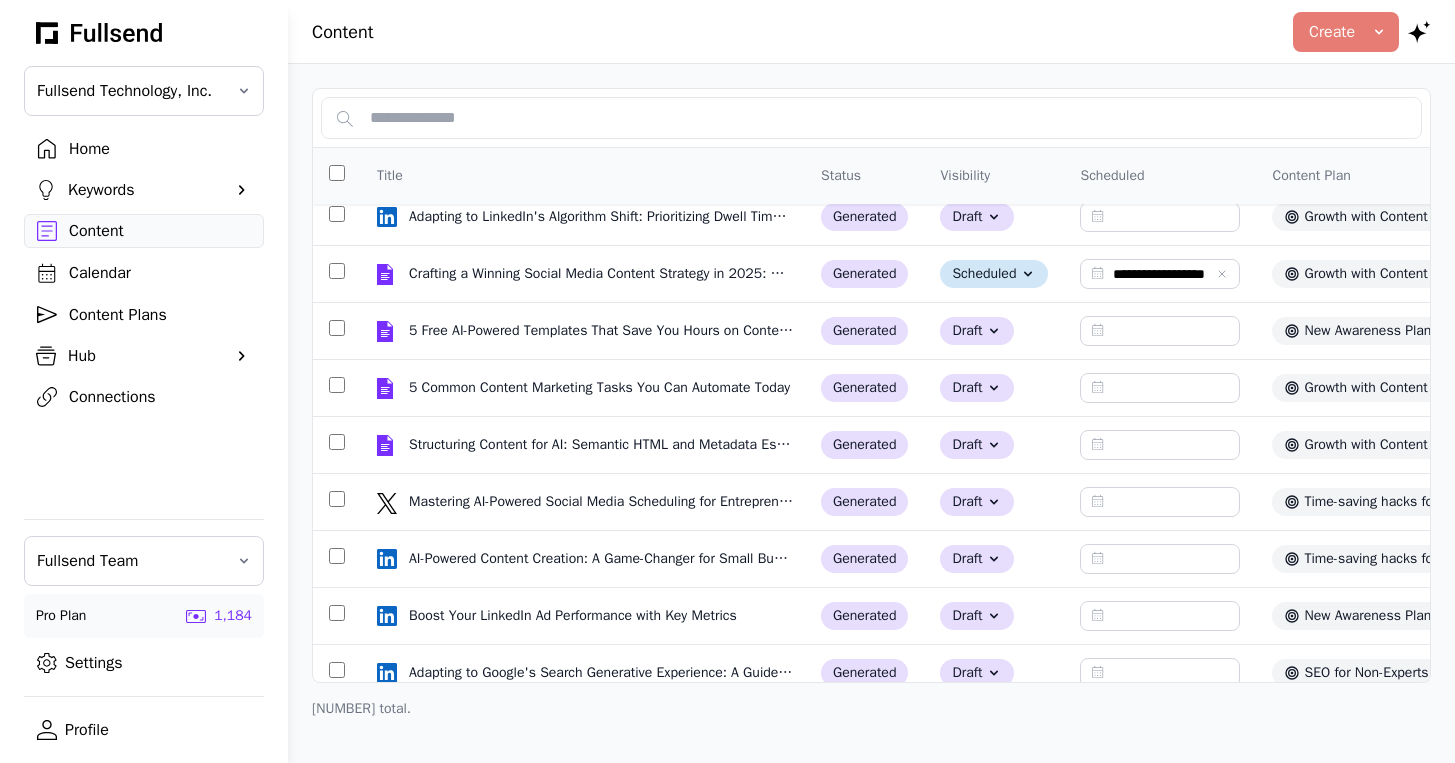 click on "Home" at bounding box center [160, 149] 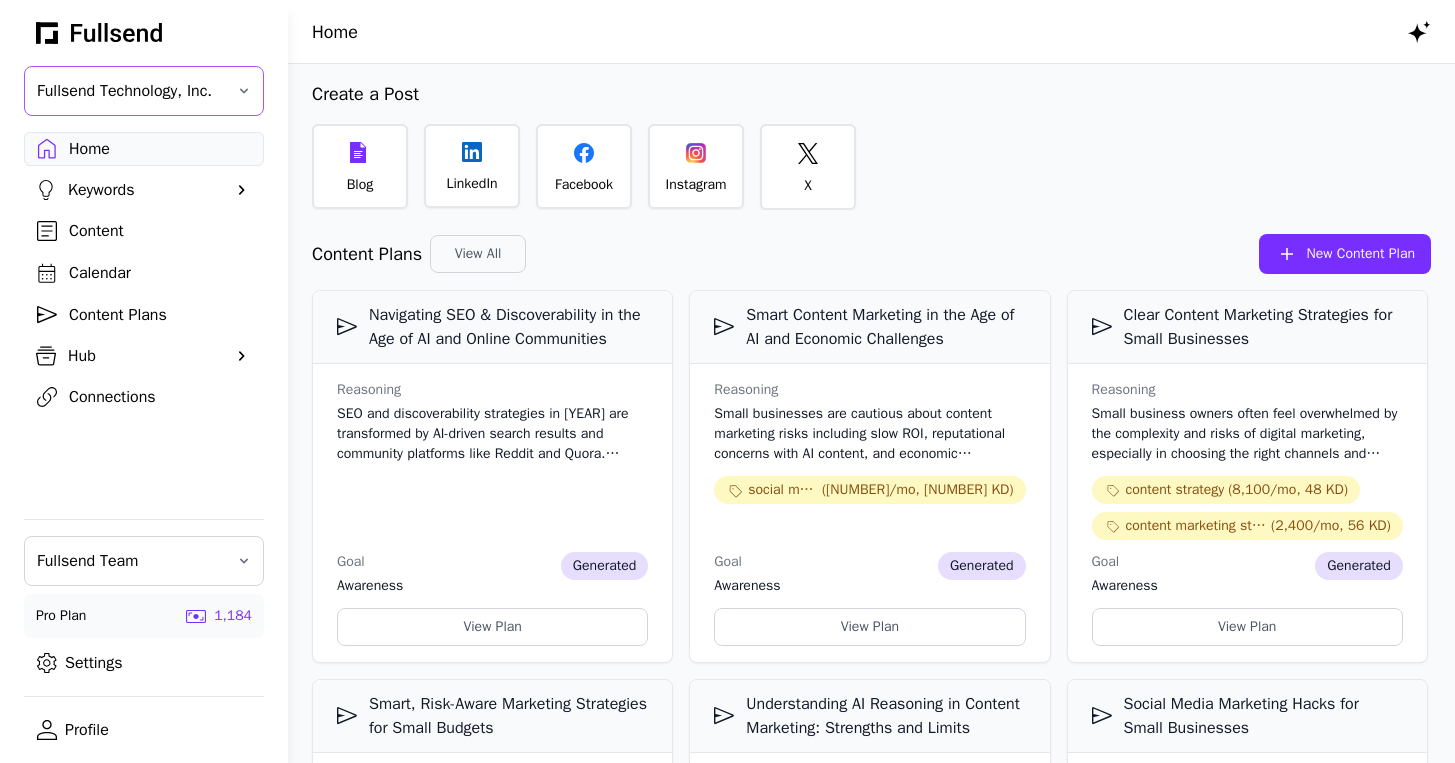 click on "Fullsend Technology, Inc." at bounding box center [144, 91] 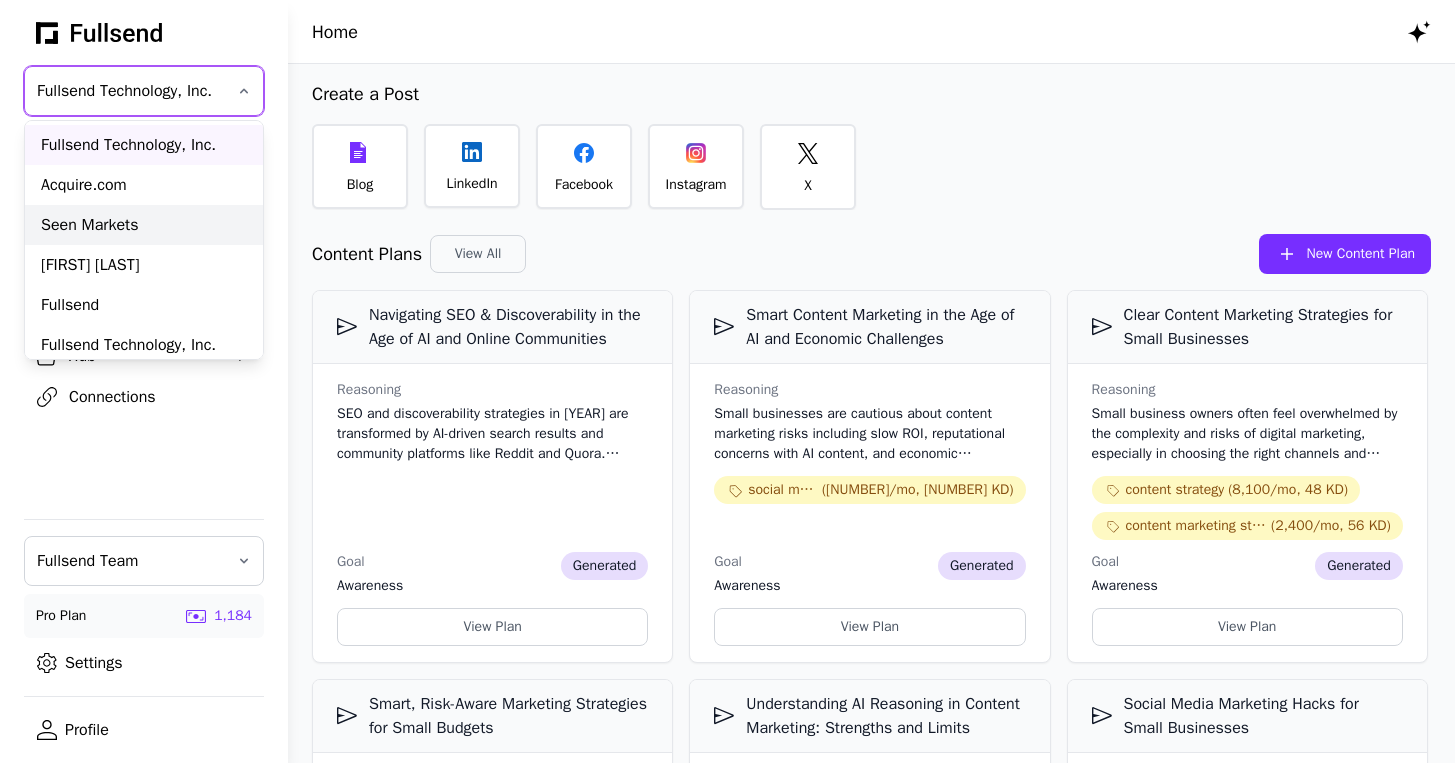 scroll, scrollTop: 290, scrollLeft: 0, axis: vertical 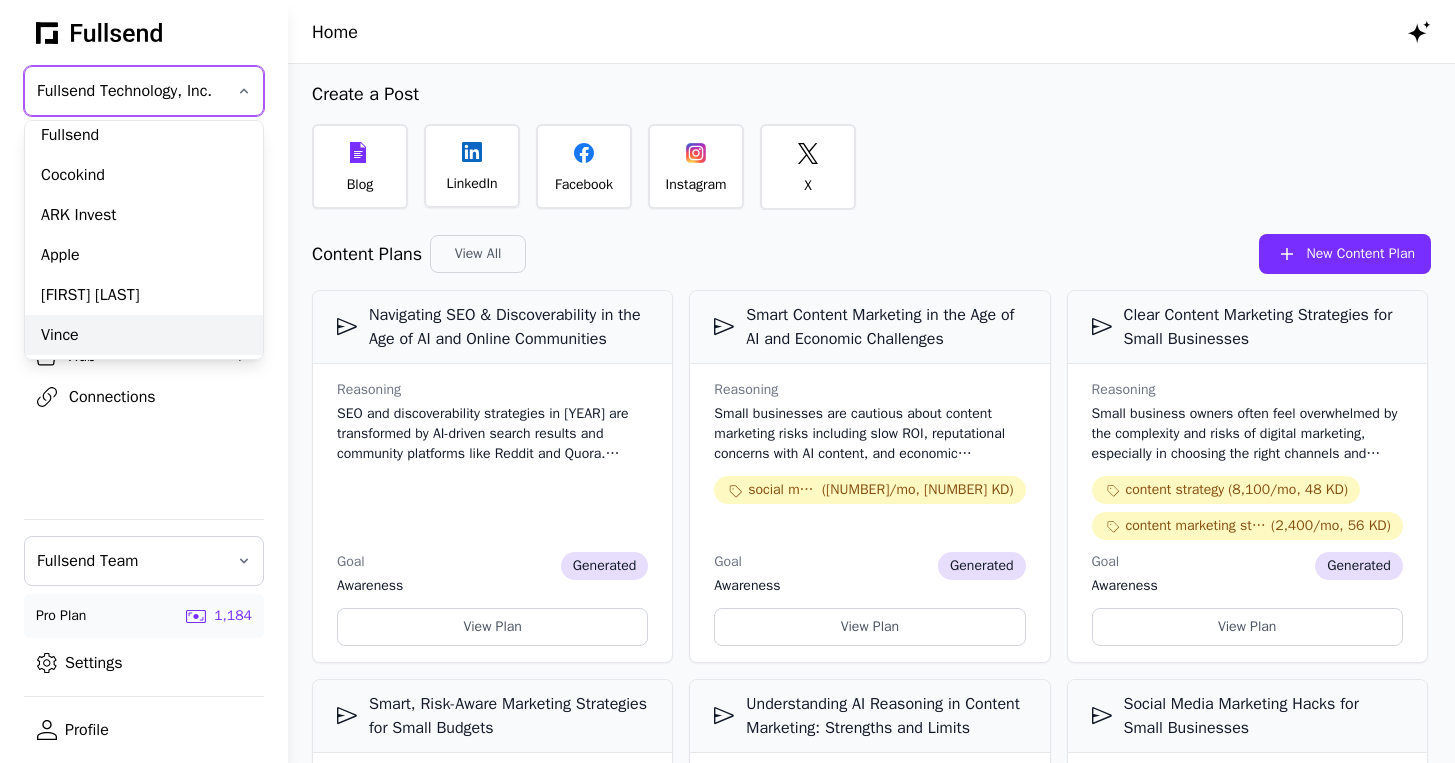click on "Vince" at bounding box center (144, 335) 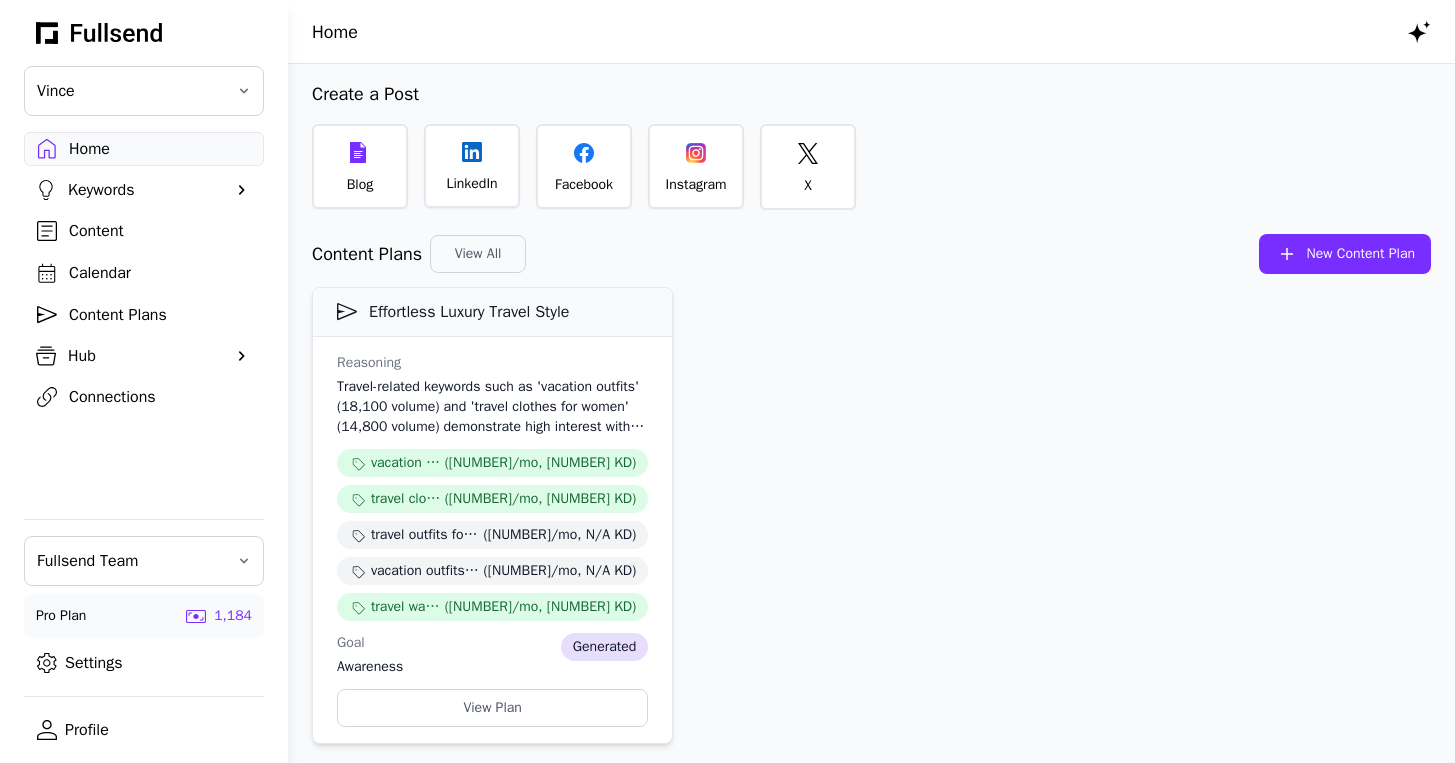 click on "([NUMBER] volume) and 'travel clothes for women' ([NUMBER] volume) demonstrate high interest with low difficulty, making 'Effortless Luxury Travel Style' an ideal theme. This aligns with Vince’s value proposition of versatile and elegant travel-friendly clothing, appealing directly to their style-conscious traveling audience. Top Keywords vacation outfits (18,100/mo, 6 KD) travel clothes for women (14,800/mo, 9 KD) travel outfits for women (9,900/mo, N/A KD) vacation outfits beach (6,600/mo, N/A KD) travel wardrobe for women (390/mo, 8 KD)" at bounding box center (492, 407) 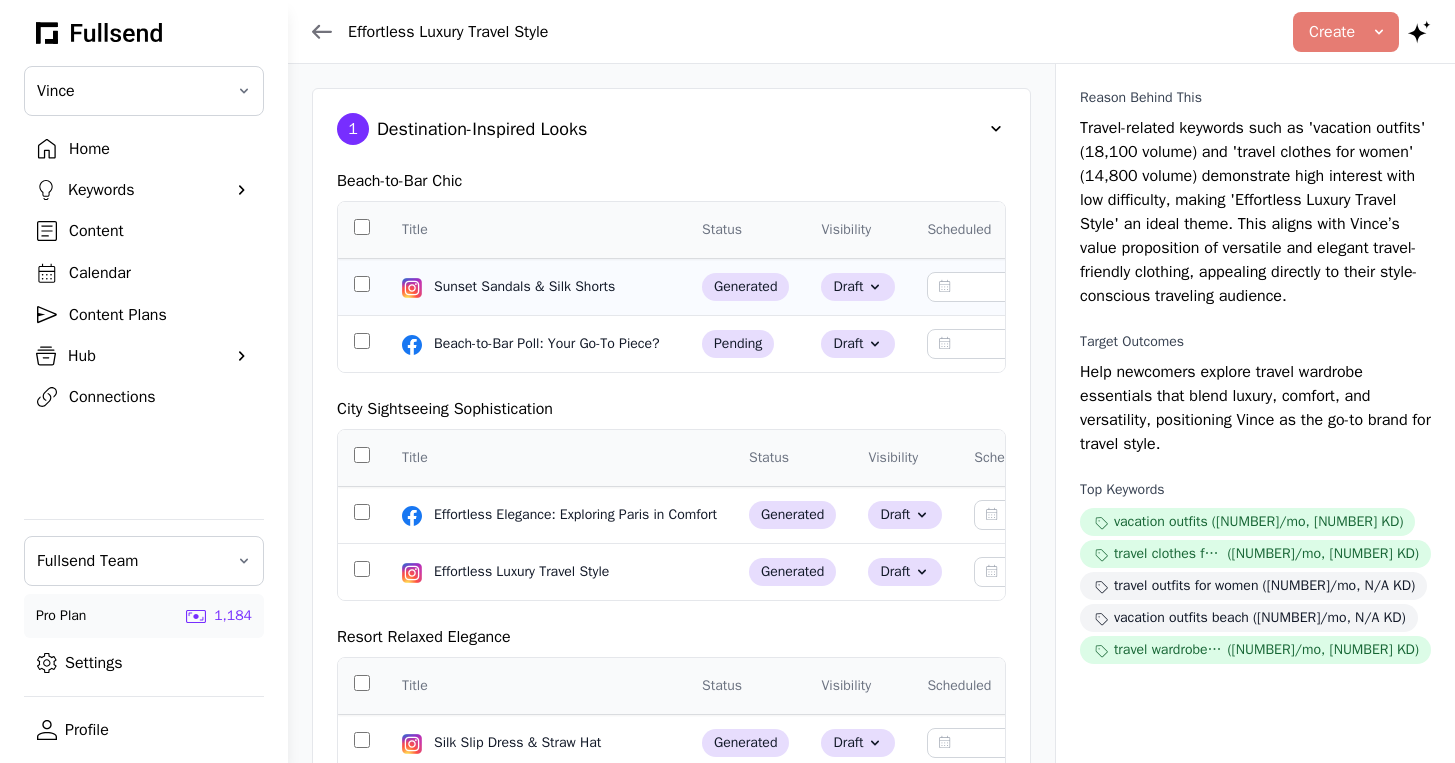 click on "Sunset Sandals & Silk Shorts" 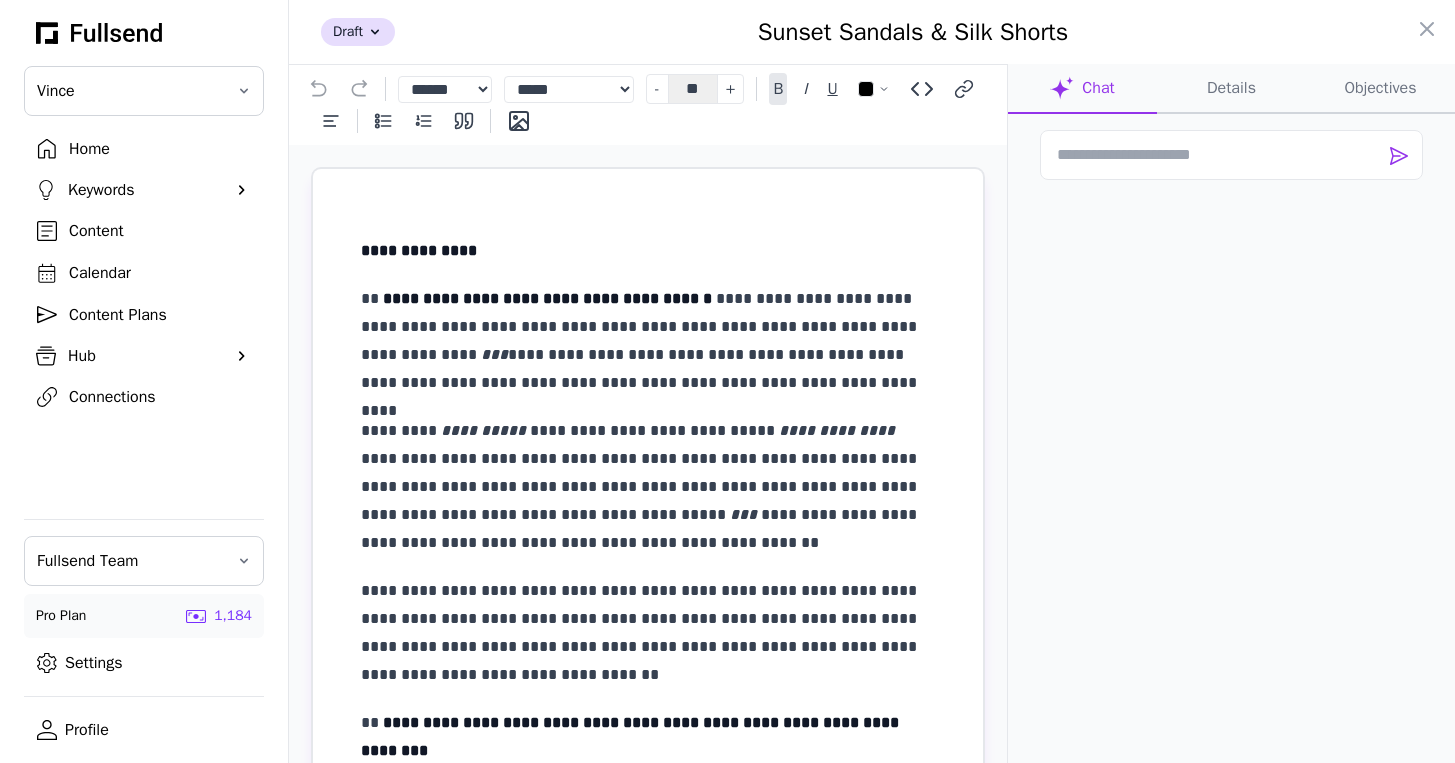 click on "Details" 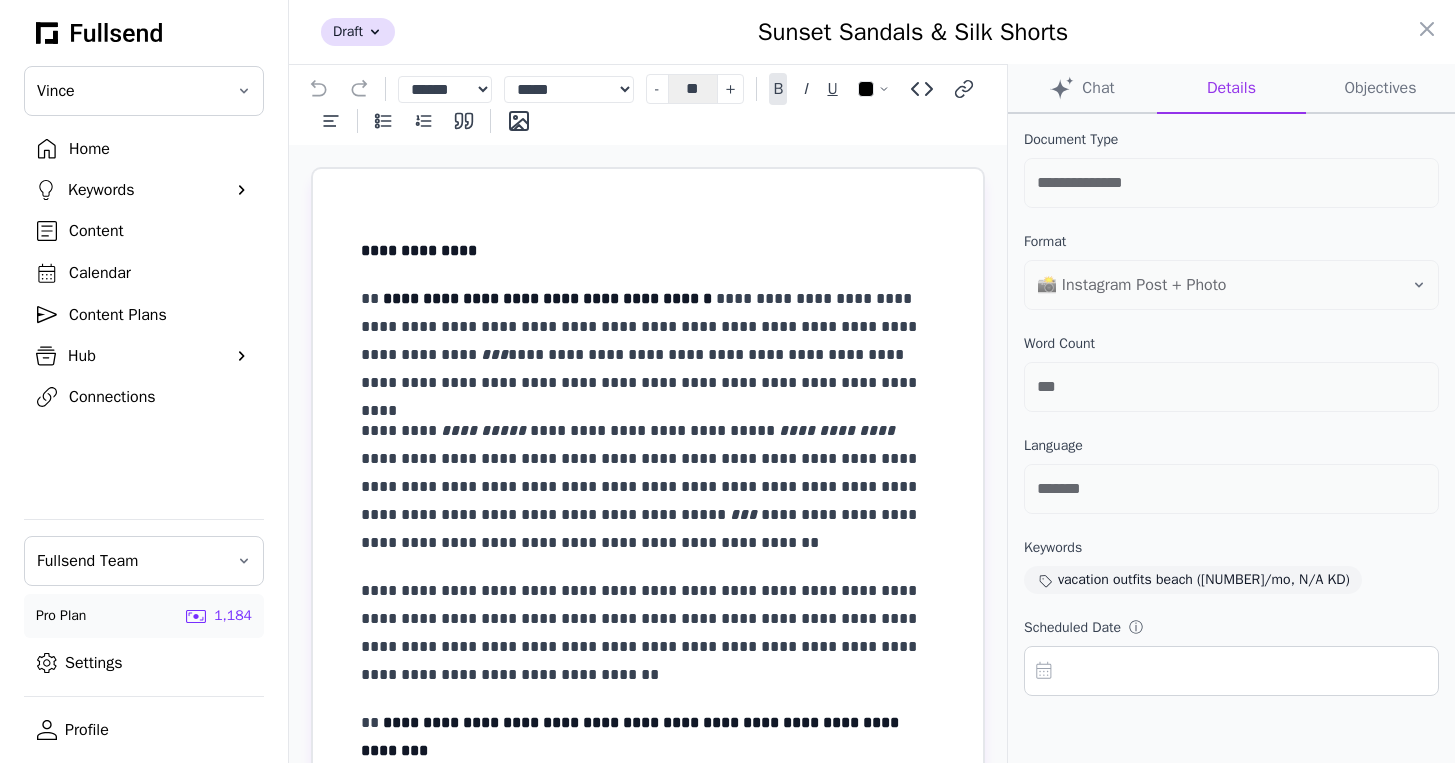 scroll, scrollTop: 1281, scrollLeft: 0, axis: vertical 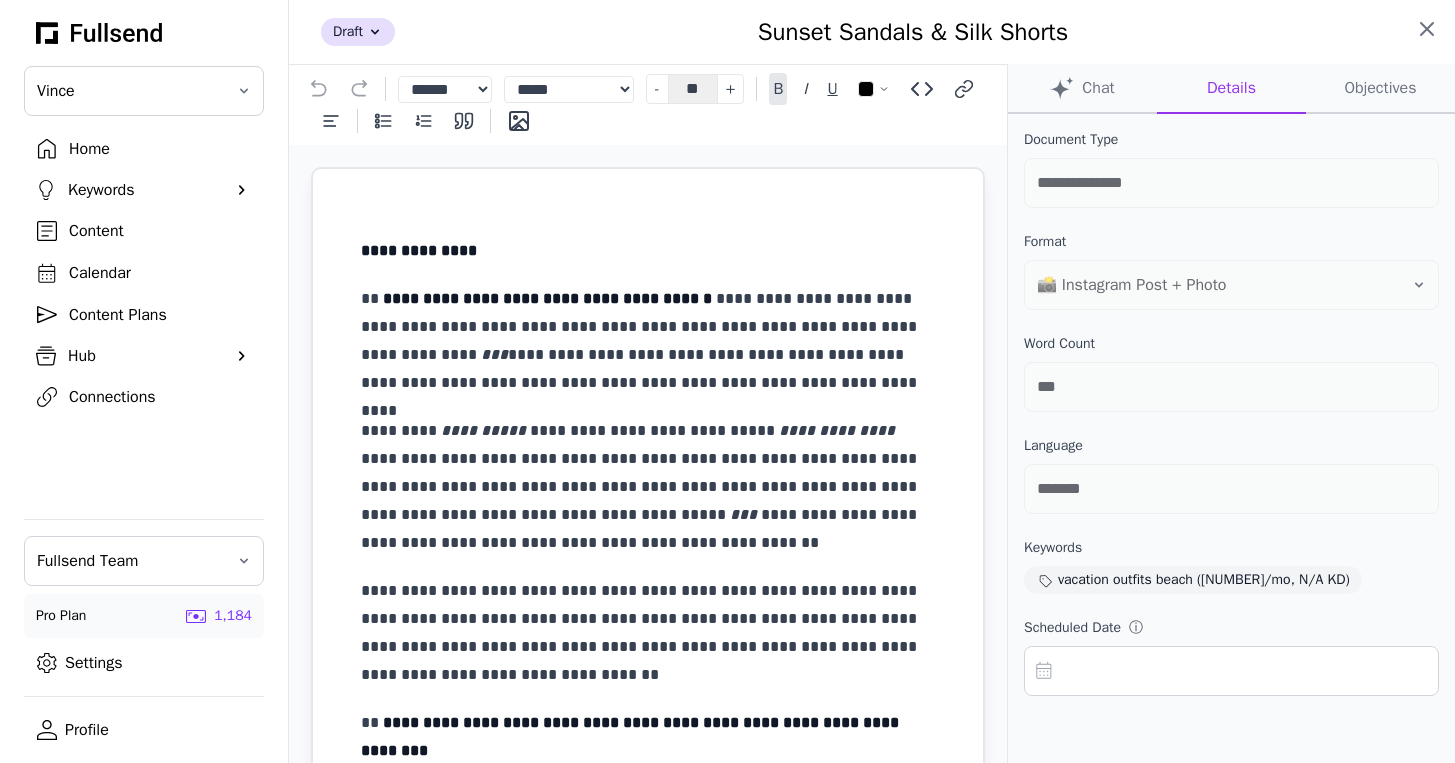 click 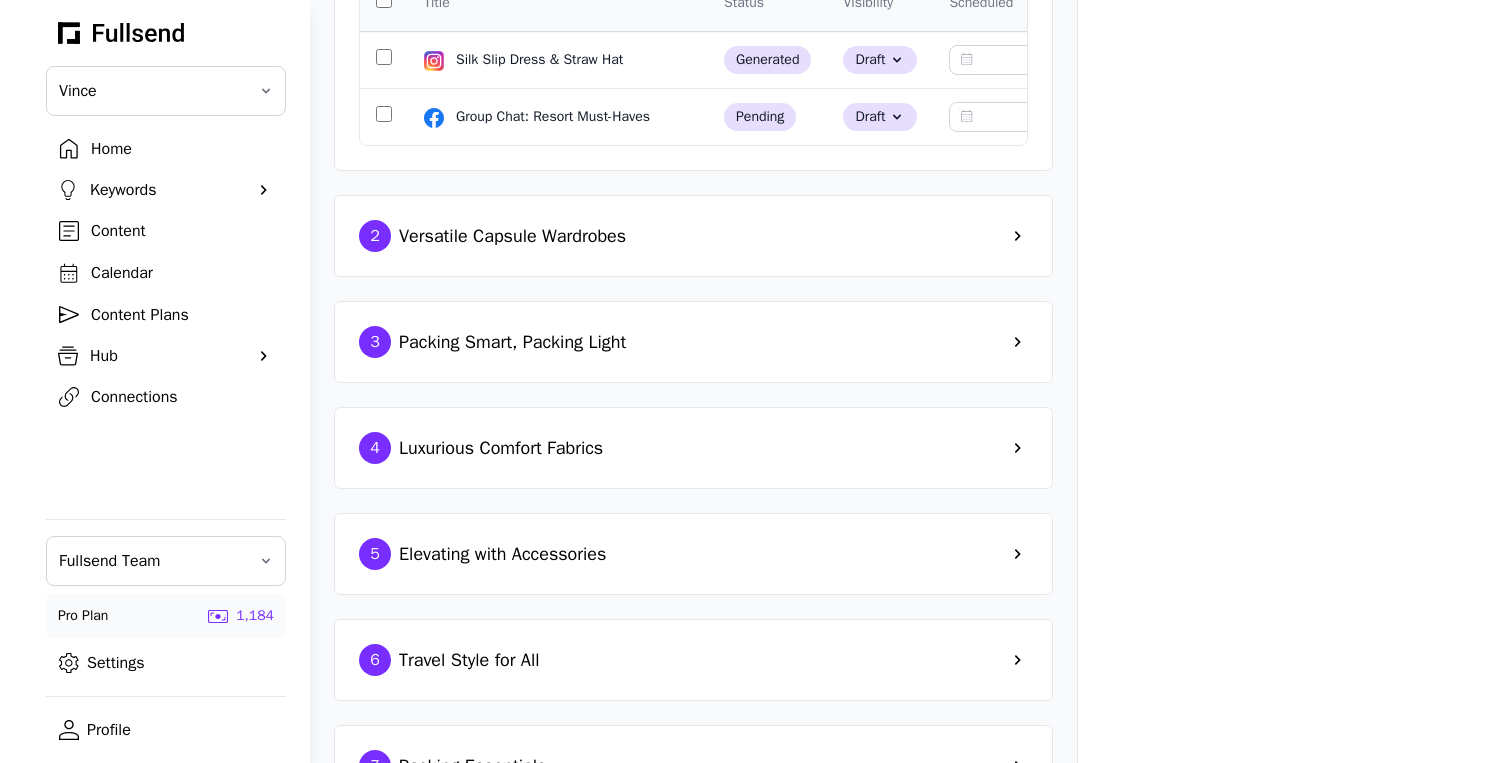 scroll, scrollTop: 0, scrollLeft: 0, axis: both 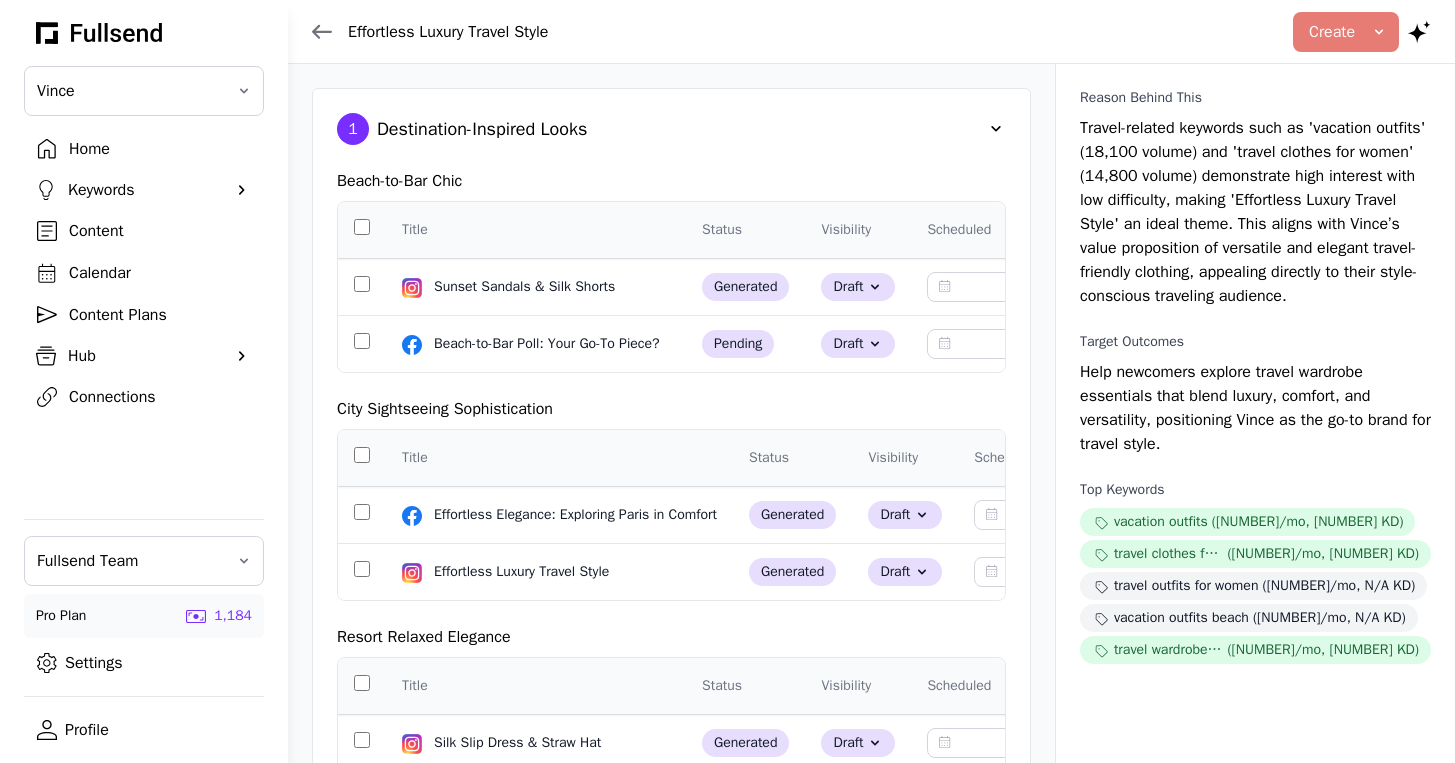 click on "Content" at bounding box center (160, 231) 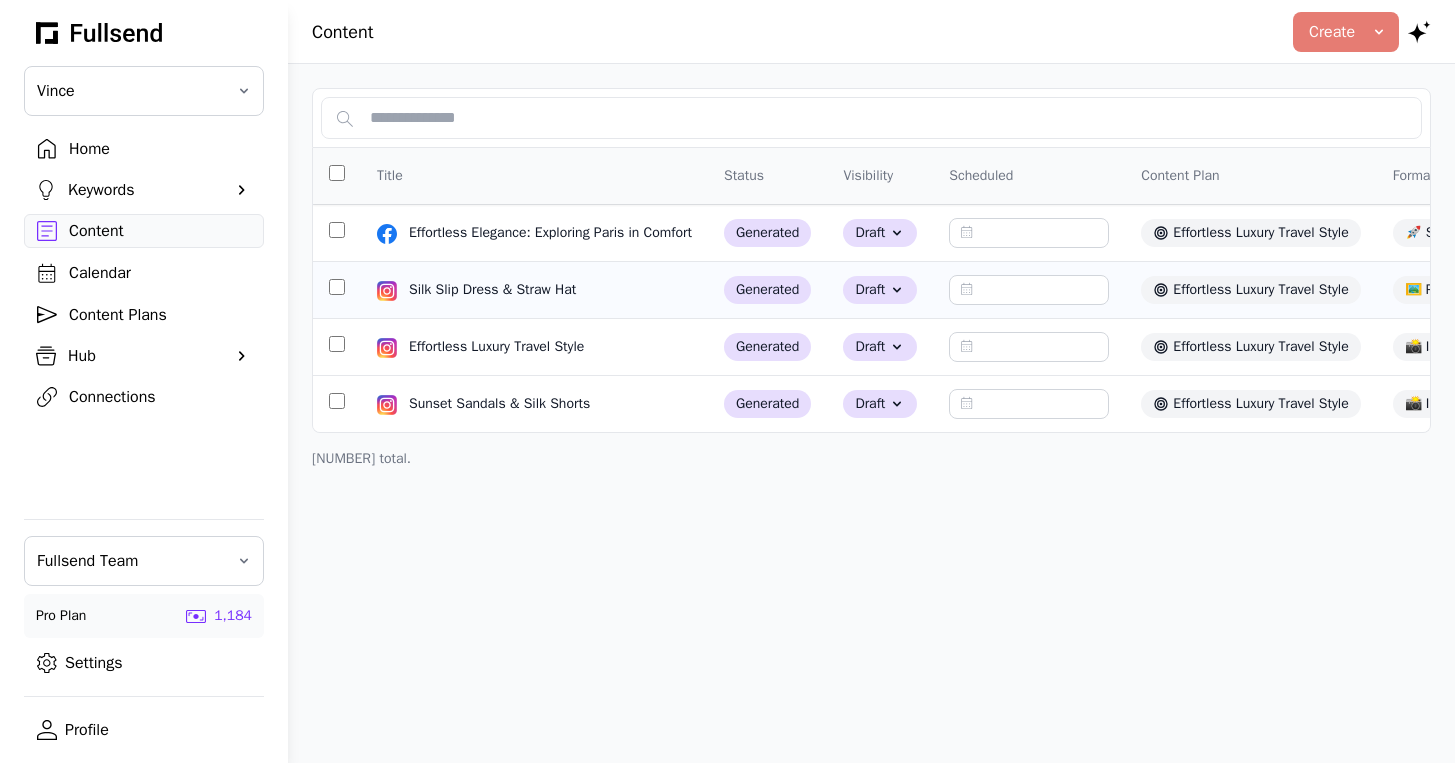 click on "Silk Slip Dress & Straw Hat" at bounding box center (529, 290) 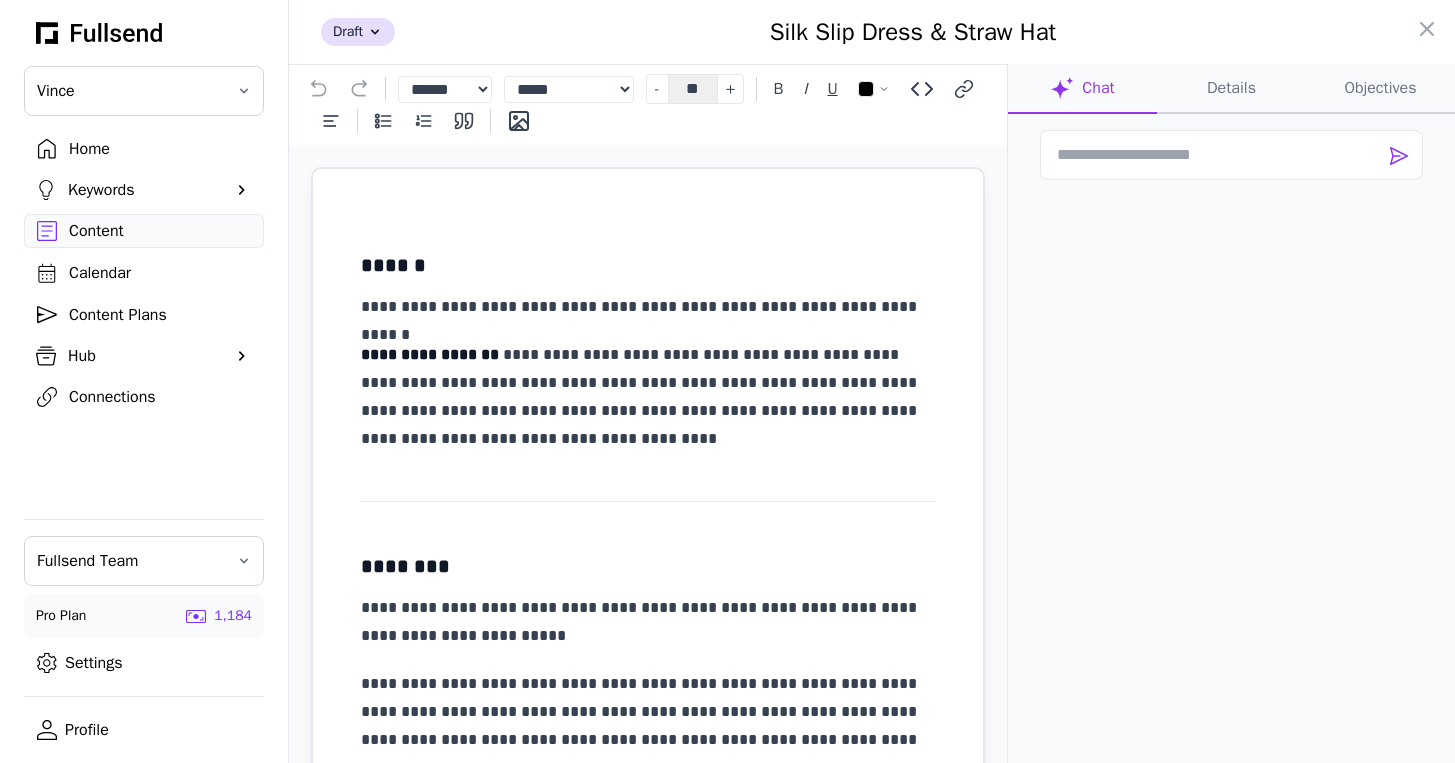 click on "Details" 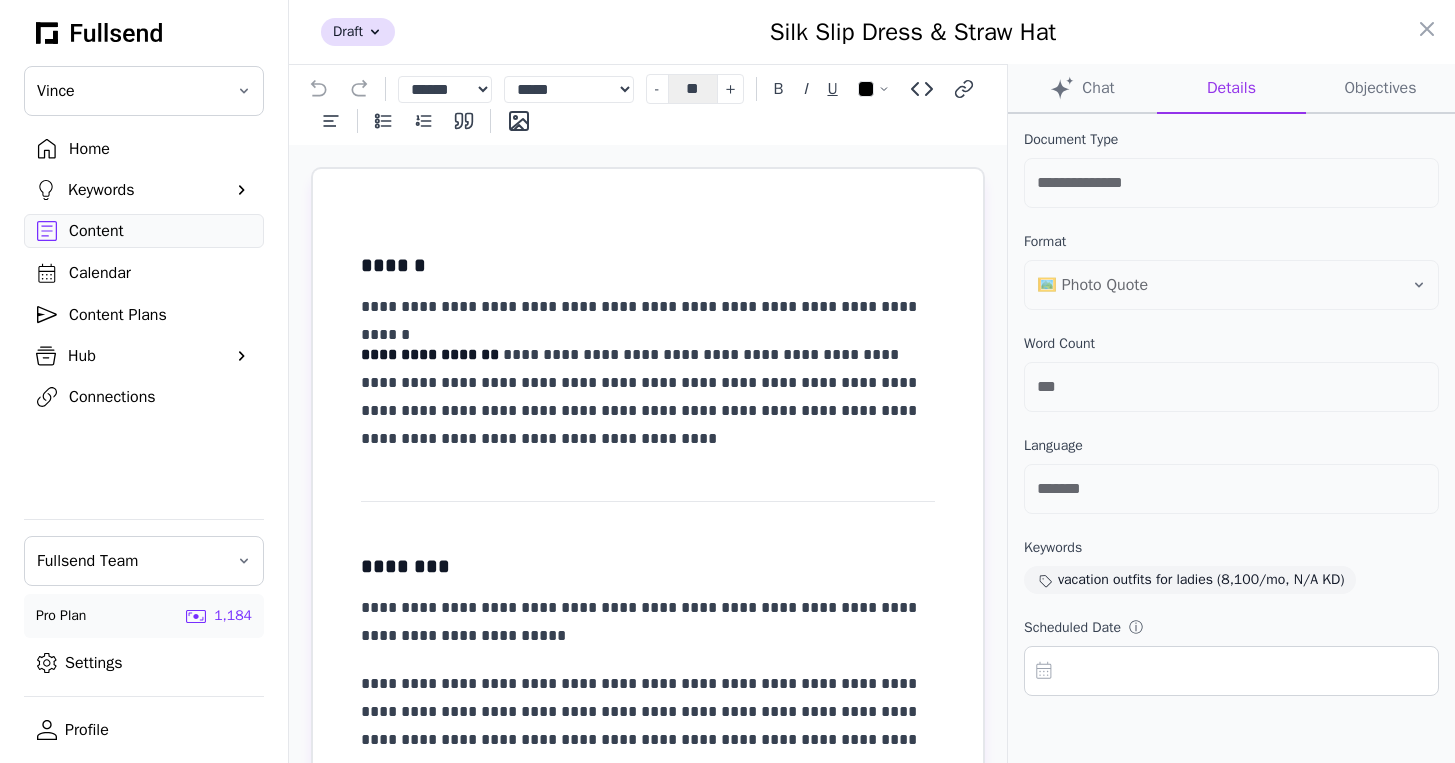 click at bounding box center [1231, 671] 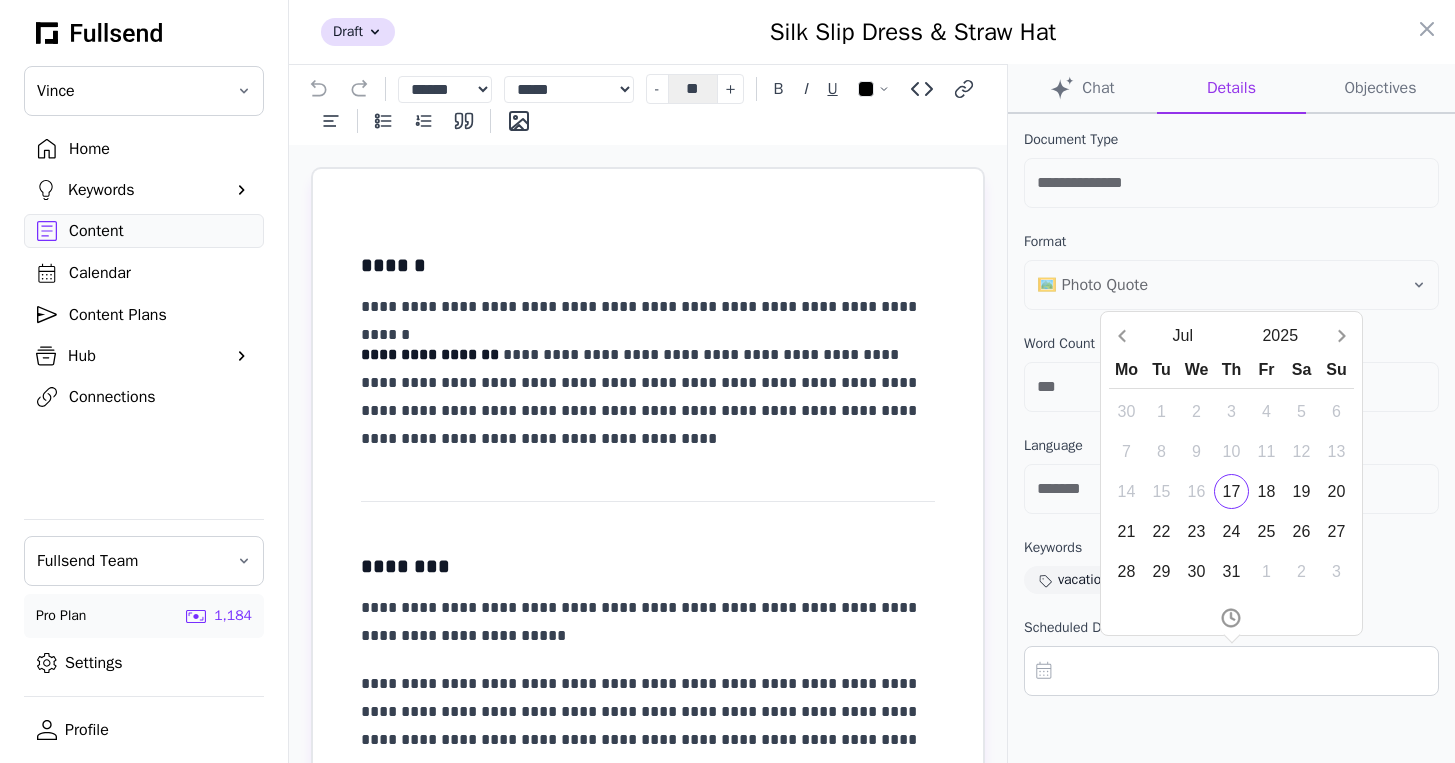 click at bounding box center (1231, 671) 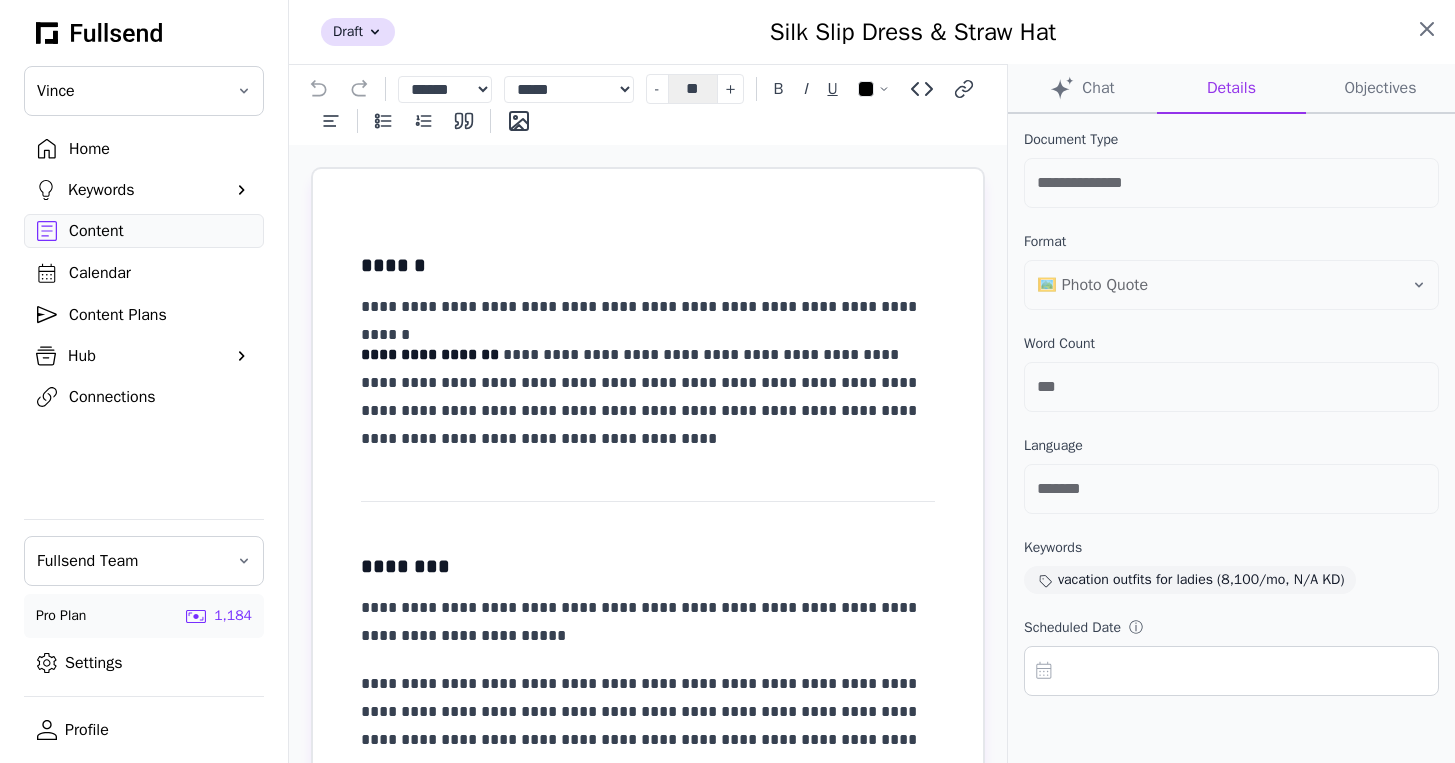 click 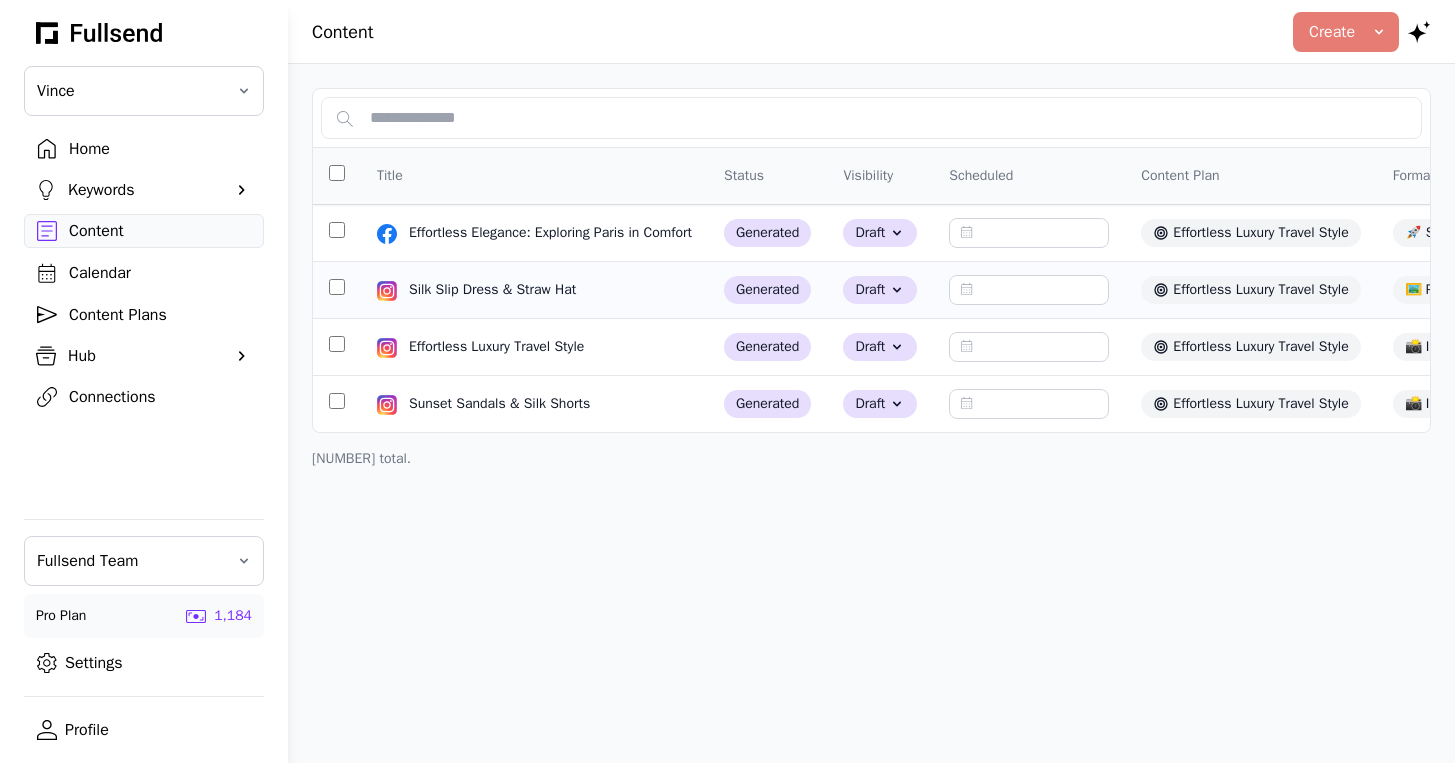 click on "Silk Slip Dress & Straw Hat" 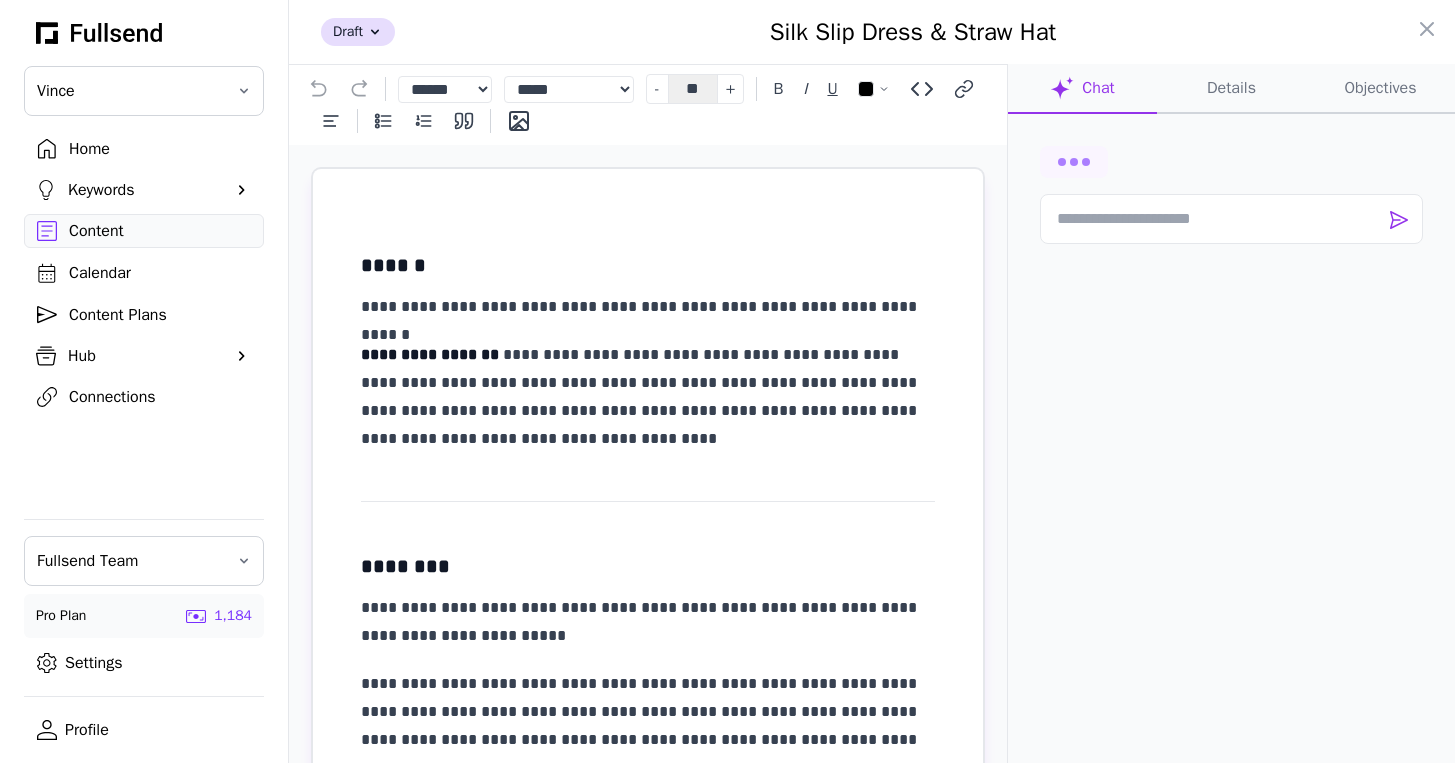 click on "Details" 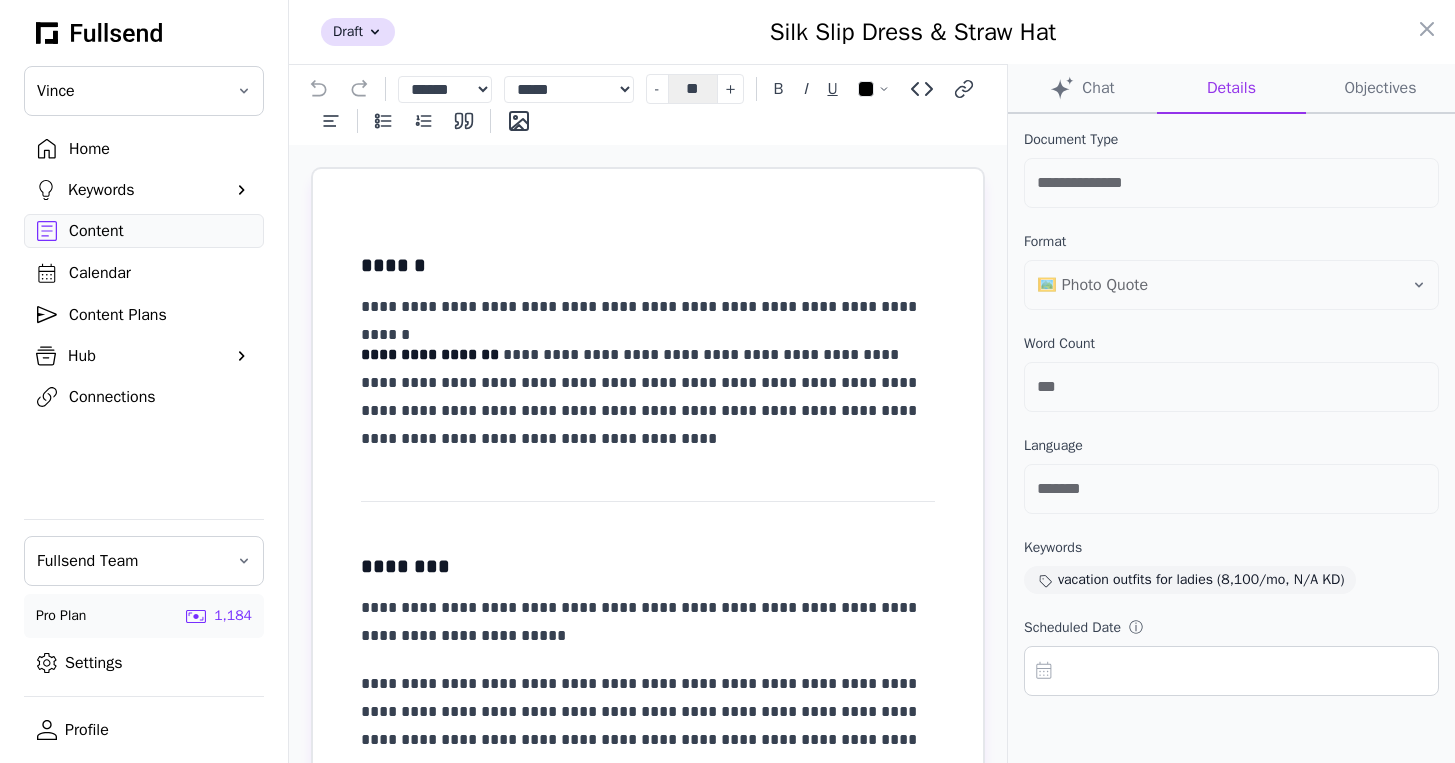 type 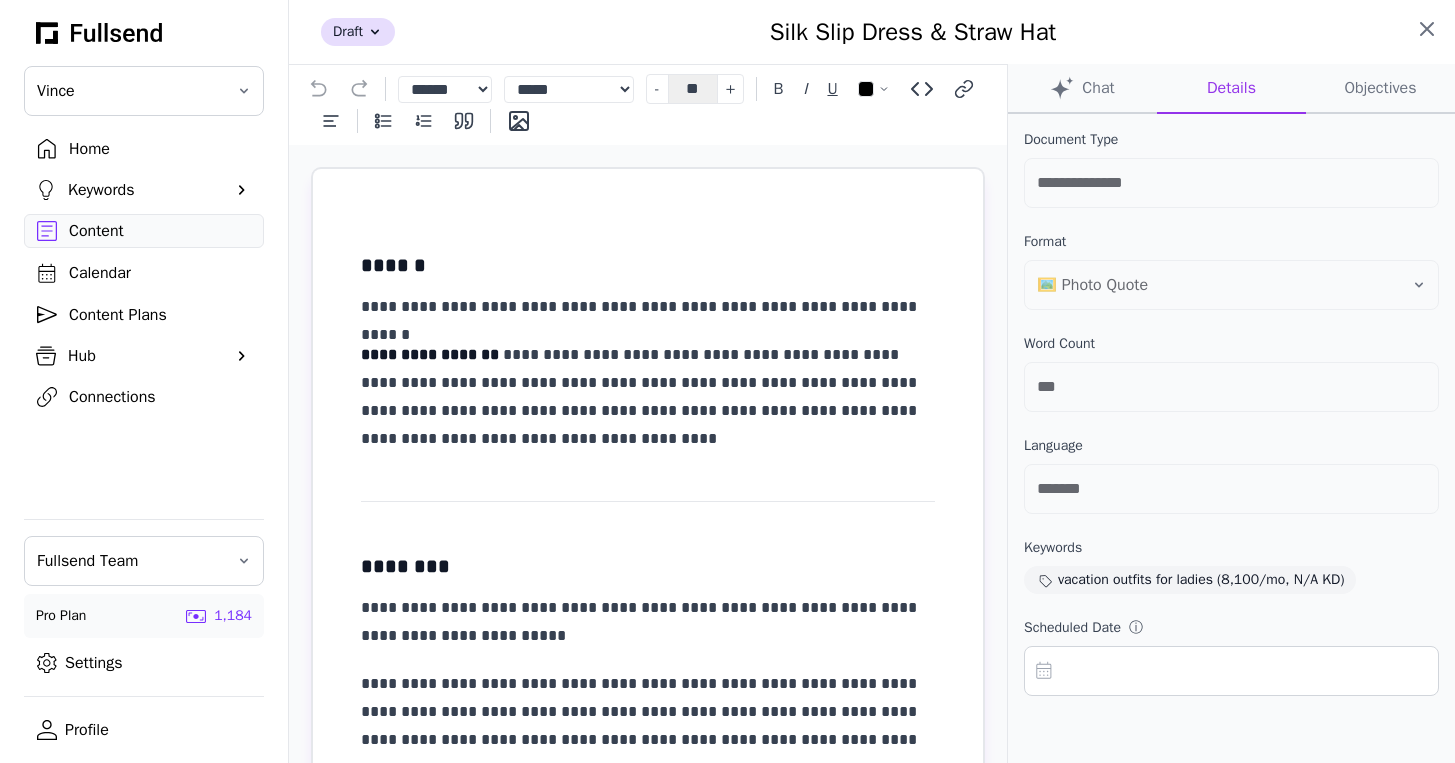 click 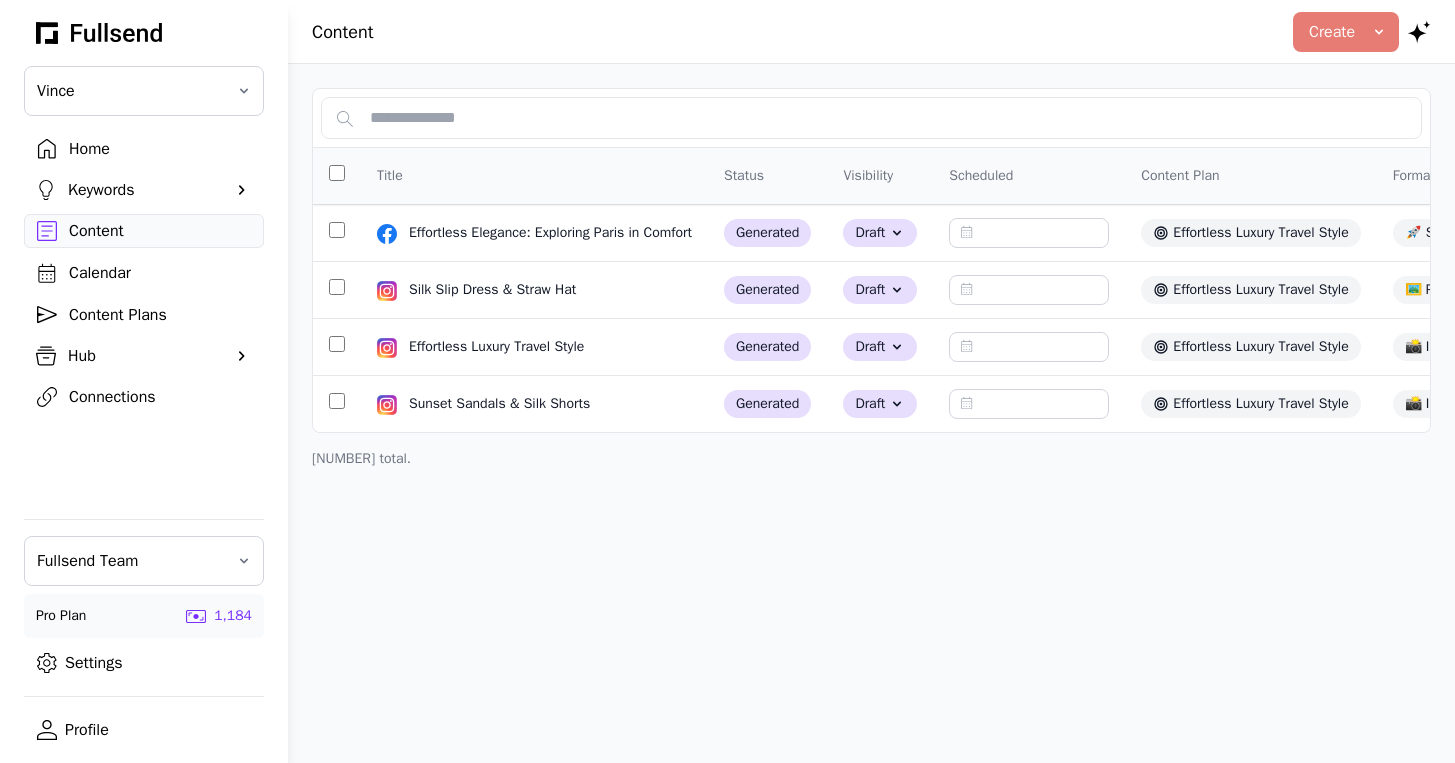 click on "Home" at bounding box center [160, 149] 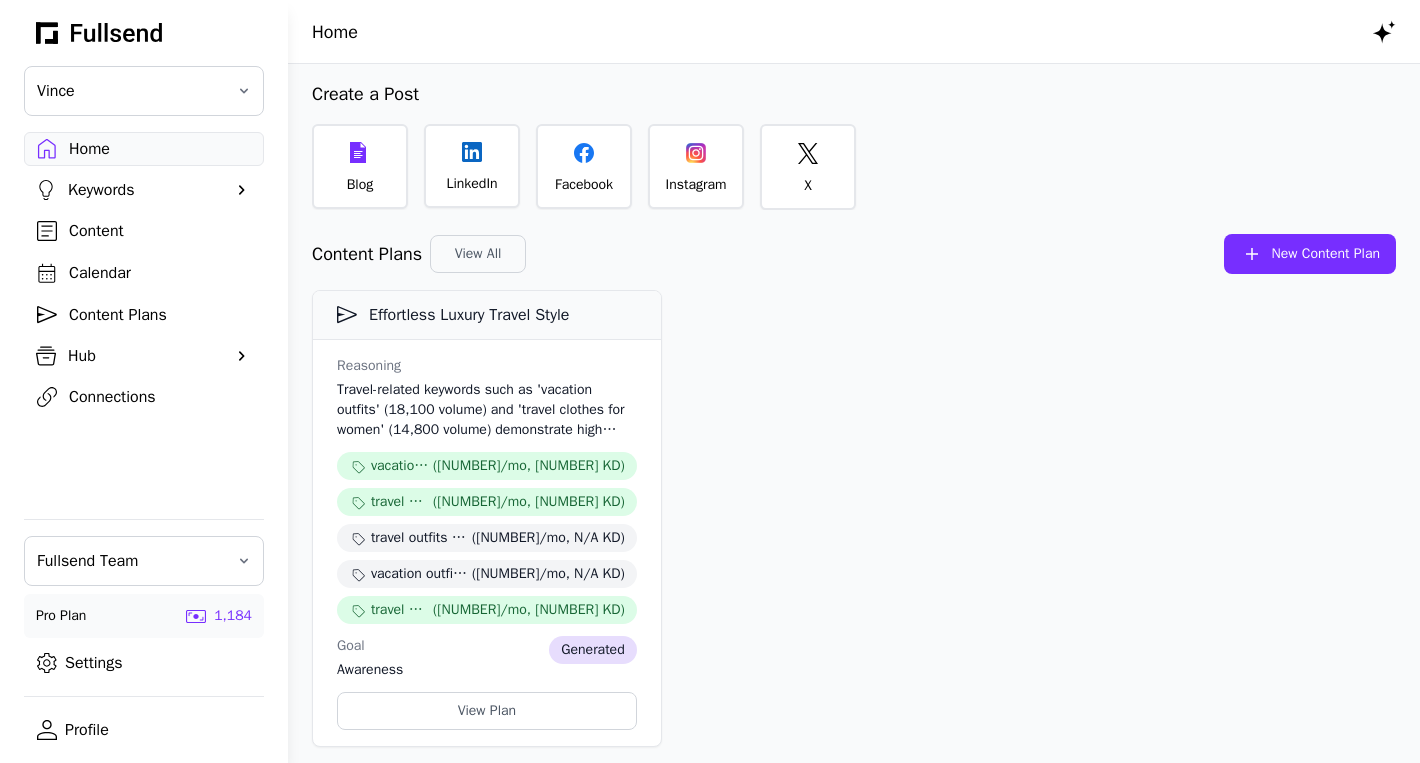 click 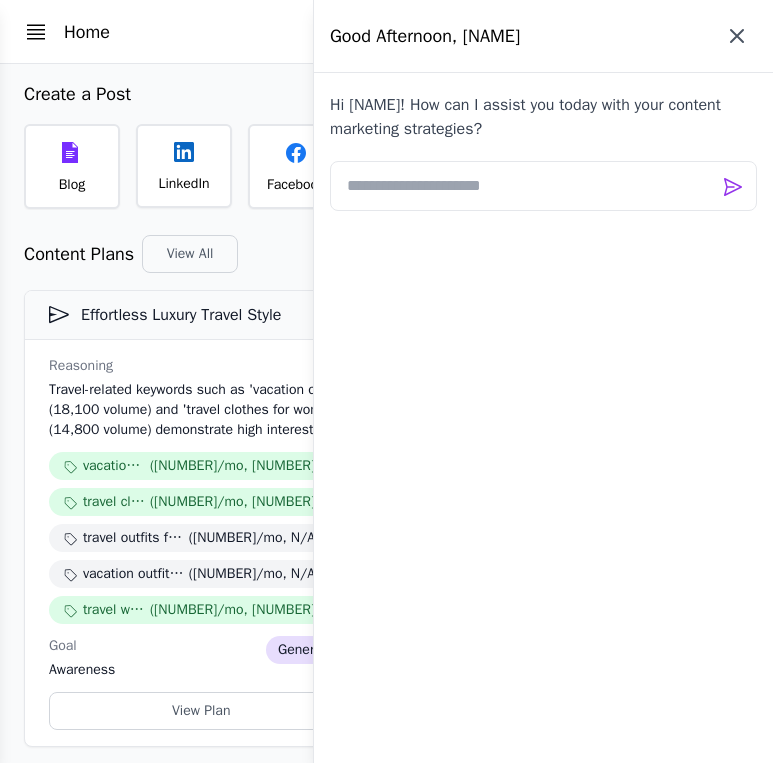 click 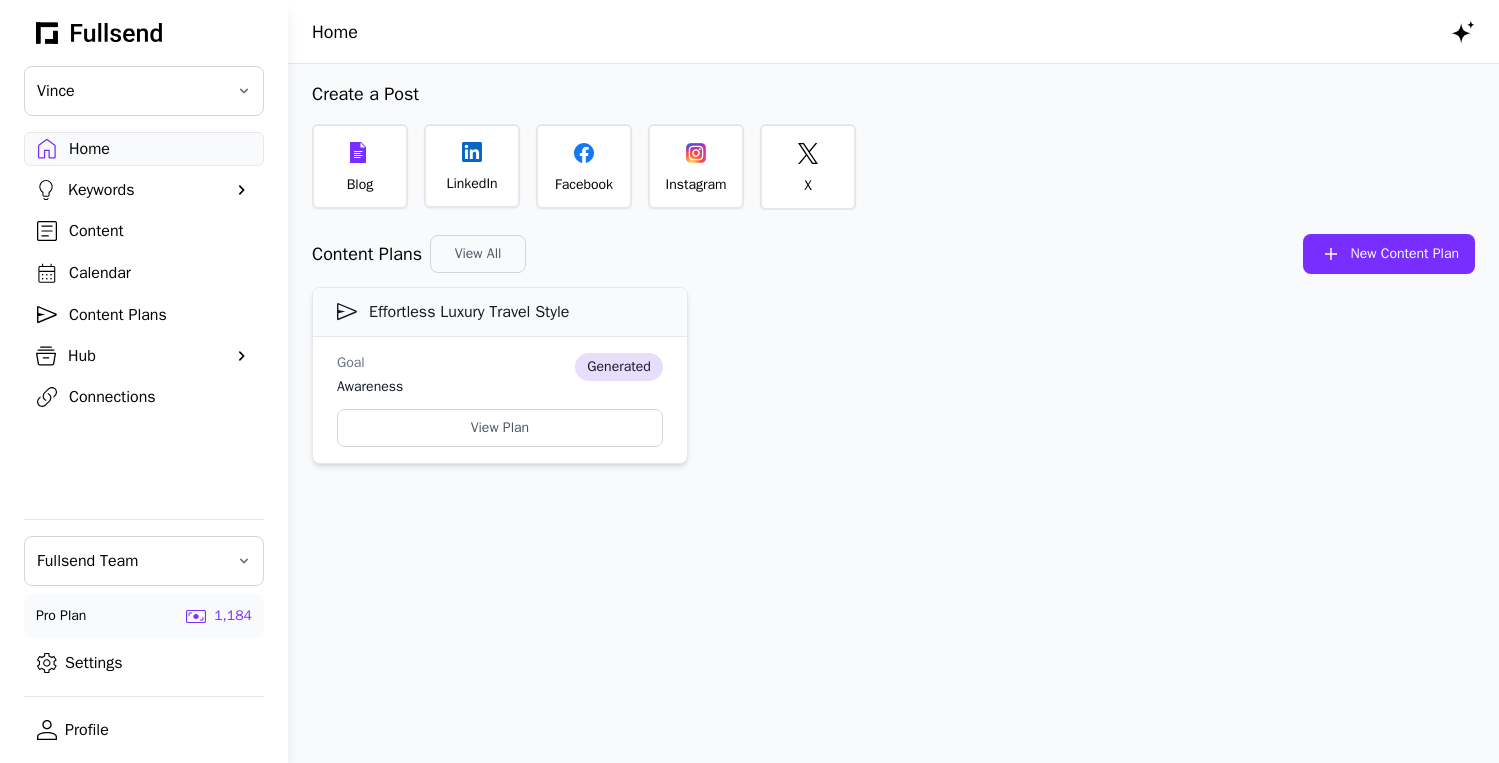 click on "Calendar" at bounding box center [160, 273] 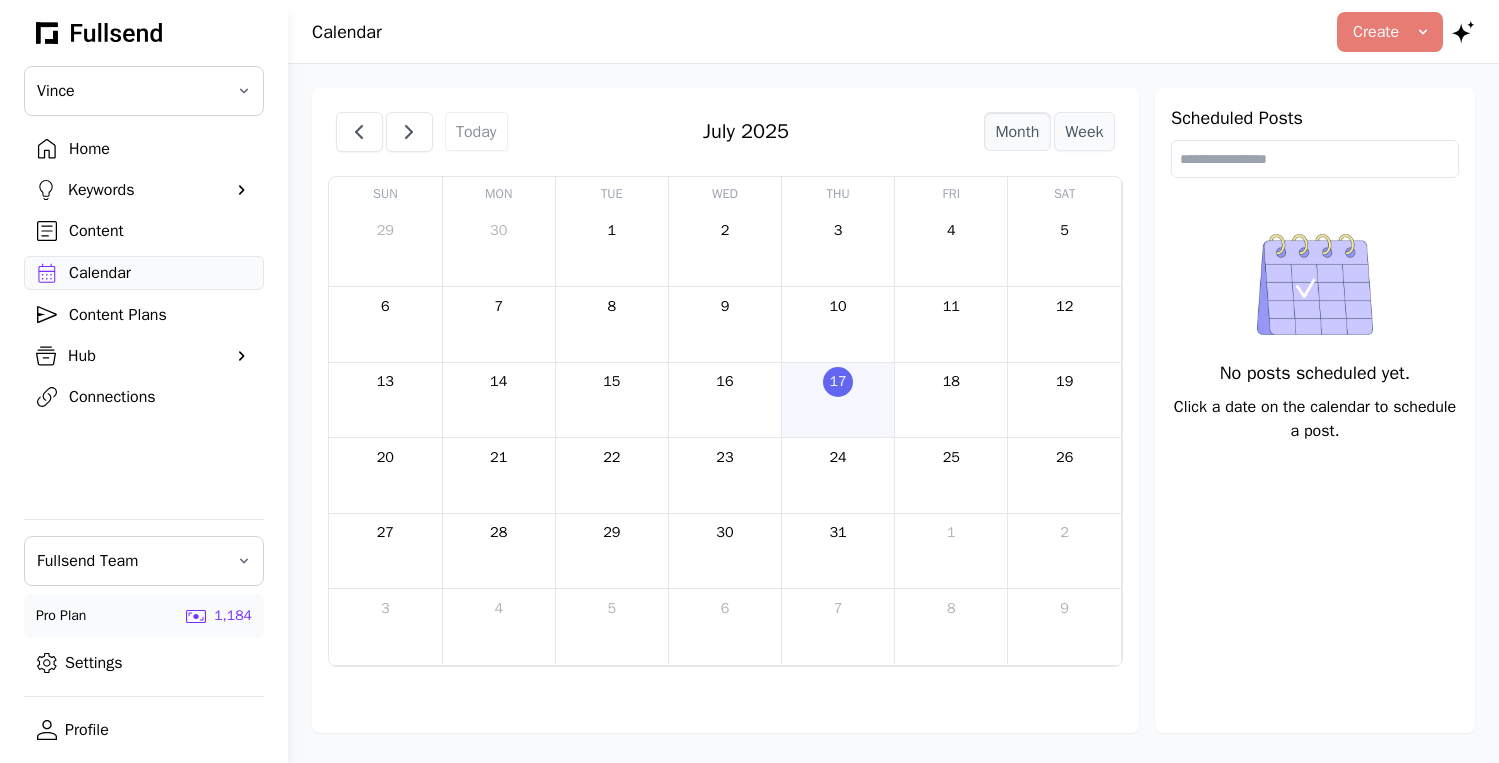 click on "Week" at bounding box center (1084, 131) 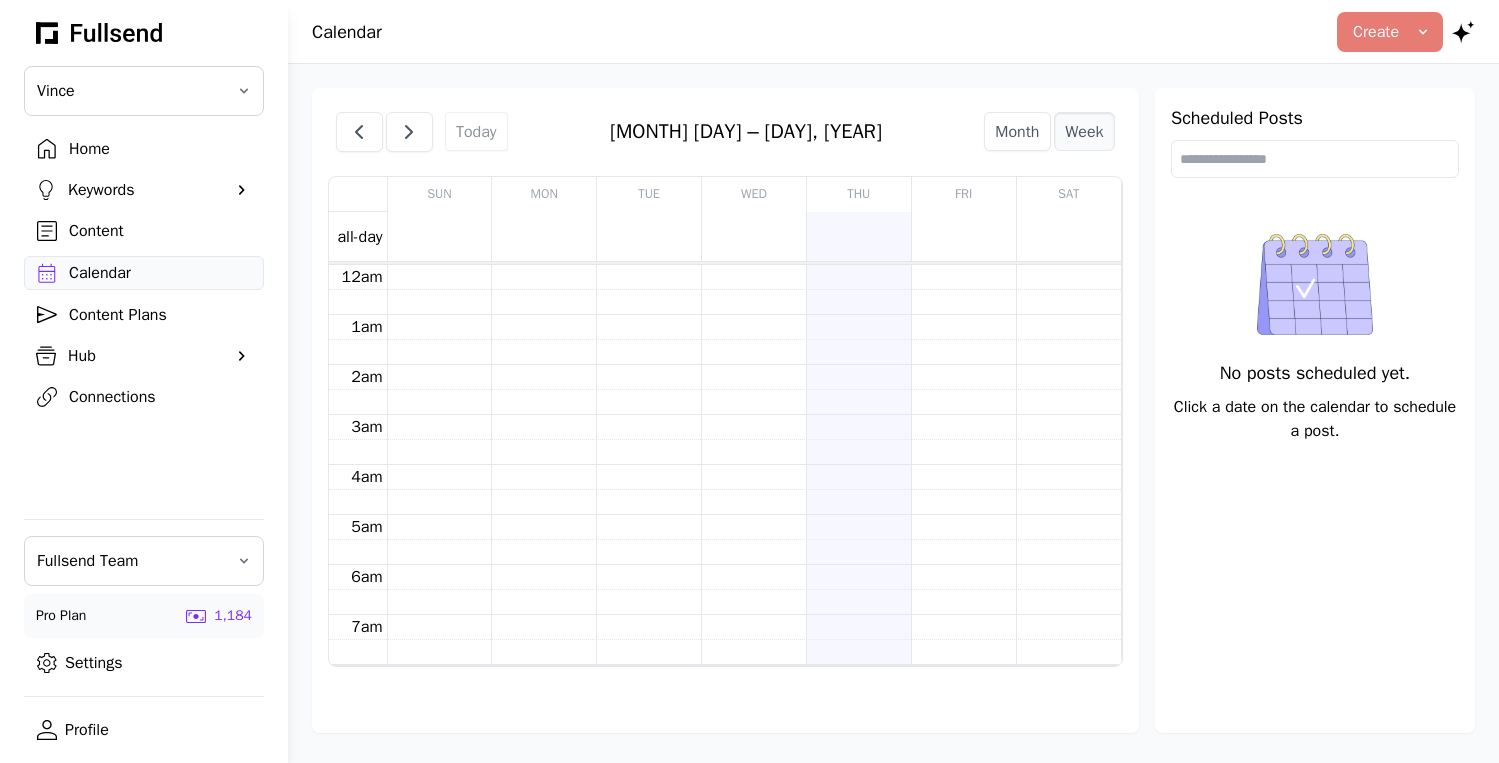 scroll, scrollTop: 301, scrollLeft: 0, axis: vertical 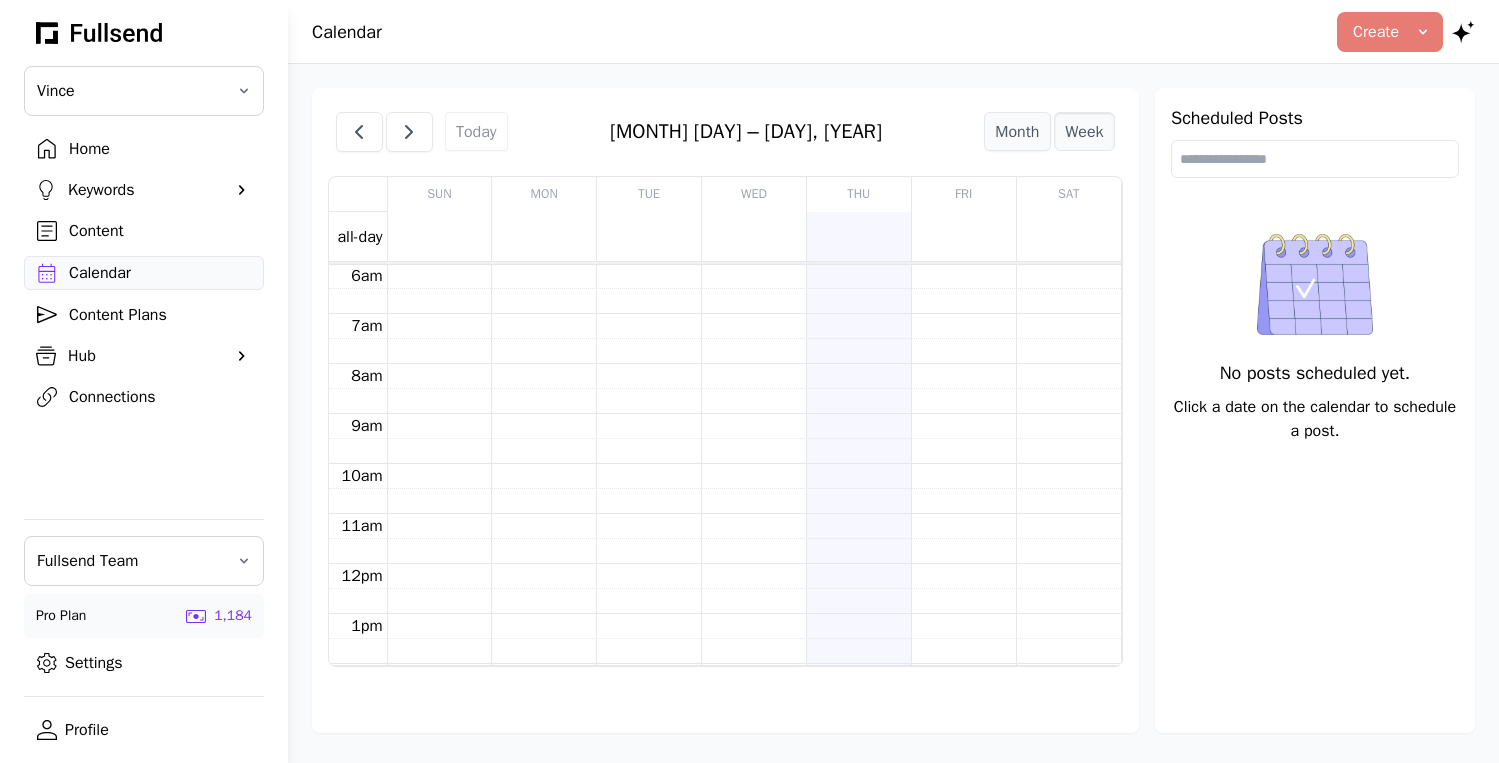 click on "Month" at bounding box center (1017, 131) 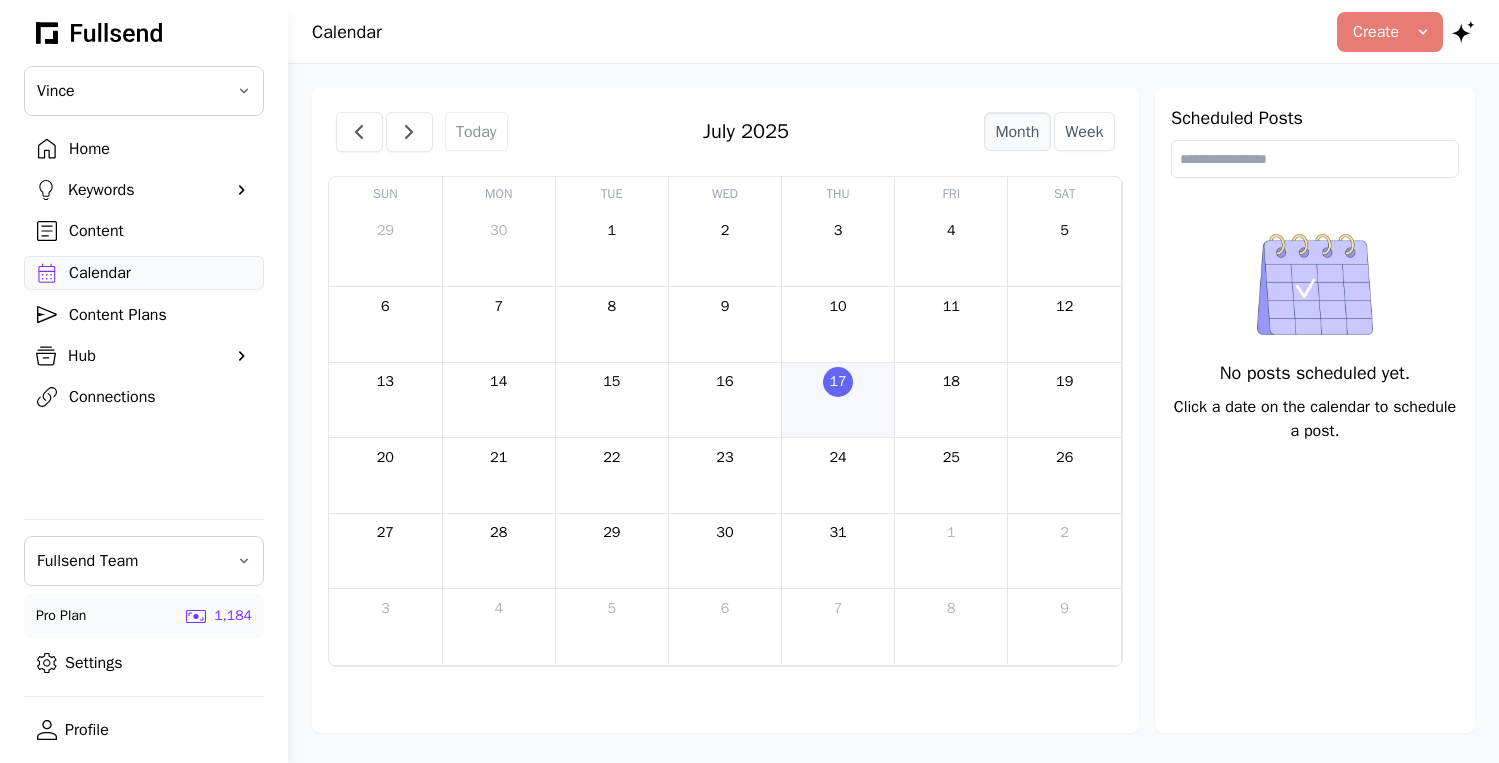 type 